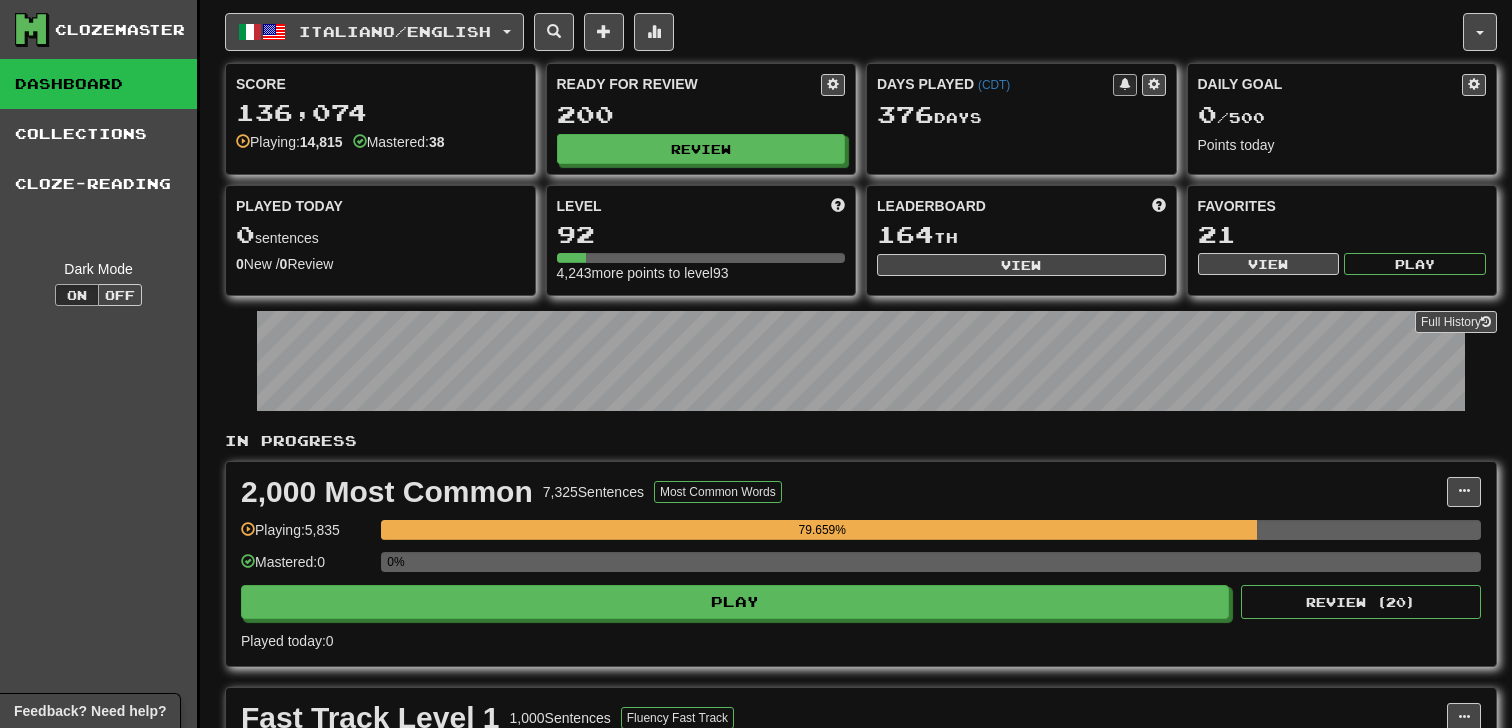 scroll, scrollTop: 0, scrollLeft: 0, axis: both 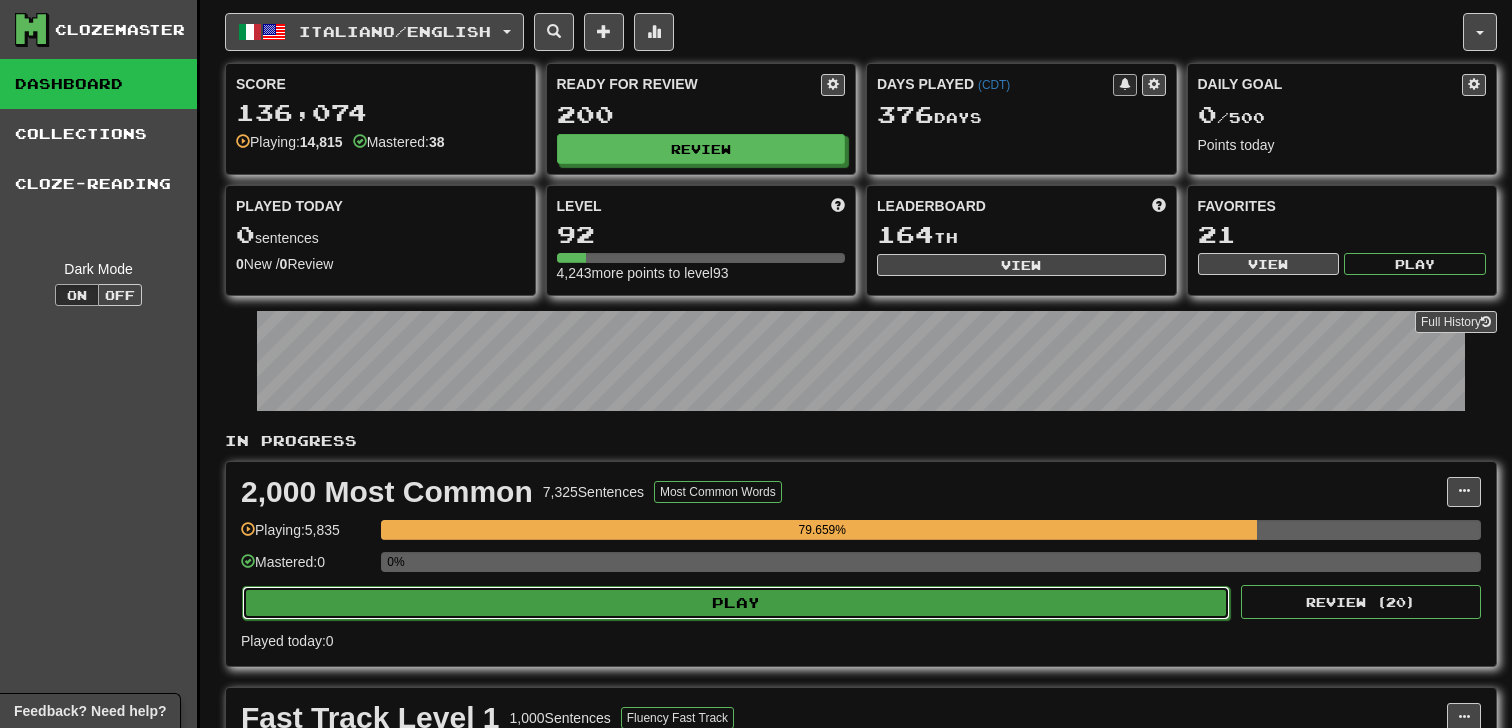 click on "Play" at bounding box center [736, 603] 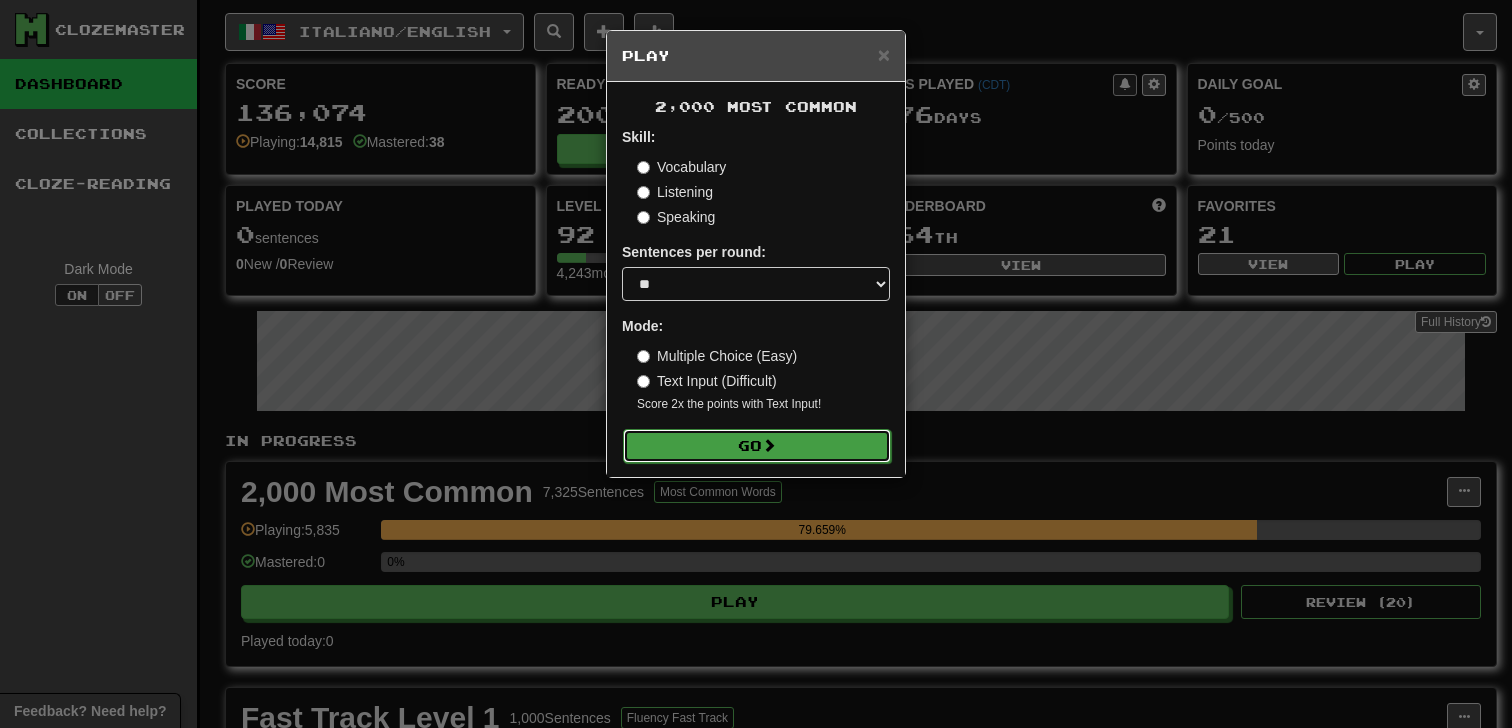 click on "Go" at bounding box center (757, 446) 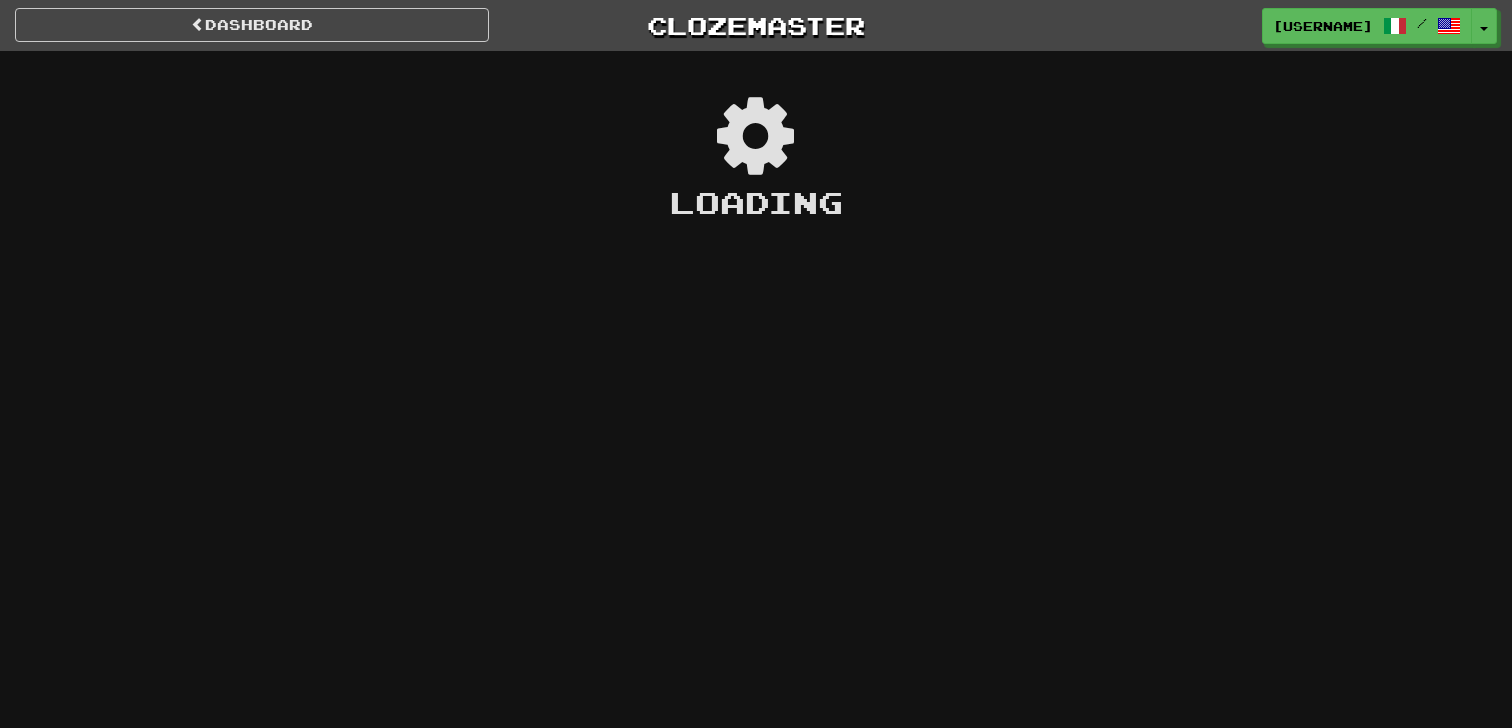 scroll, scrollTop: 0, scrollLeft: 0, axis: both 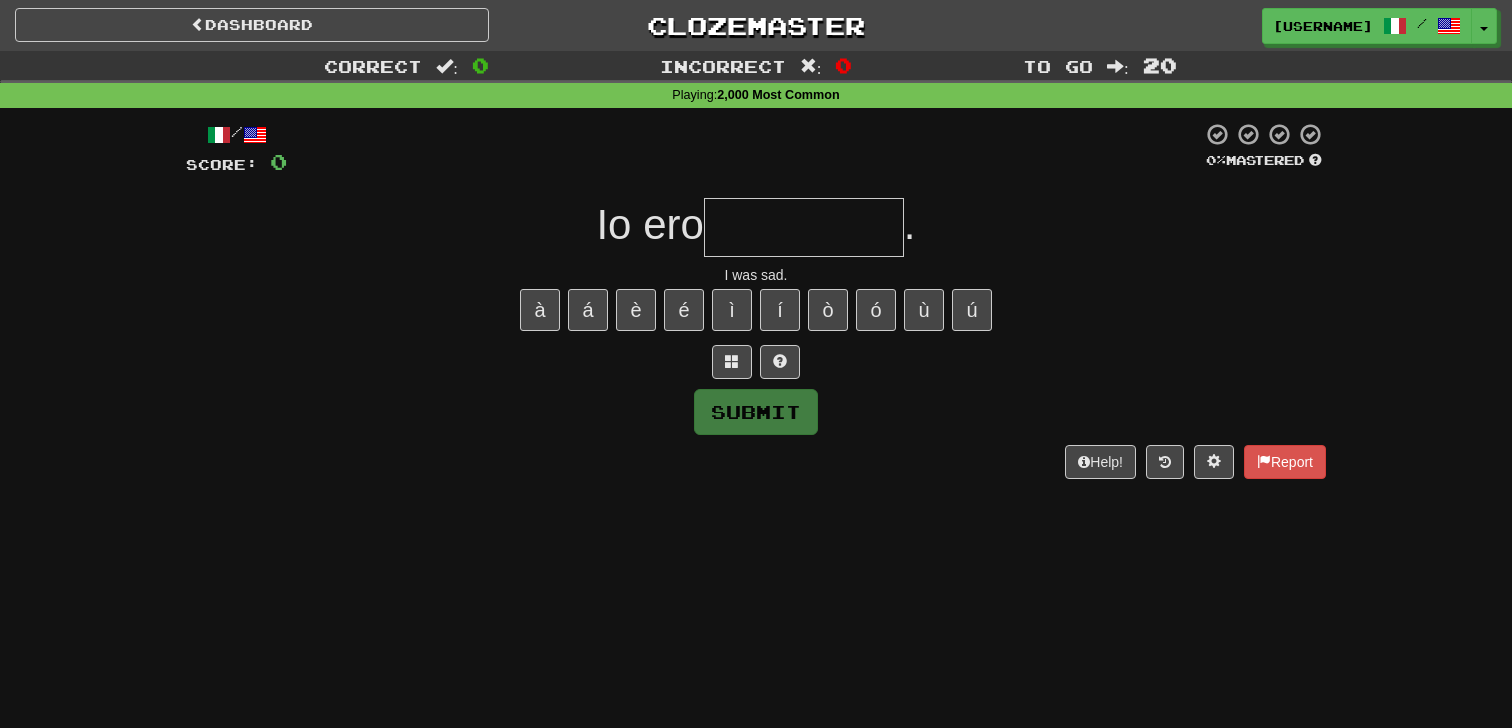 click on "Dashboard
Clozemaster
[USERNAME]
/
Toggle Dropdown
Dashboard
Leaderboard
Activity Feed
Notifications
Profile
Discussions
Italiano
/
English
Streak:
19
Review:
200
Daily Goal:  0 /500
Languages
Account
Logout
[USERNAME]
/
Toggle Dropdown
Dashboard
Leaderboard
Activity Feed
Notifications
Profile
Discussions
Italiano
/
English
Streak:
19
Review:
200
Daily Goal:  0 /500
Languages
Account
Logout
clozemaster" at bounding box center (756, 22) 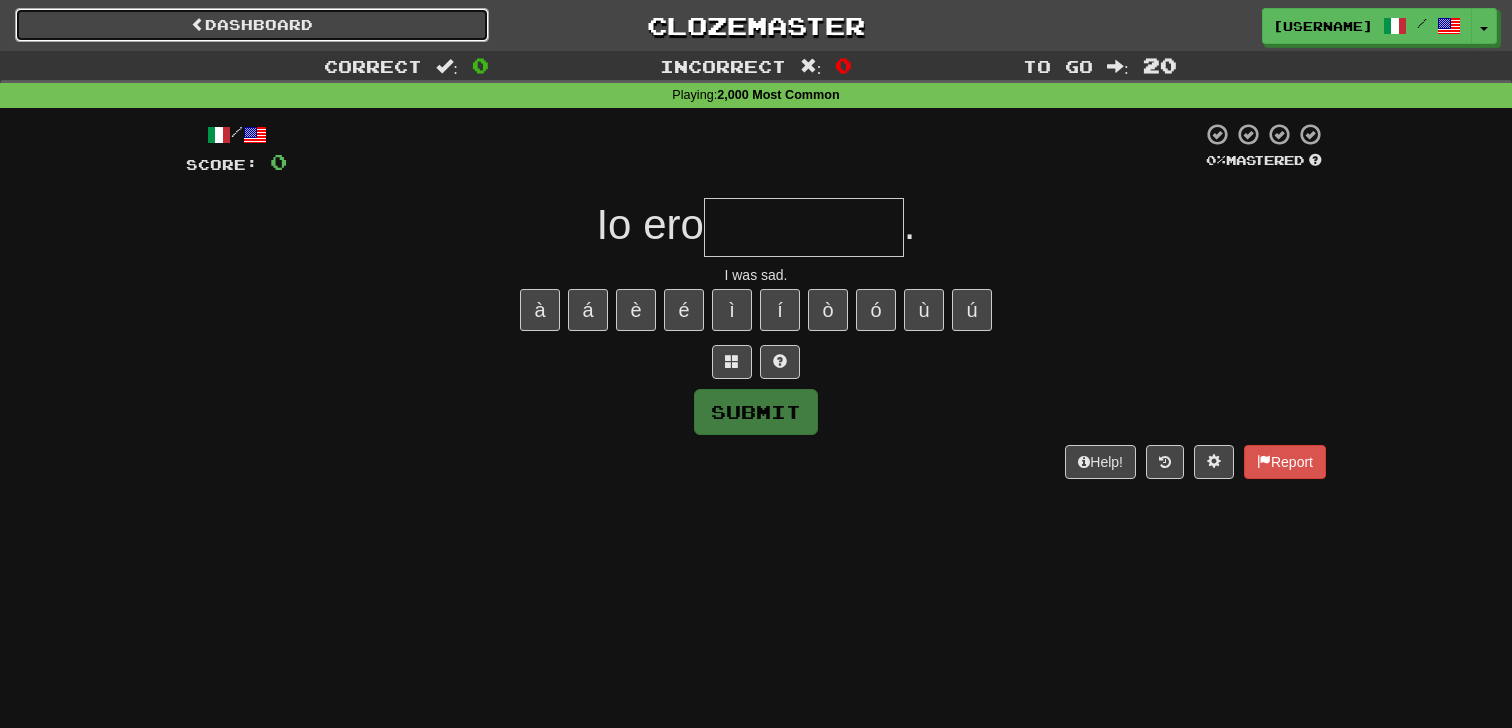 click on "Dashboard" at bounding box center [252, 25] 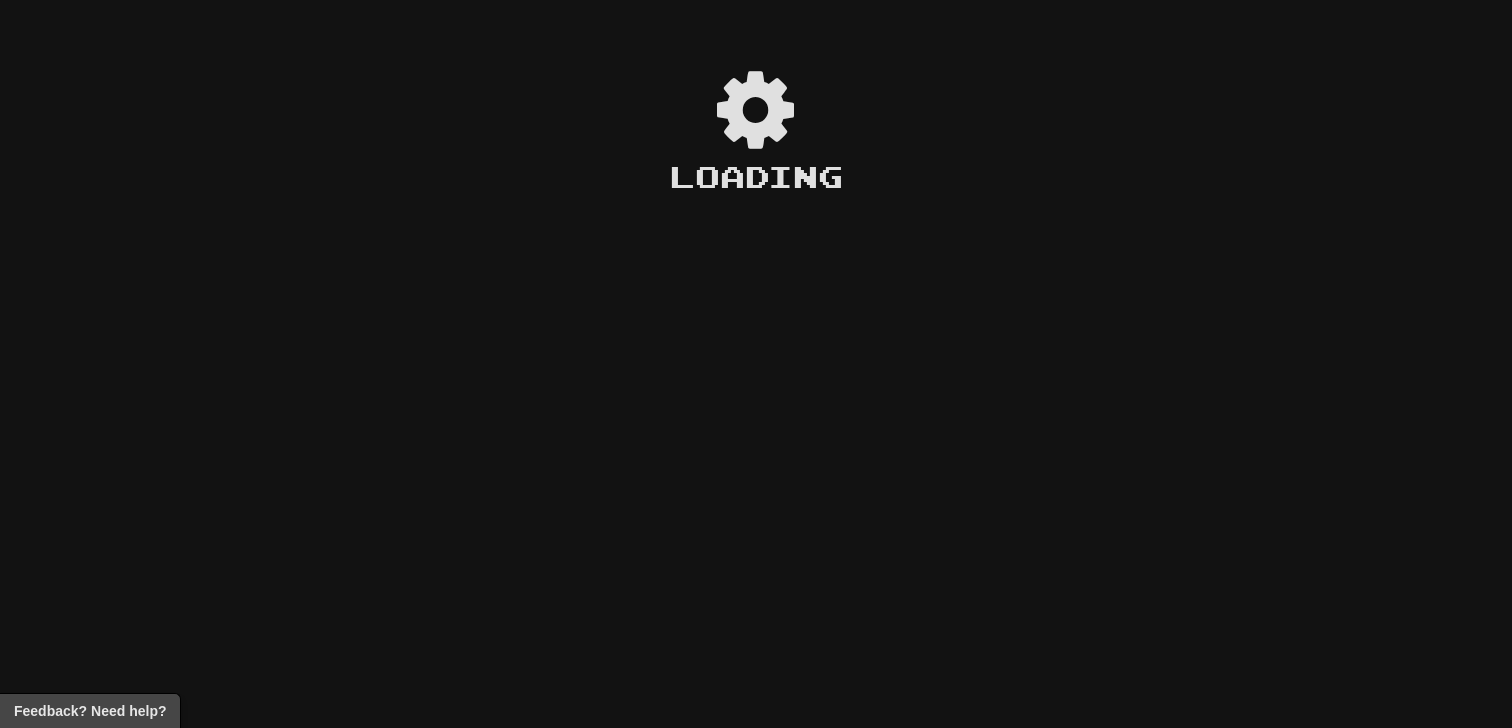 scroll, scrollTop: 0, scrollLeft: 0, axis: both 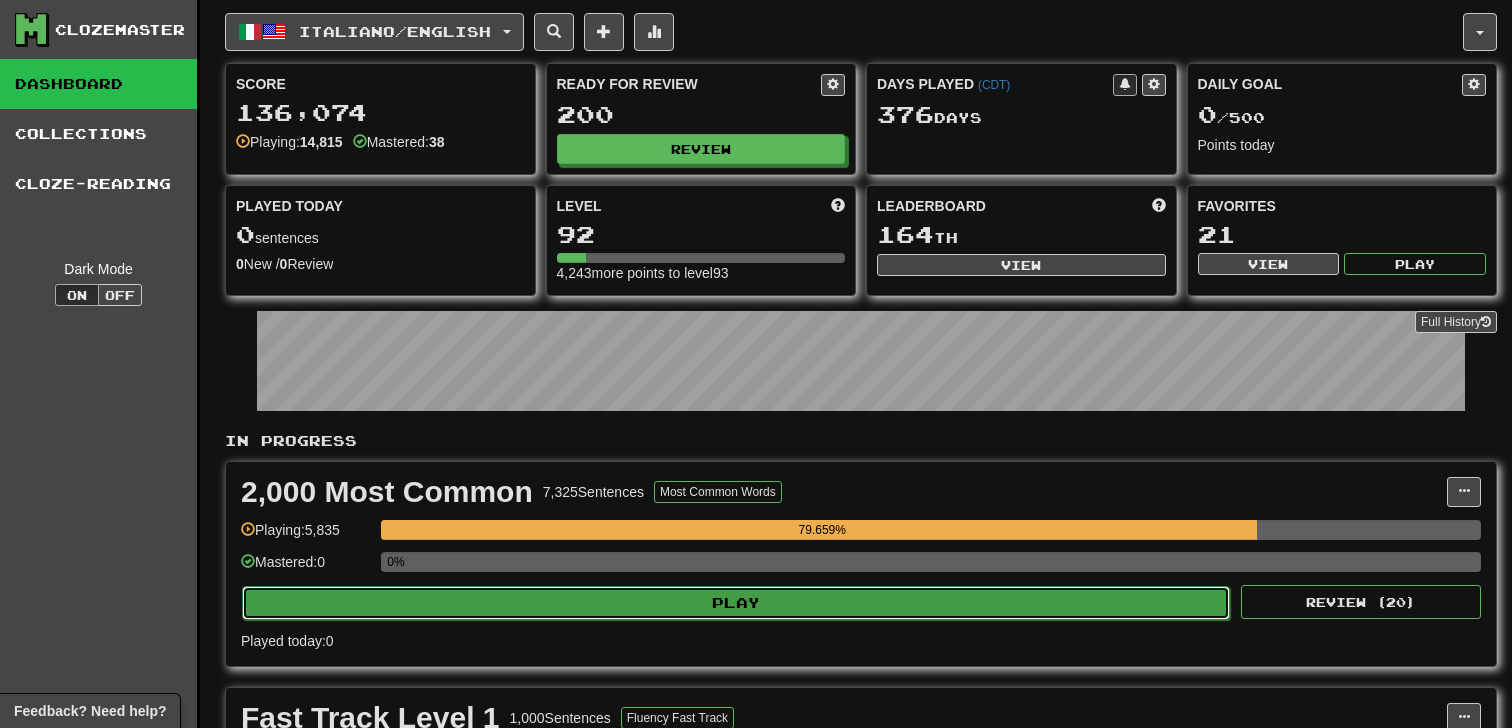 click on "Play" at bounding box center [736, 603] 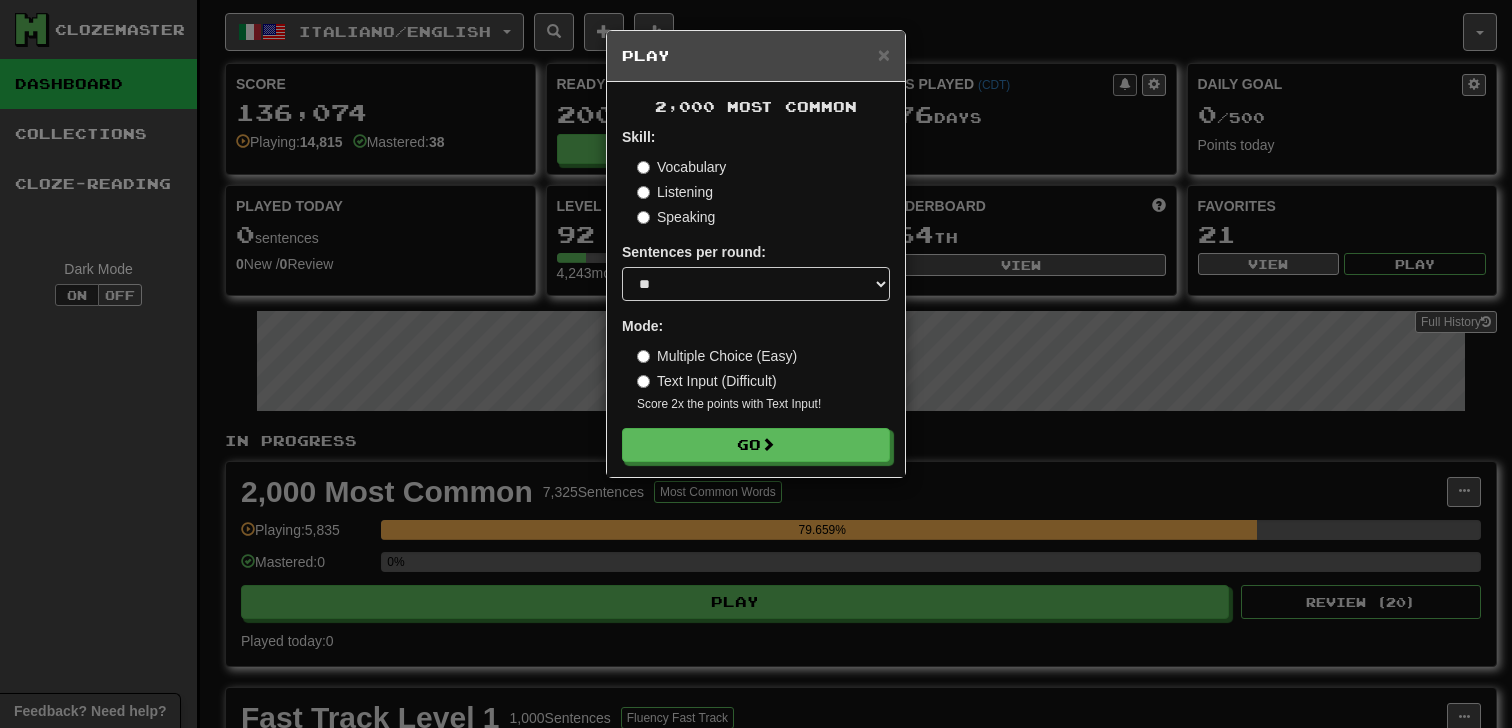 click on "2,000 Most Common Skill: Vocabulary Listening Speaking Sentences per round: * ** ** ** ** ** *** ******** Mode: Multiple Choice (Easy) Text Input (Difficult) Score 2x the points with Text Input ! Go" at bounding box center [756, 279] 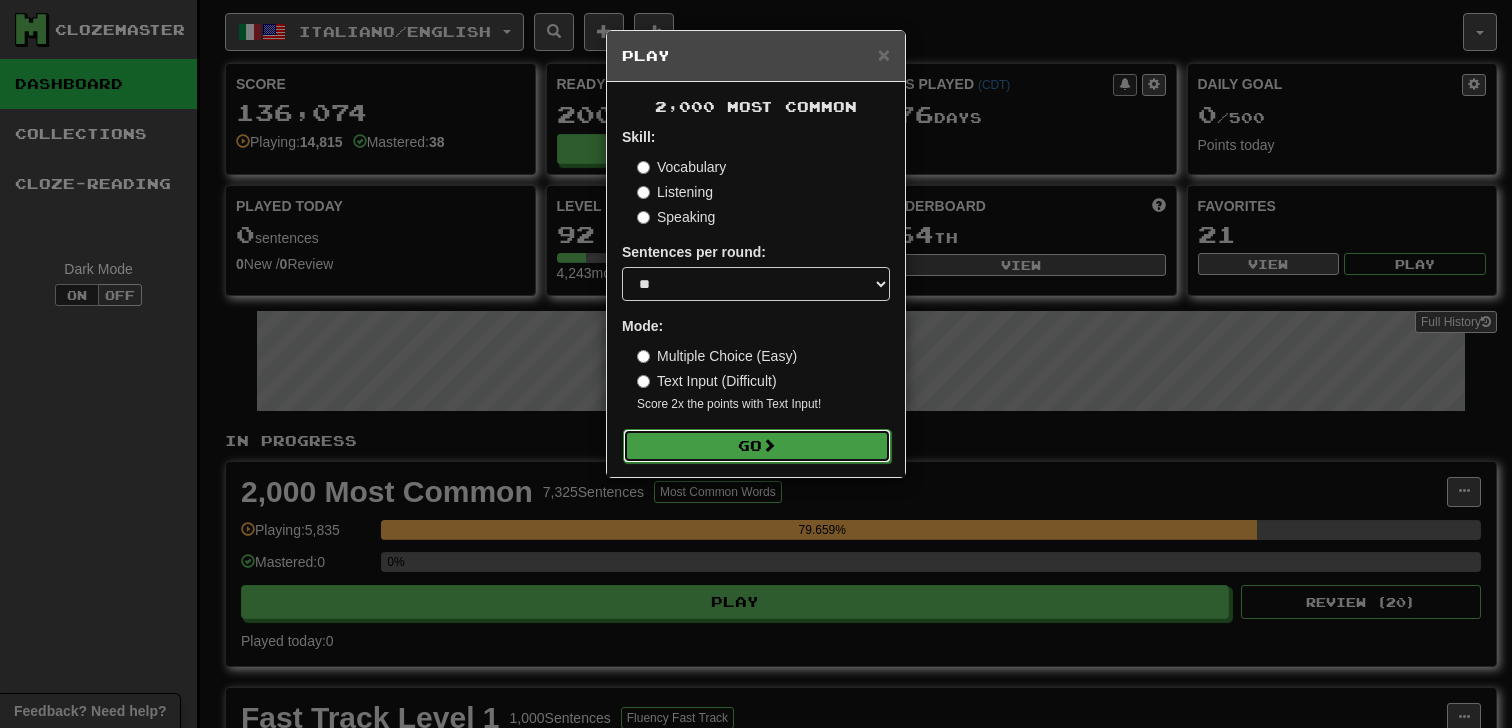 click on "Go" at bounding box center (757, 446) 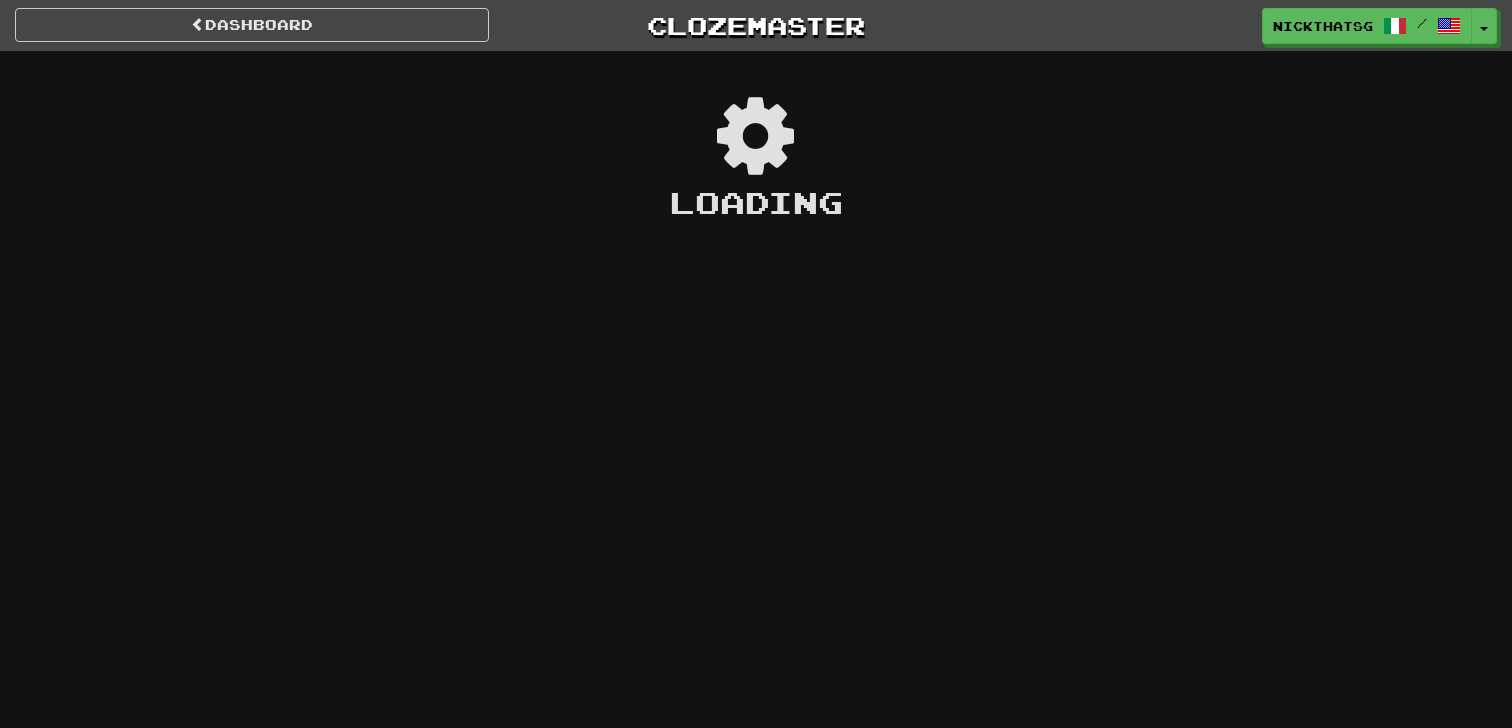 scroll, scrollTop: 0, scrollLeft: 0, axis: both 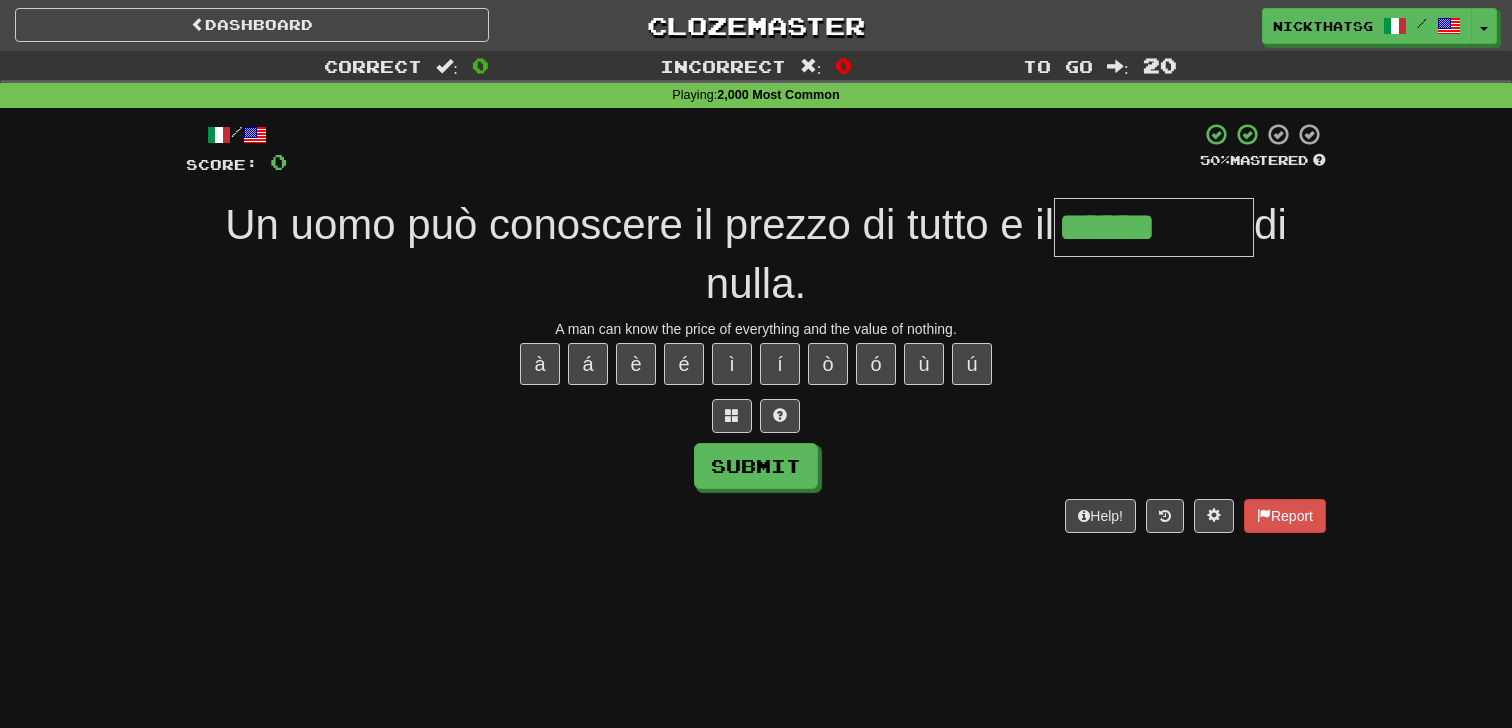 type on "******" 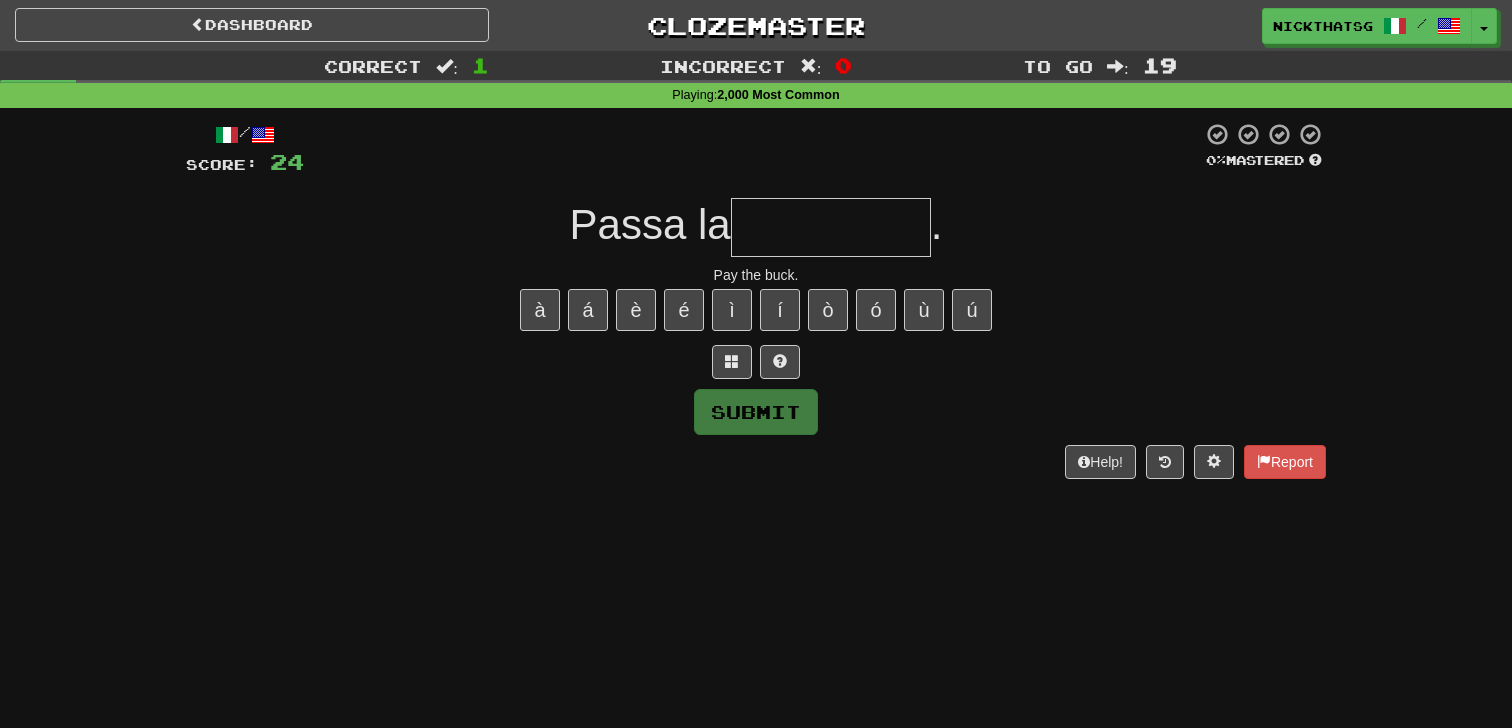 type on "*" 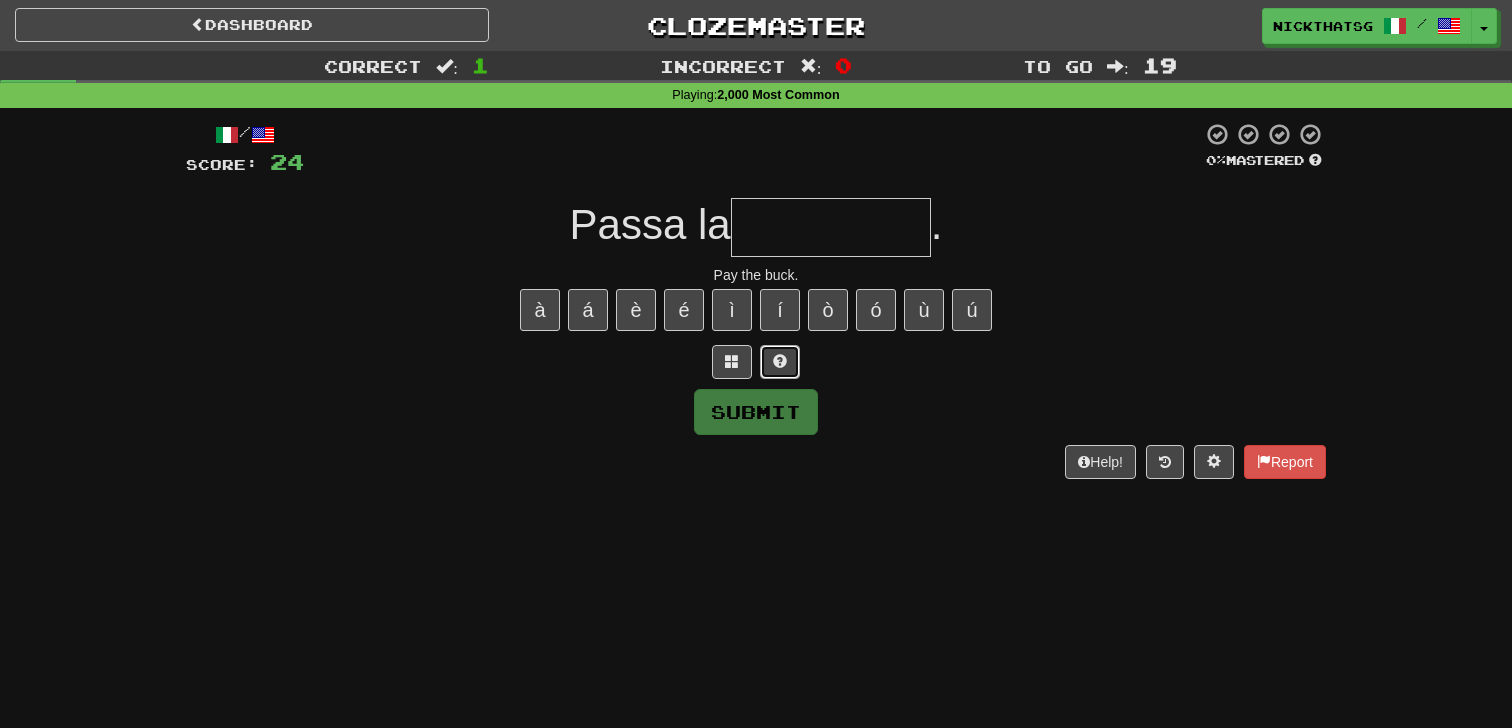 click at bounding box center [780, 361] 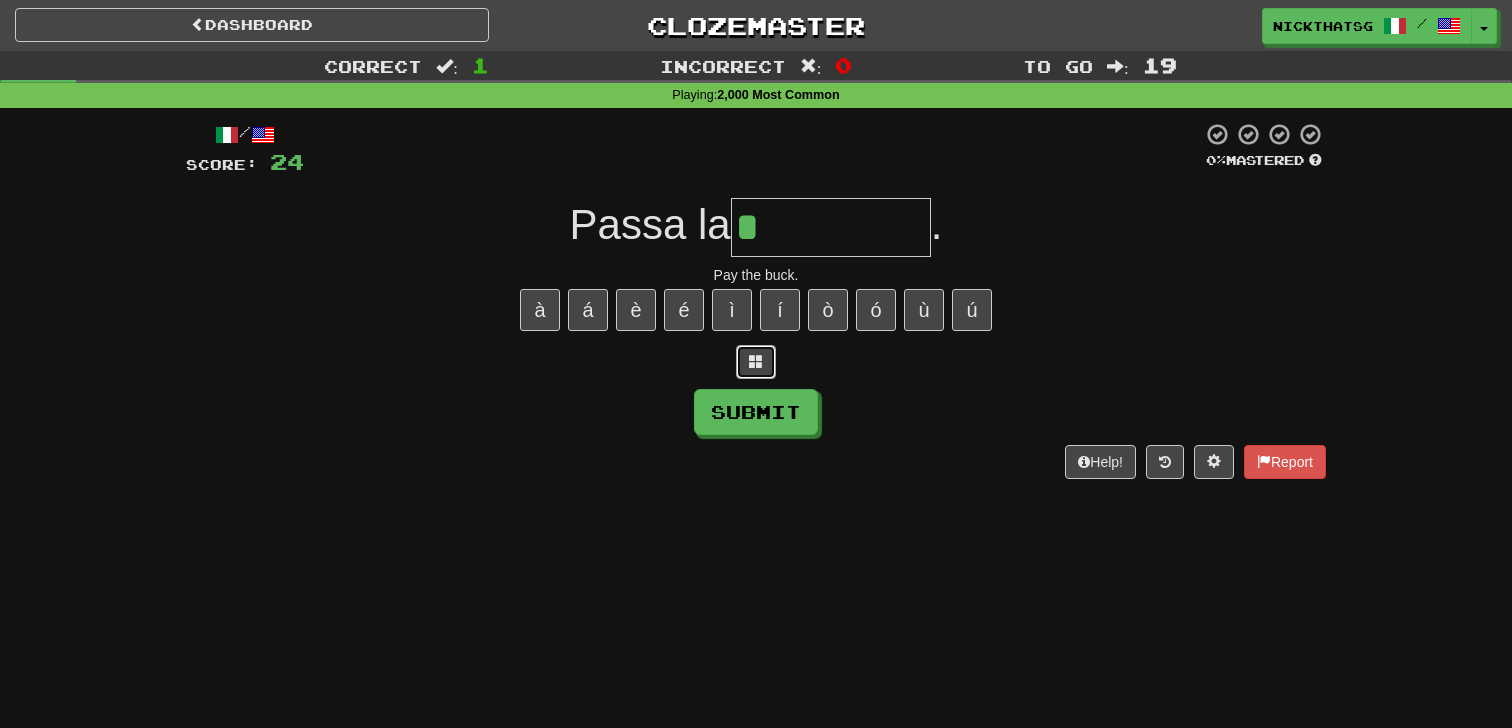 click at bounding box center (756, 361) 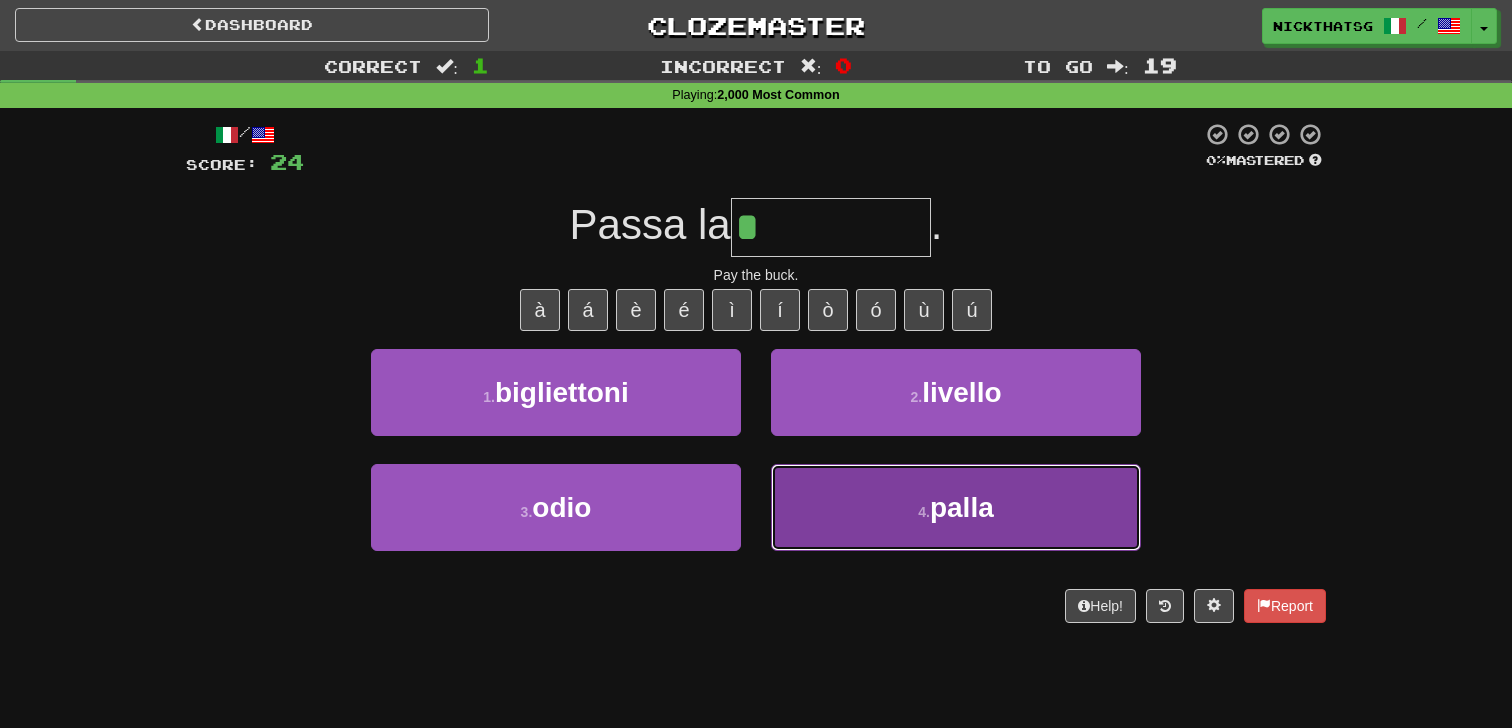 click on "4 .  palla" at bounding box center (956, 507) 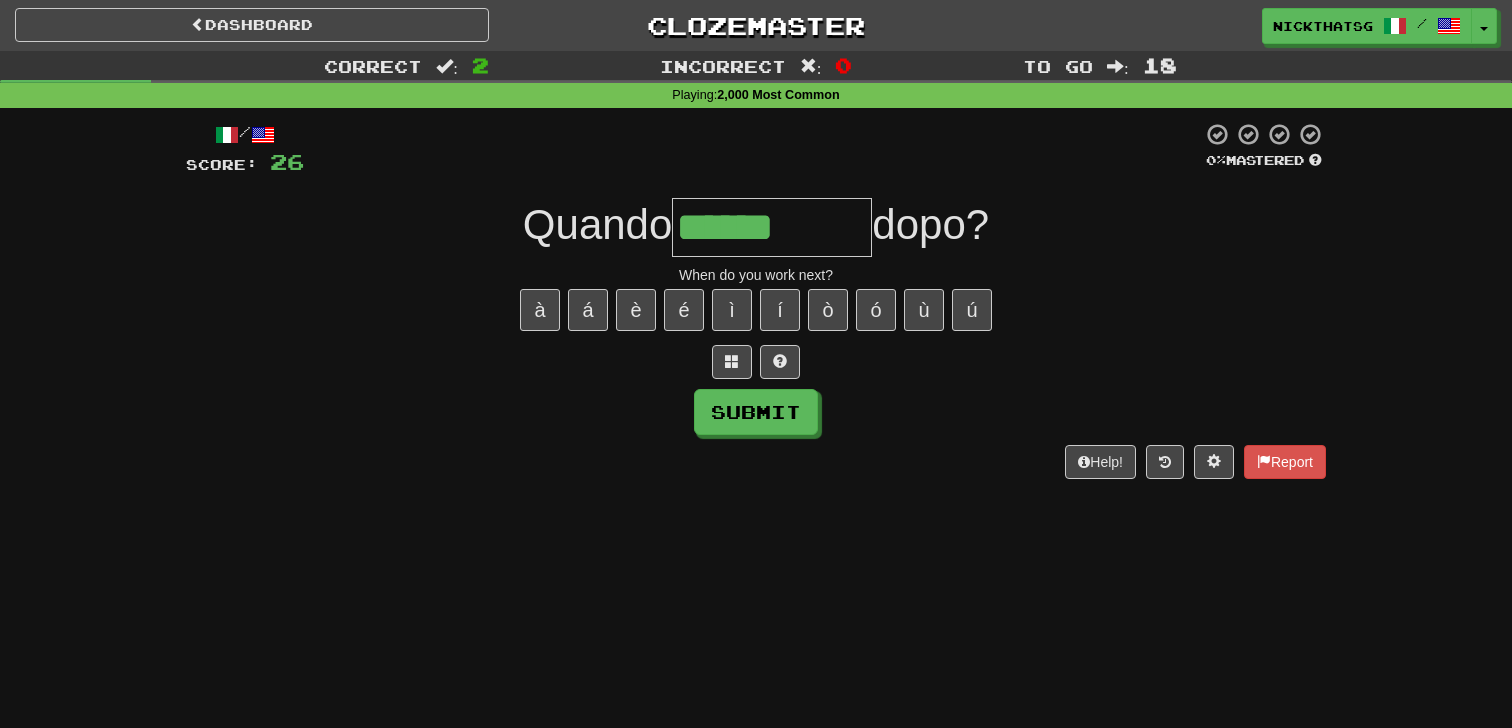 type on "******" 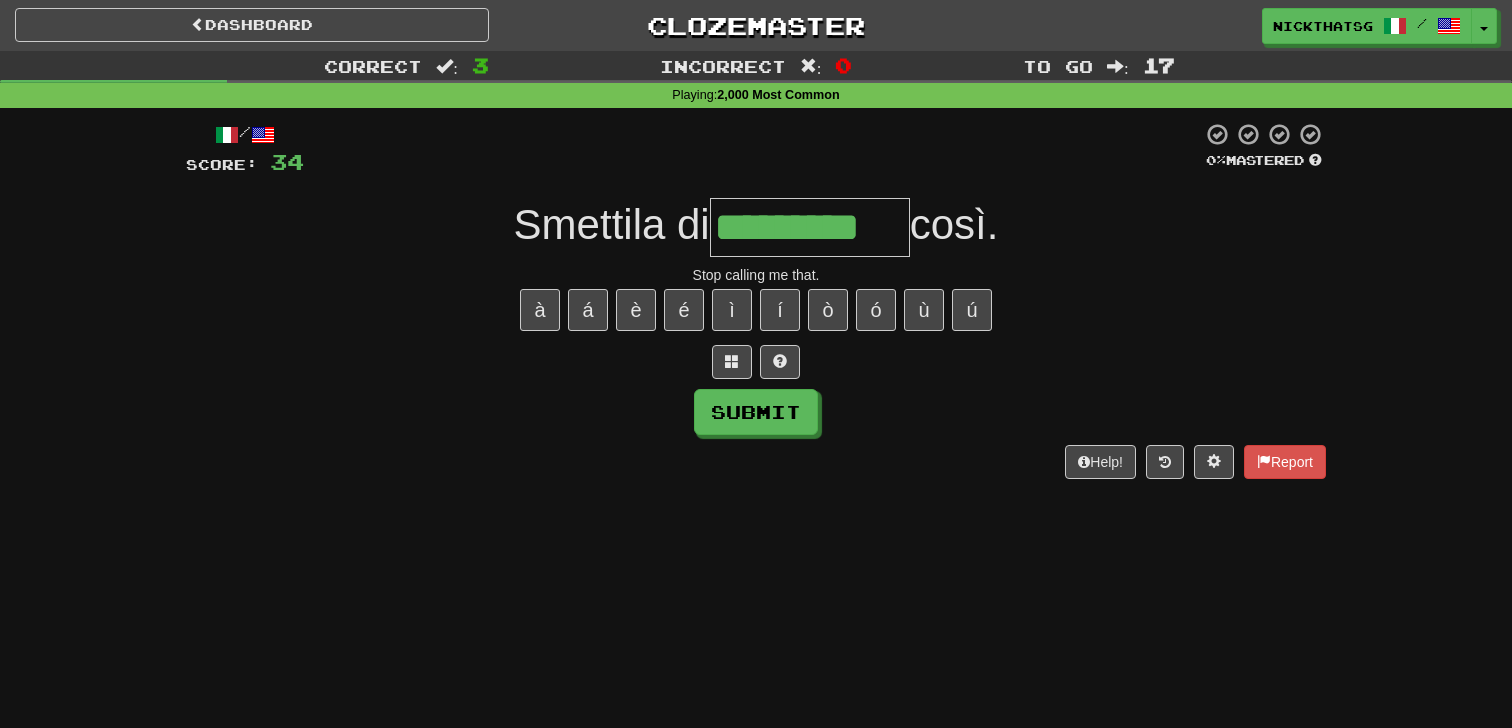 scroll, scrollTop: 0, scrollLeft: 3, axis: horizontal 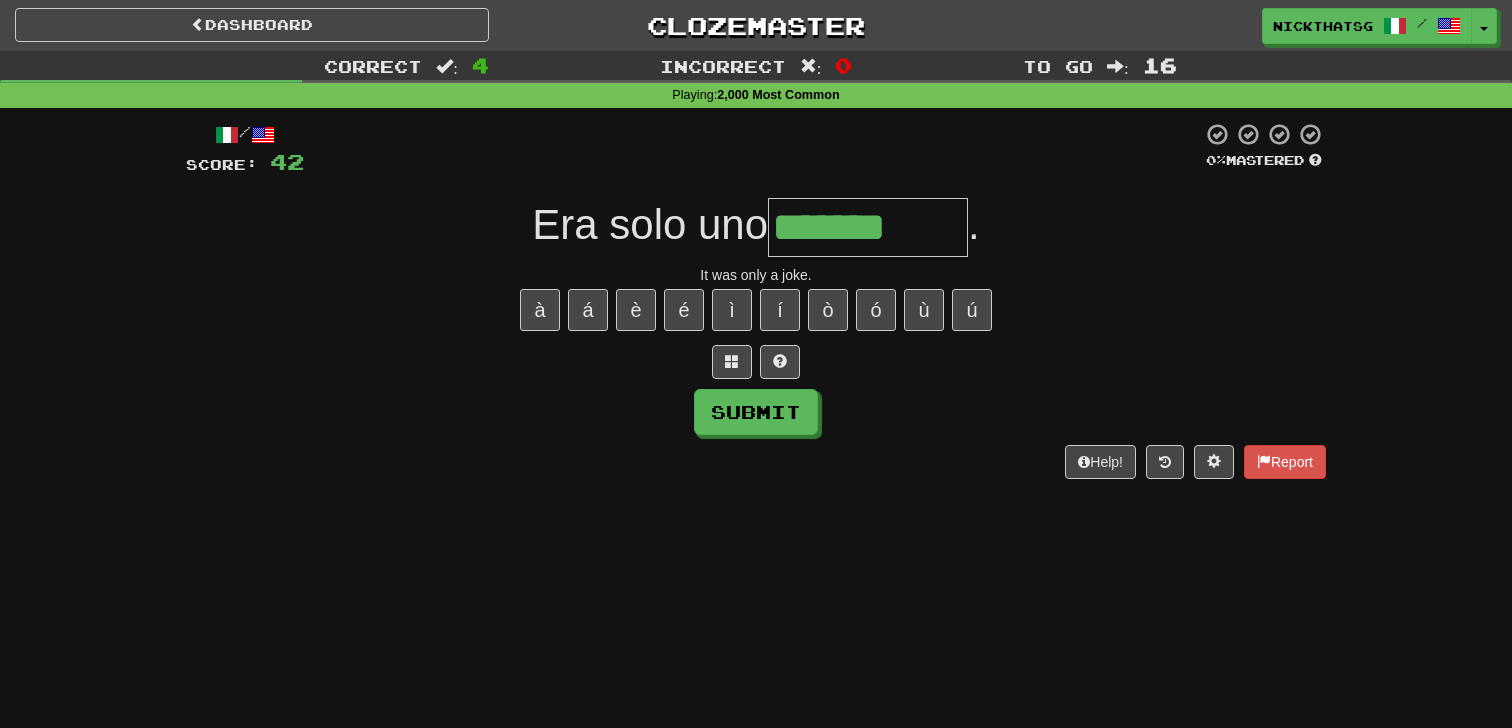 type on "*******" 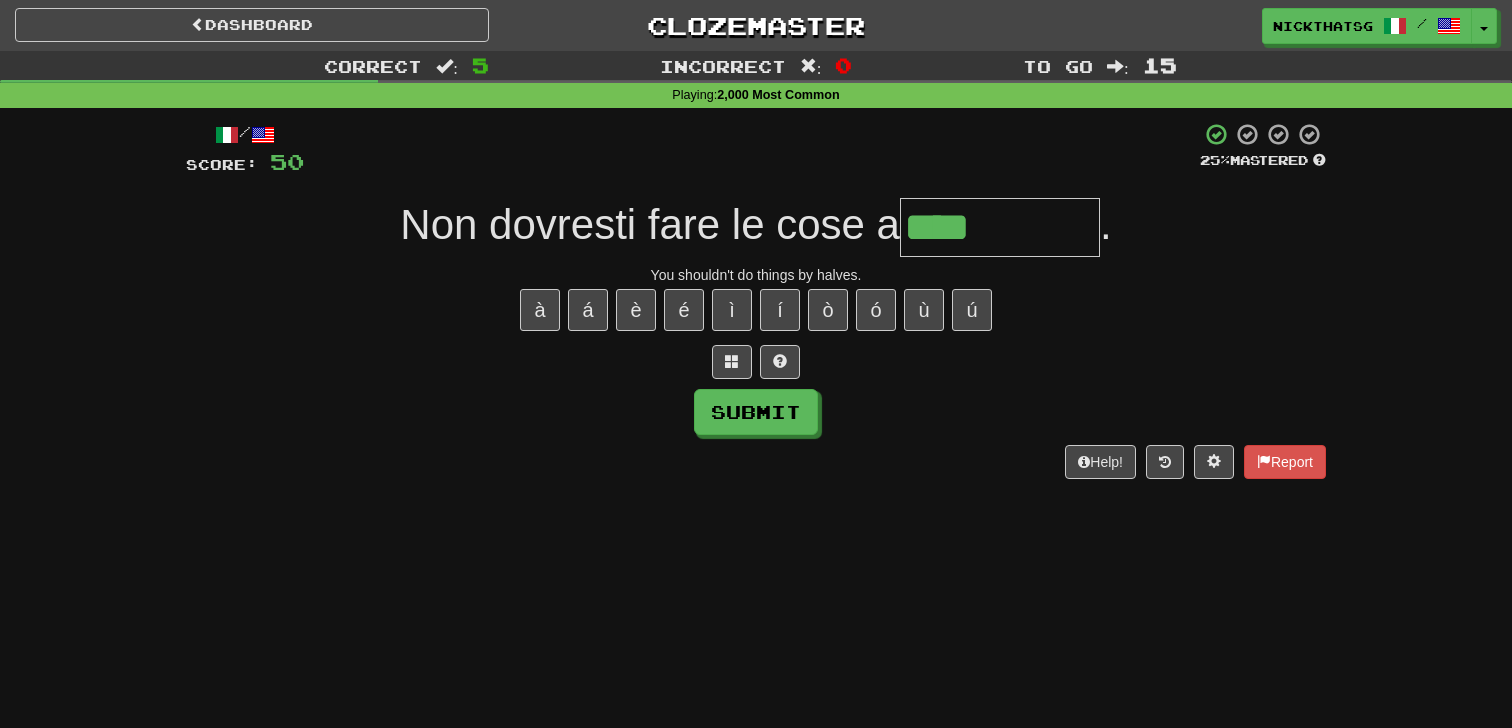 type on "****" 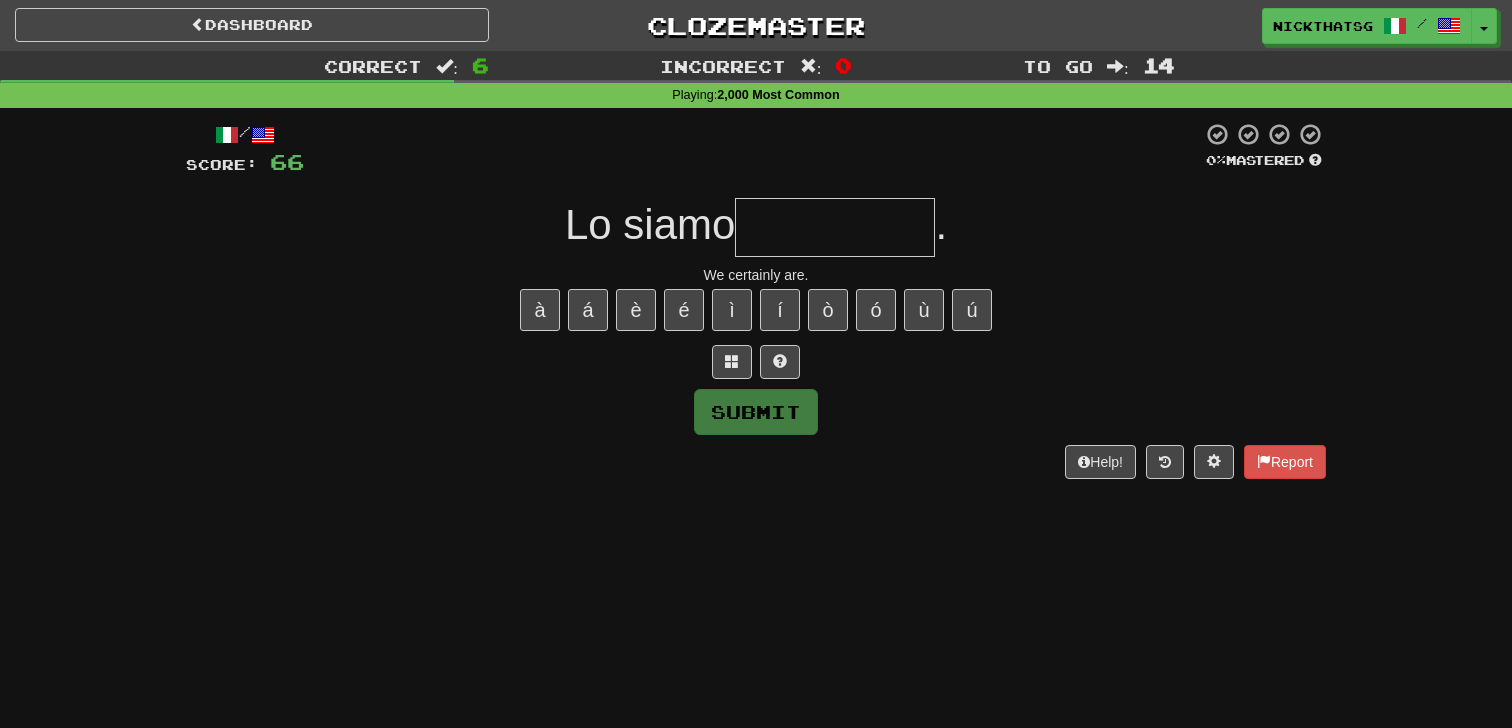 click at bounding box center [835, 227] 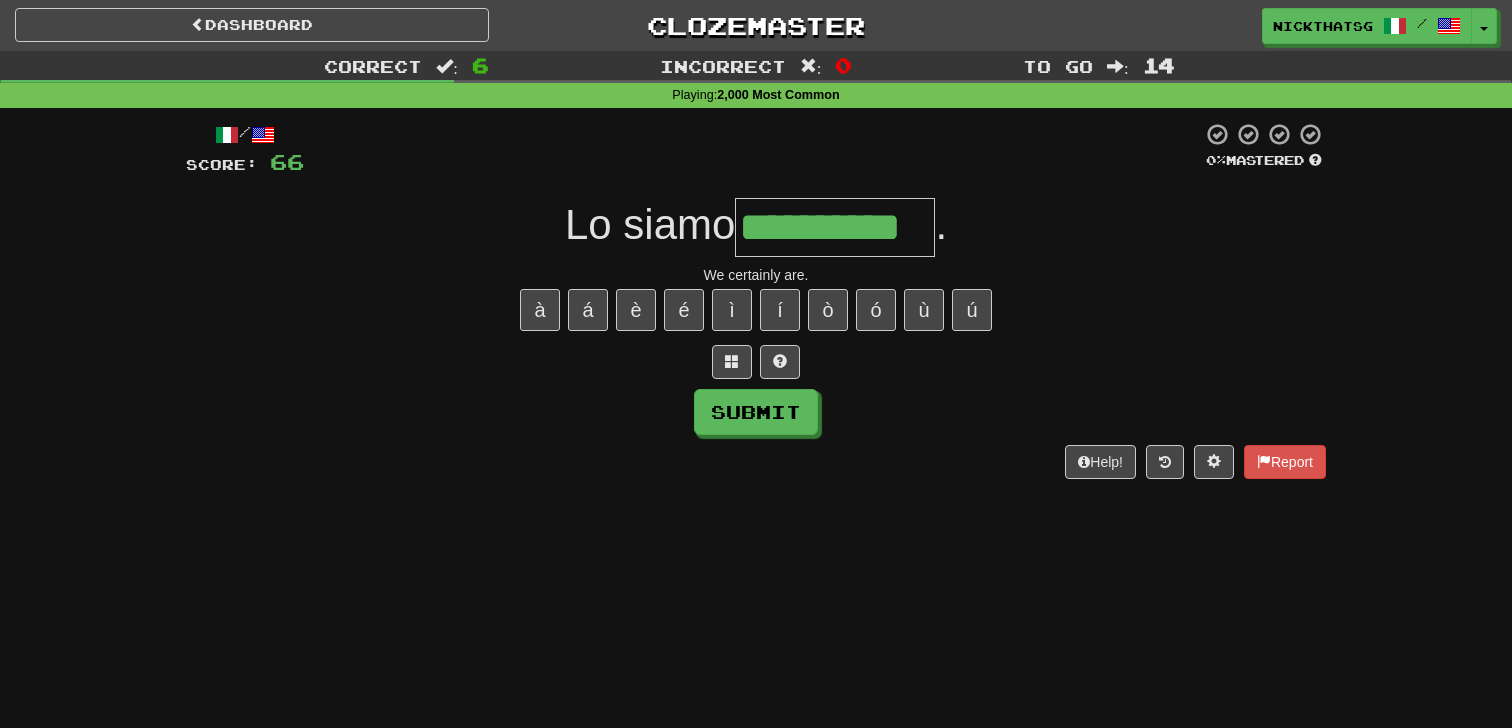 scroll, scrollTop: 0, scrollLeft: 0, axis: both 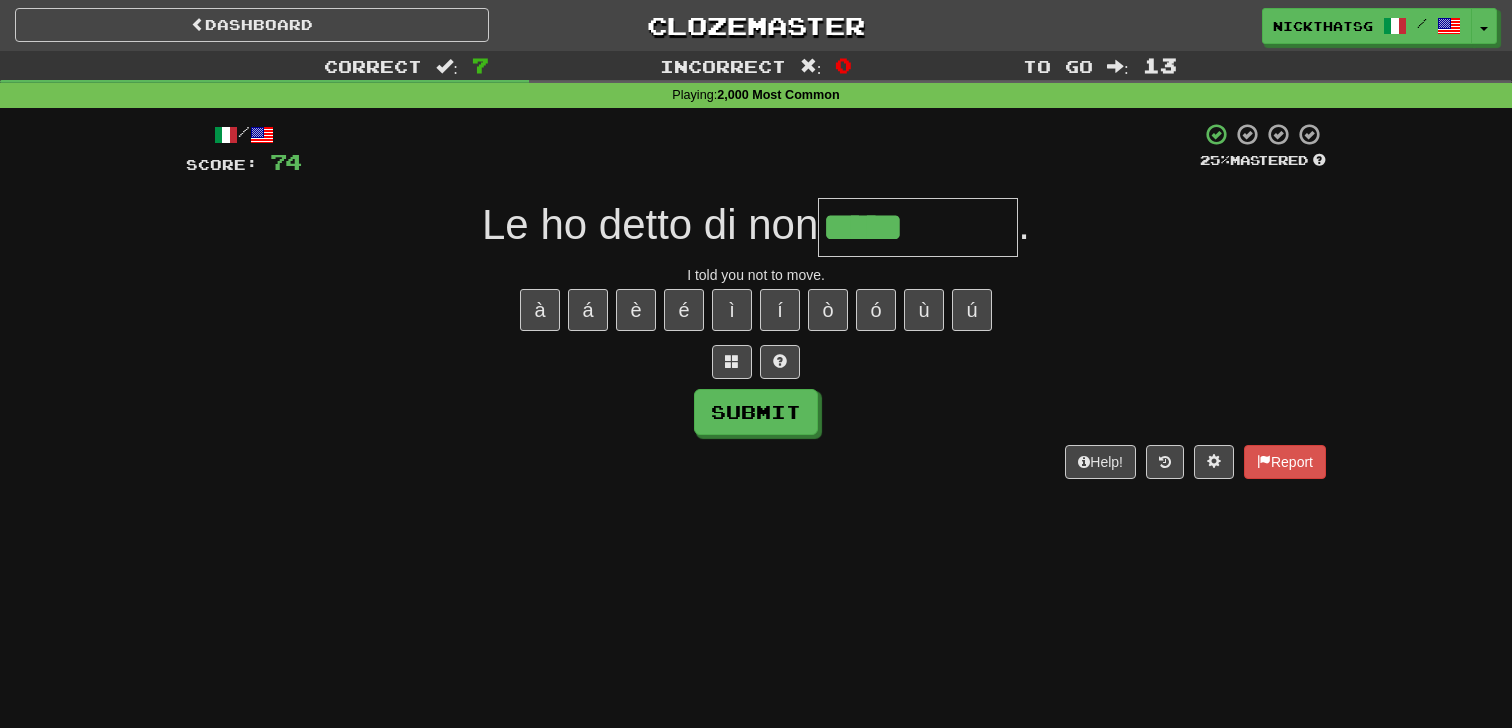 type on "********" 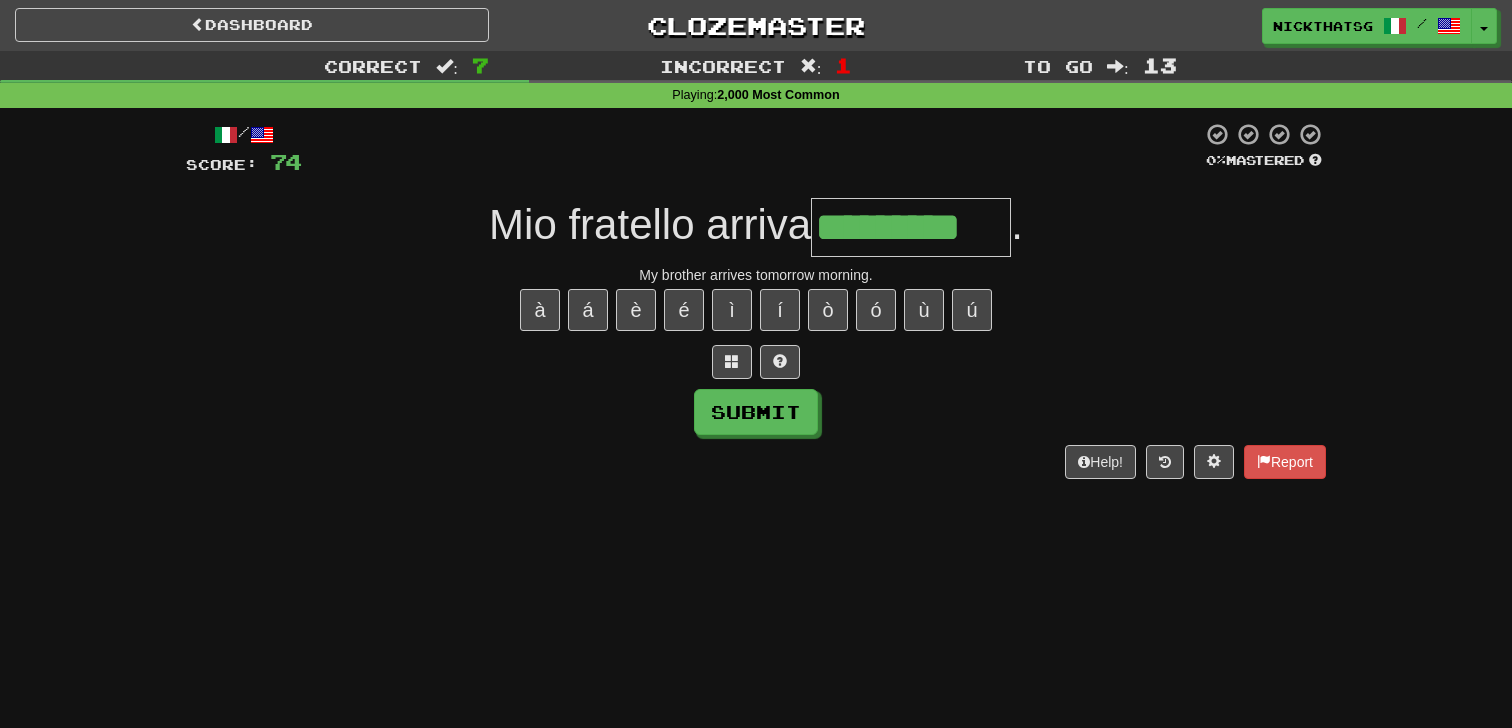 type on "*********" 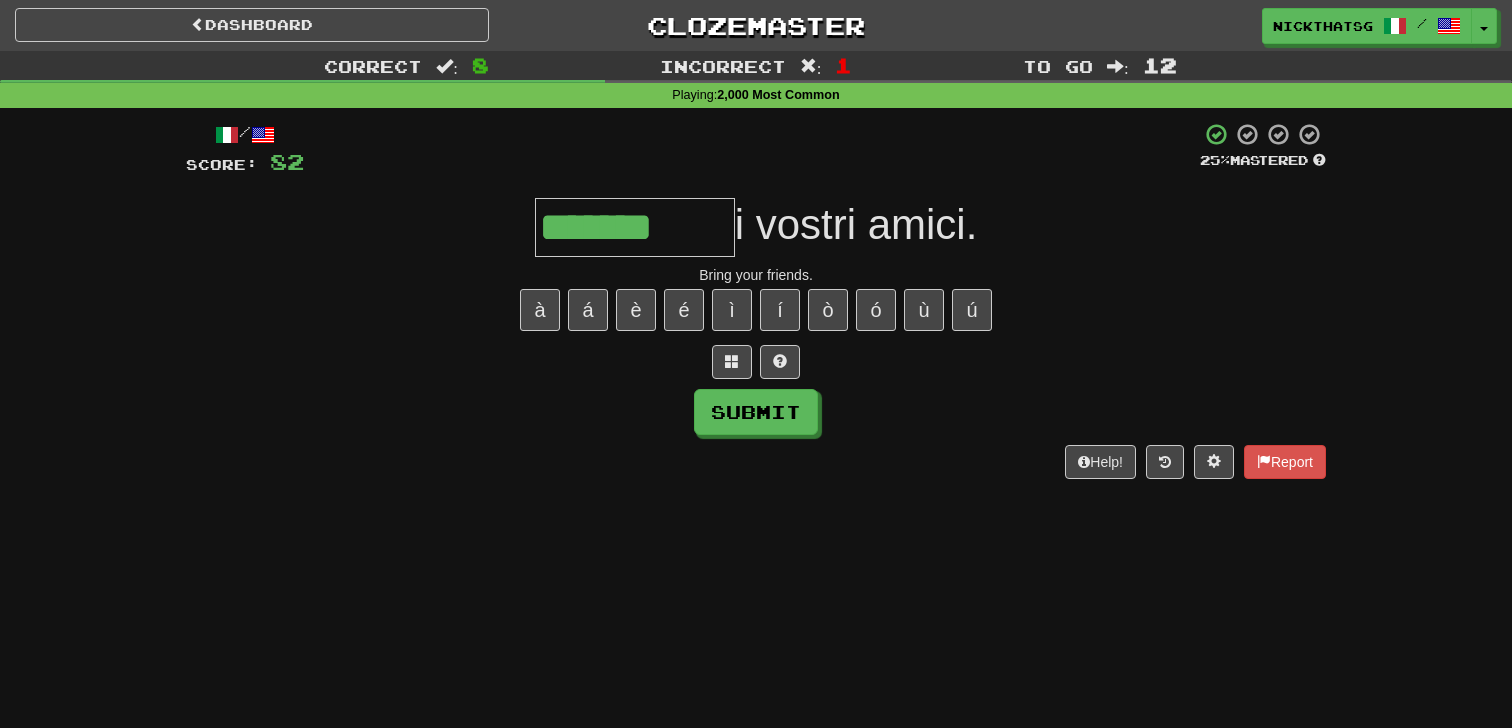 type on "*******" 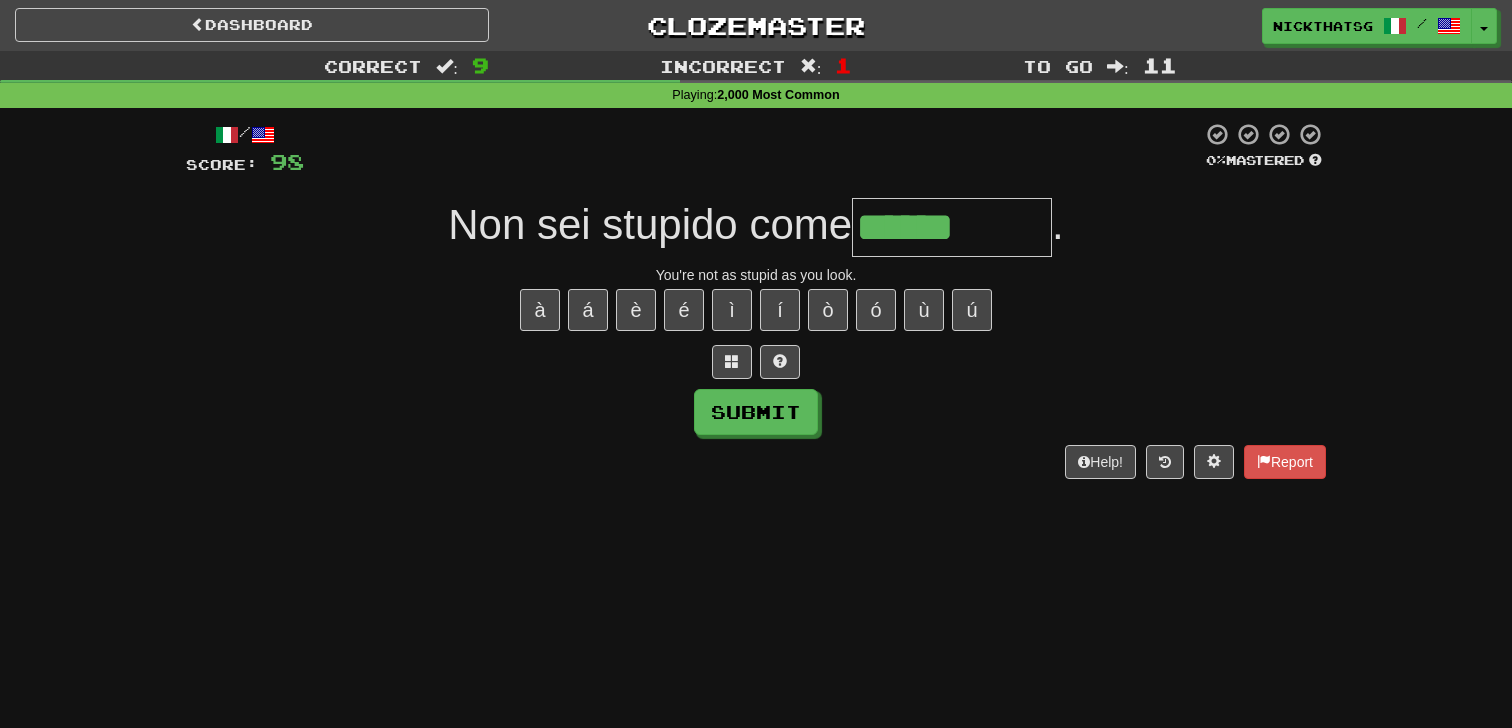 type on "******" 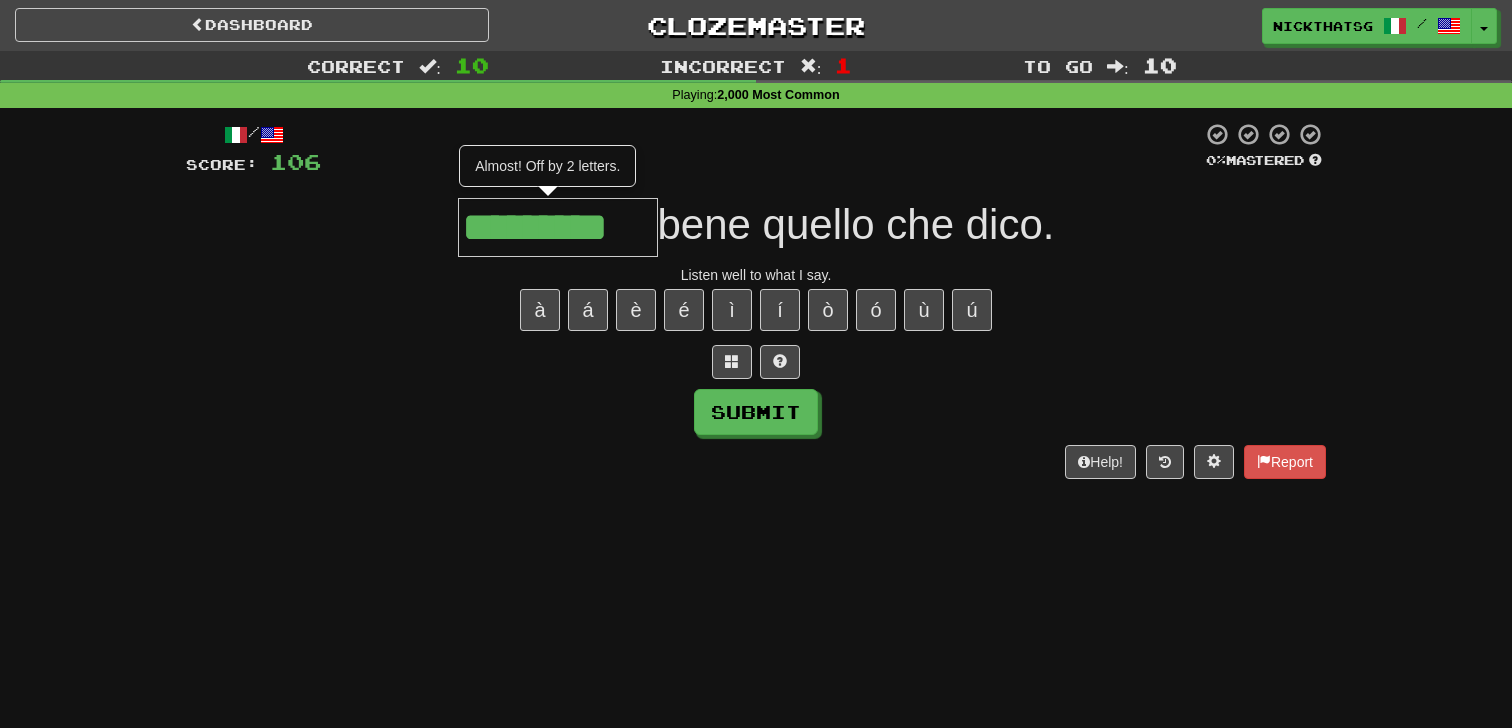type on "*********" 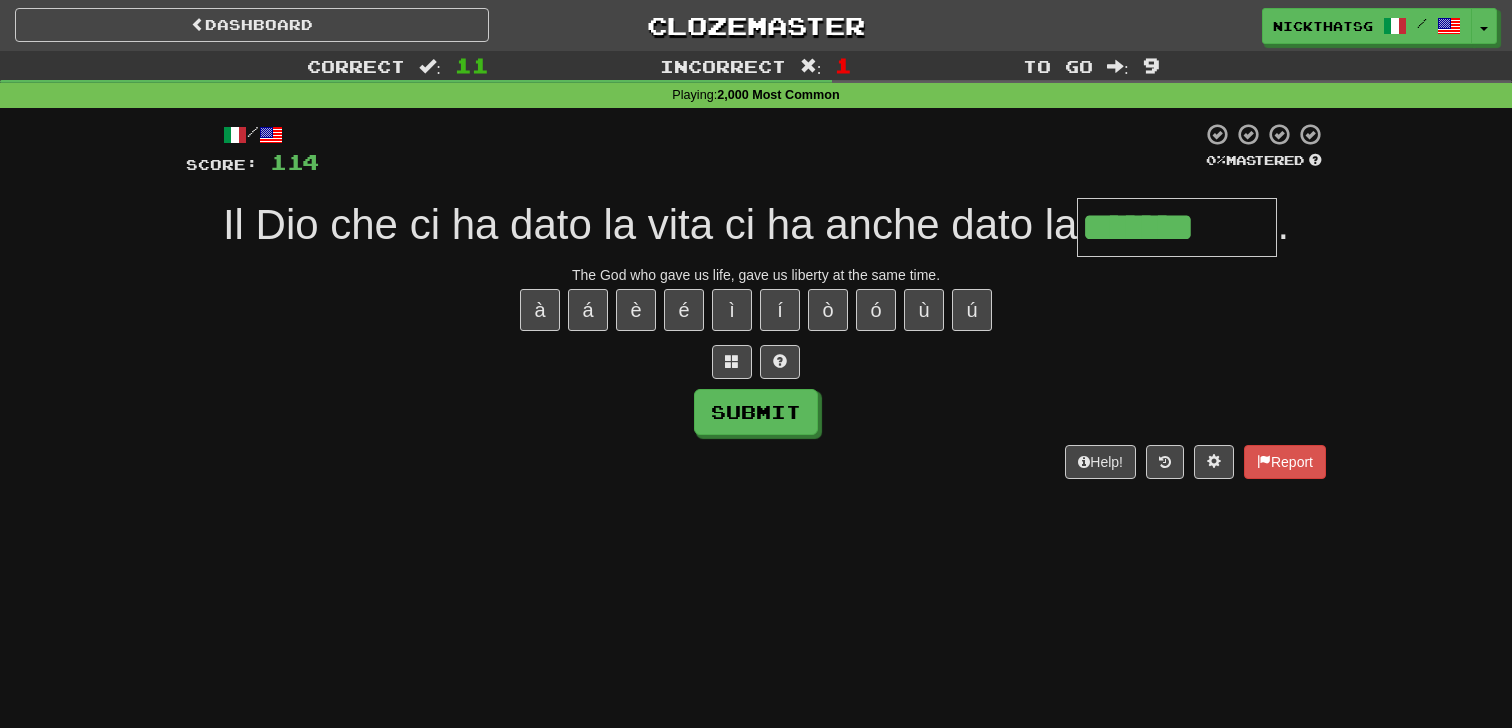 type on "*******" 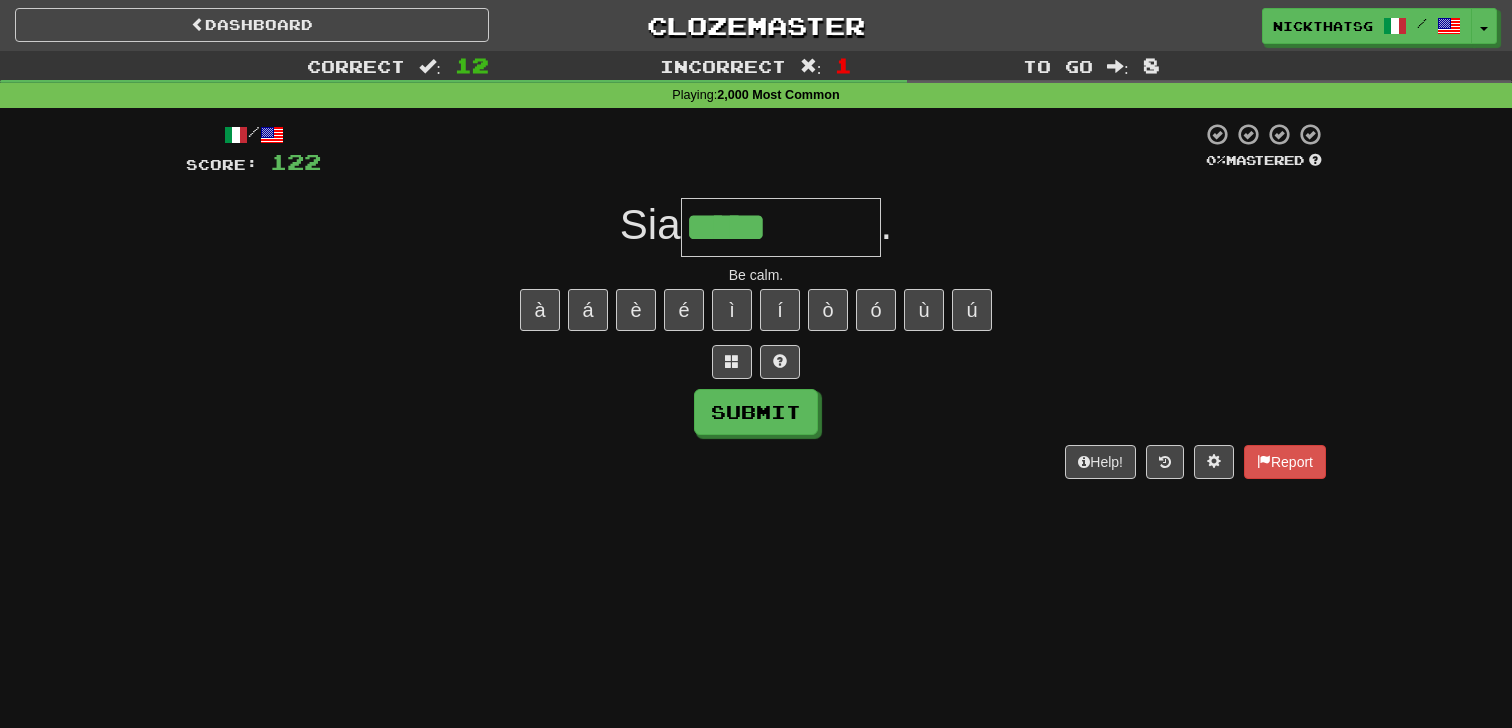 type on "*****" 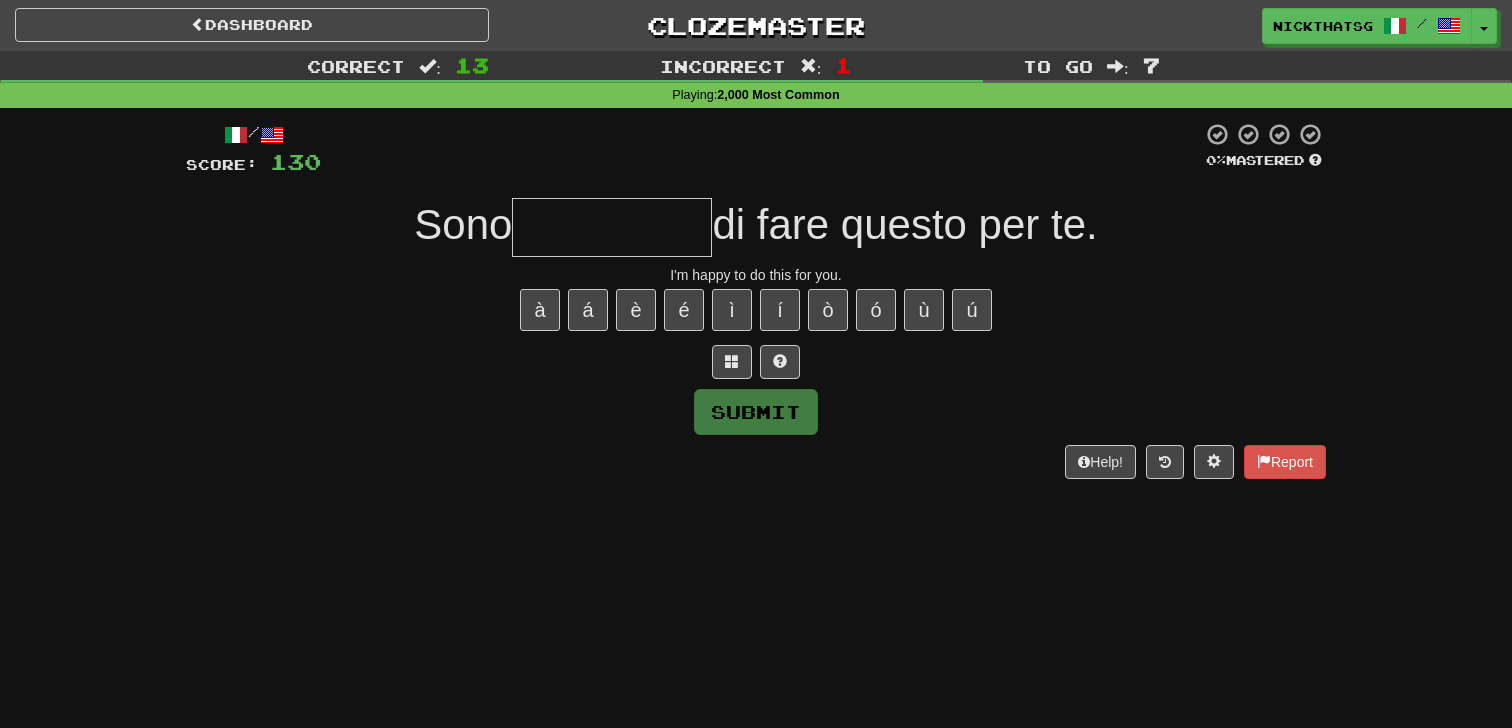 type on "*" 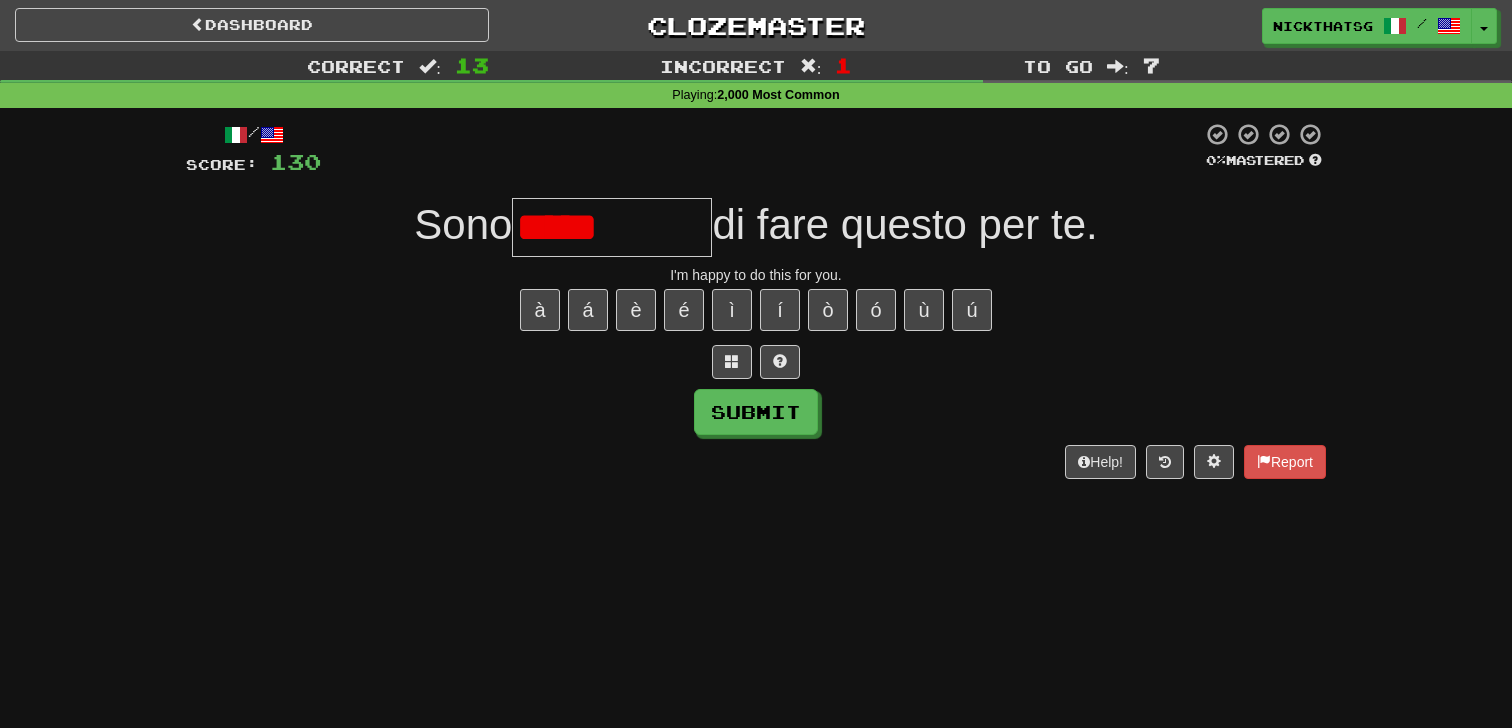 type on "******" 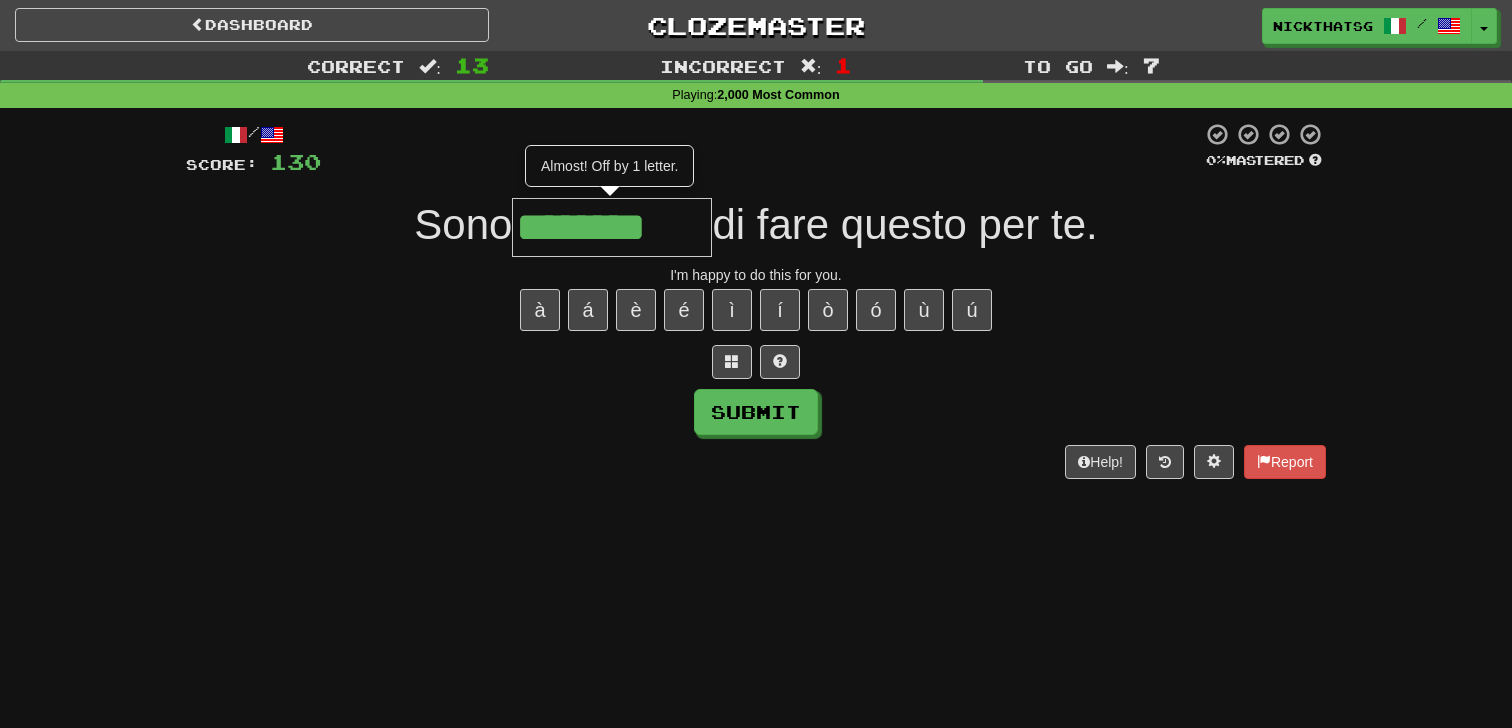type on "********" 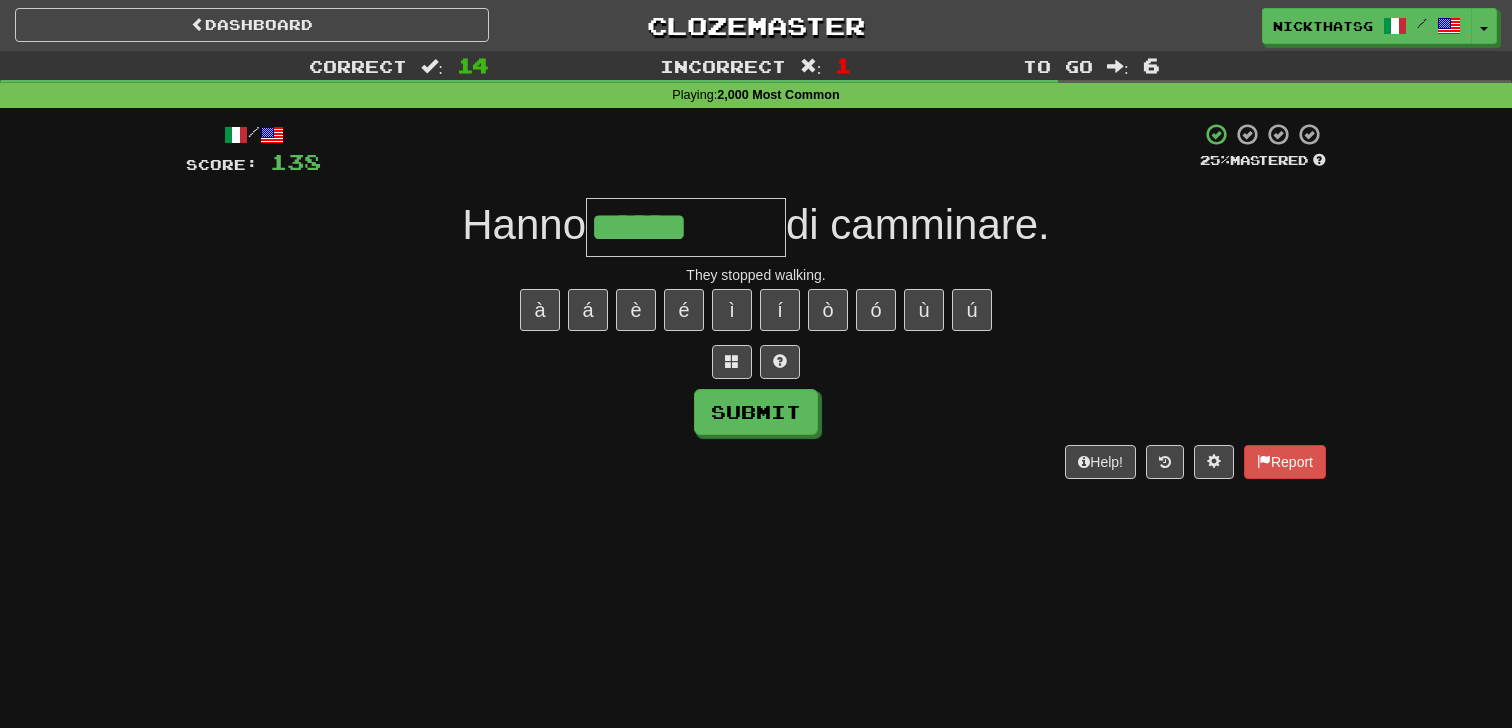 type on "******" 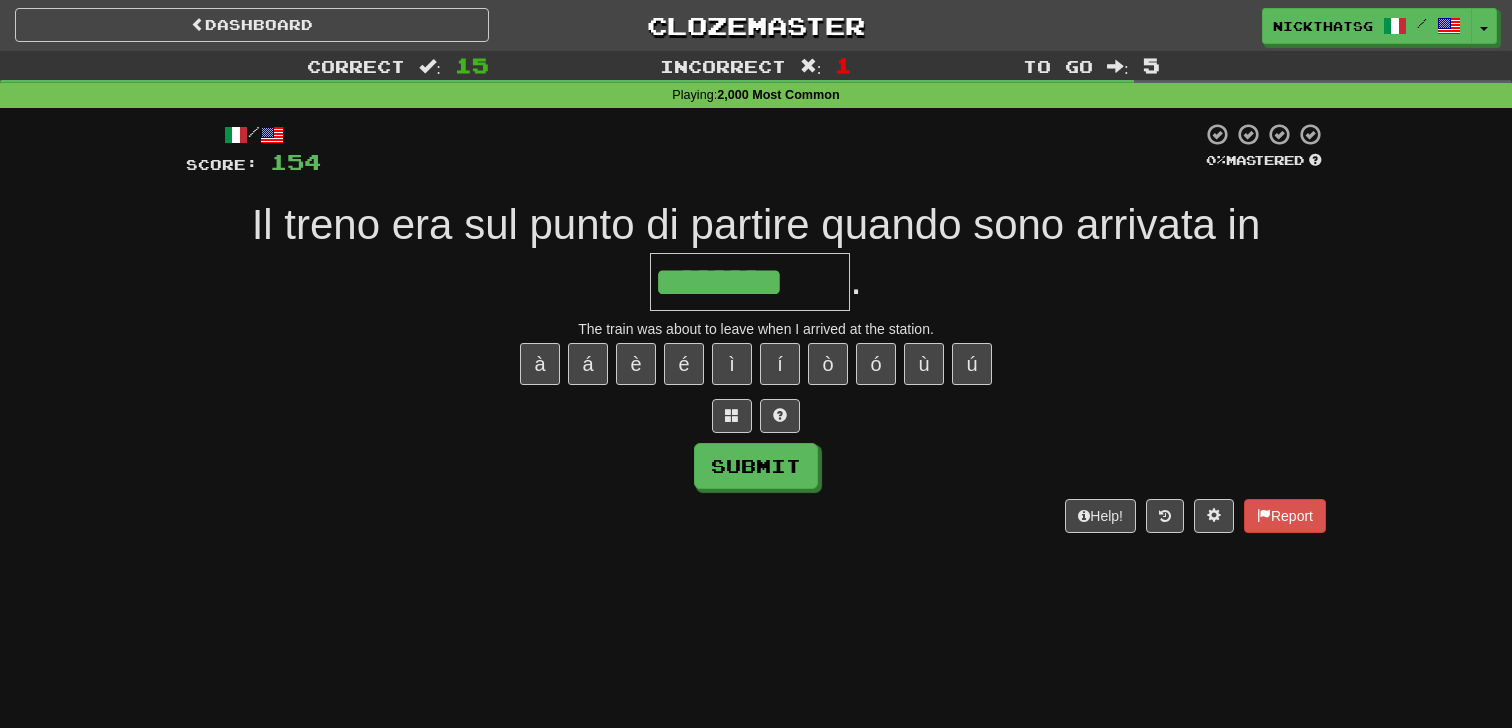 type on "********" 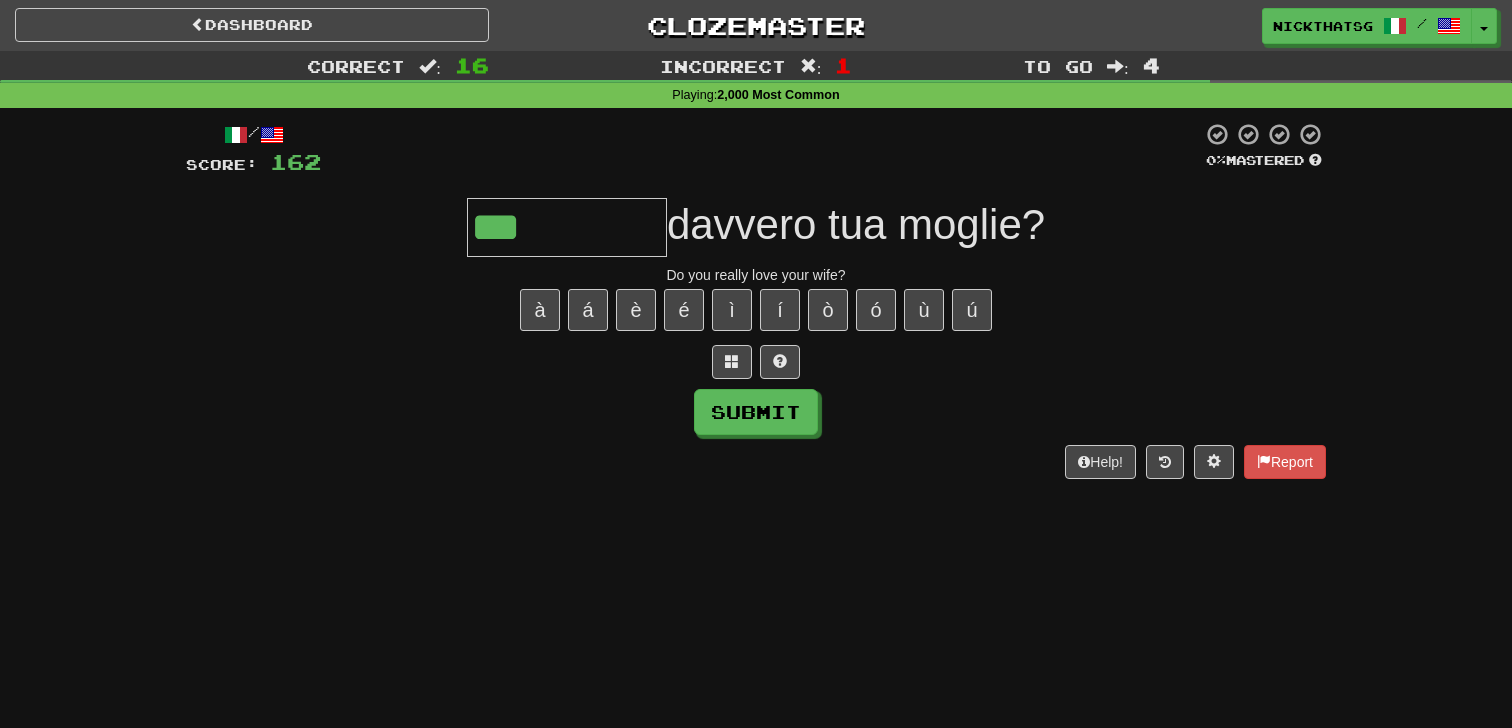 type on "***" 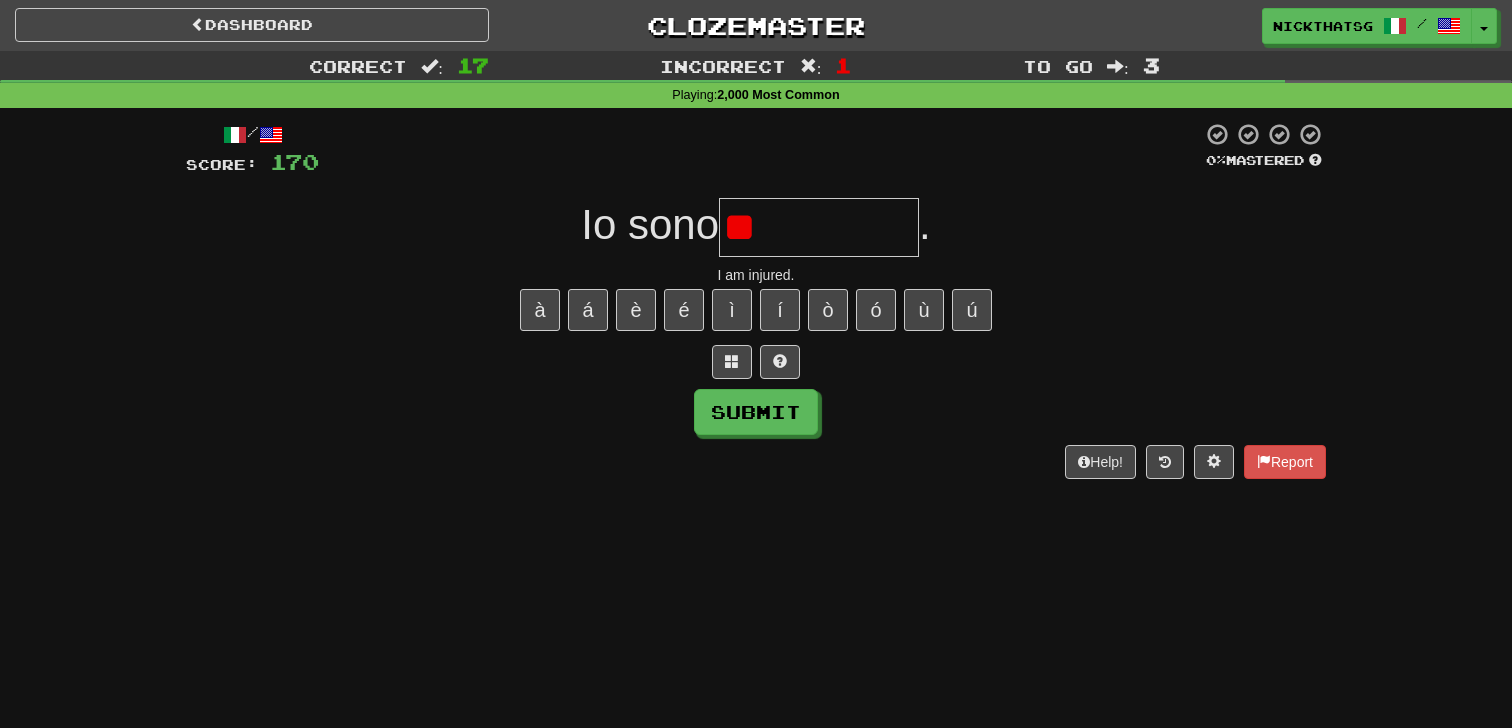 type on "*" 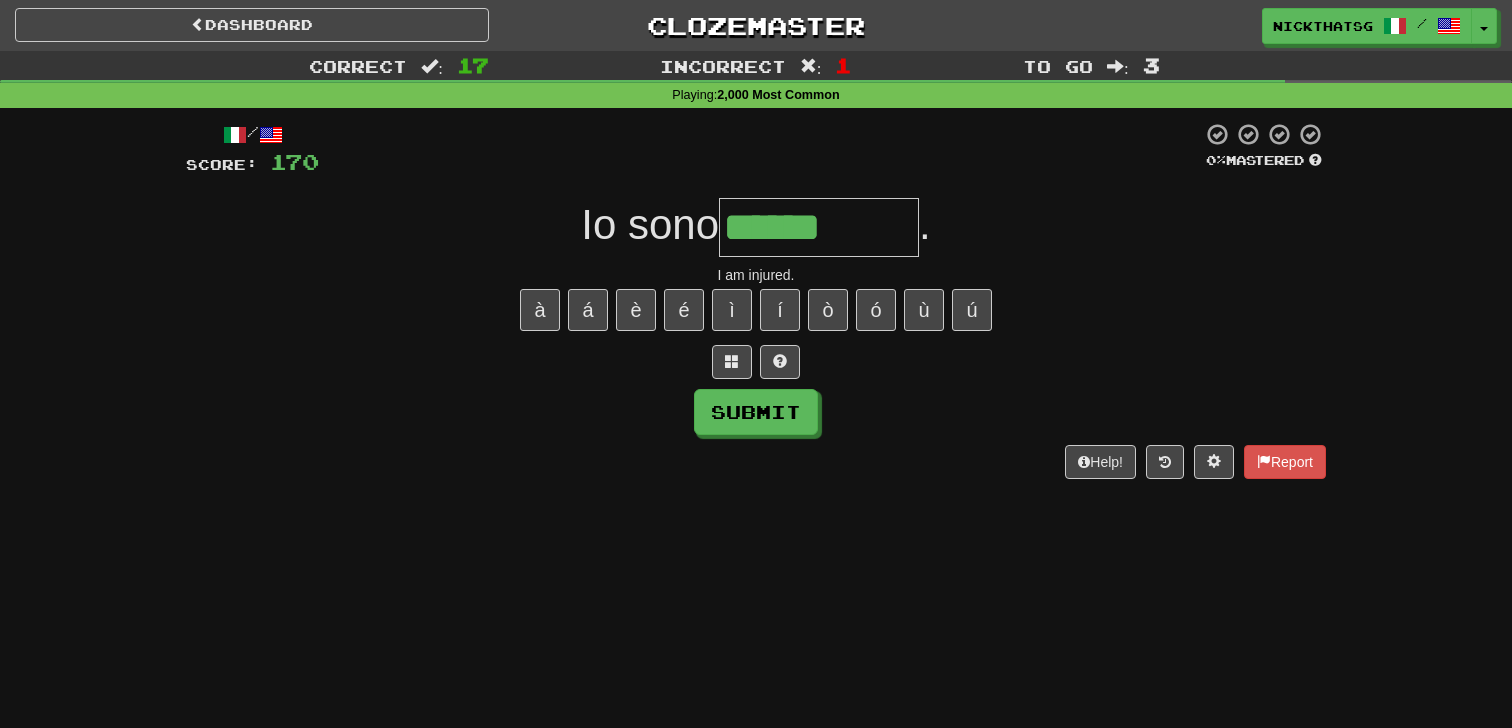 type on "******" 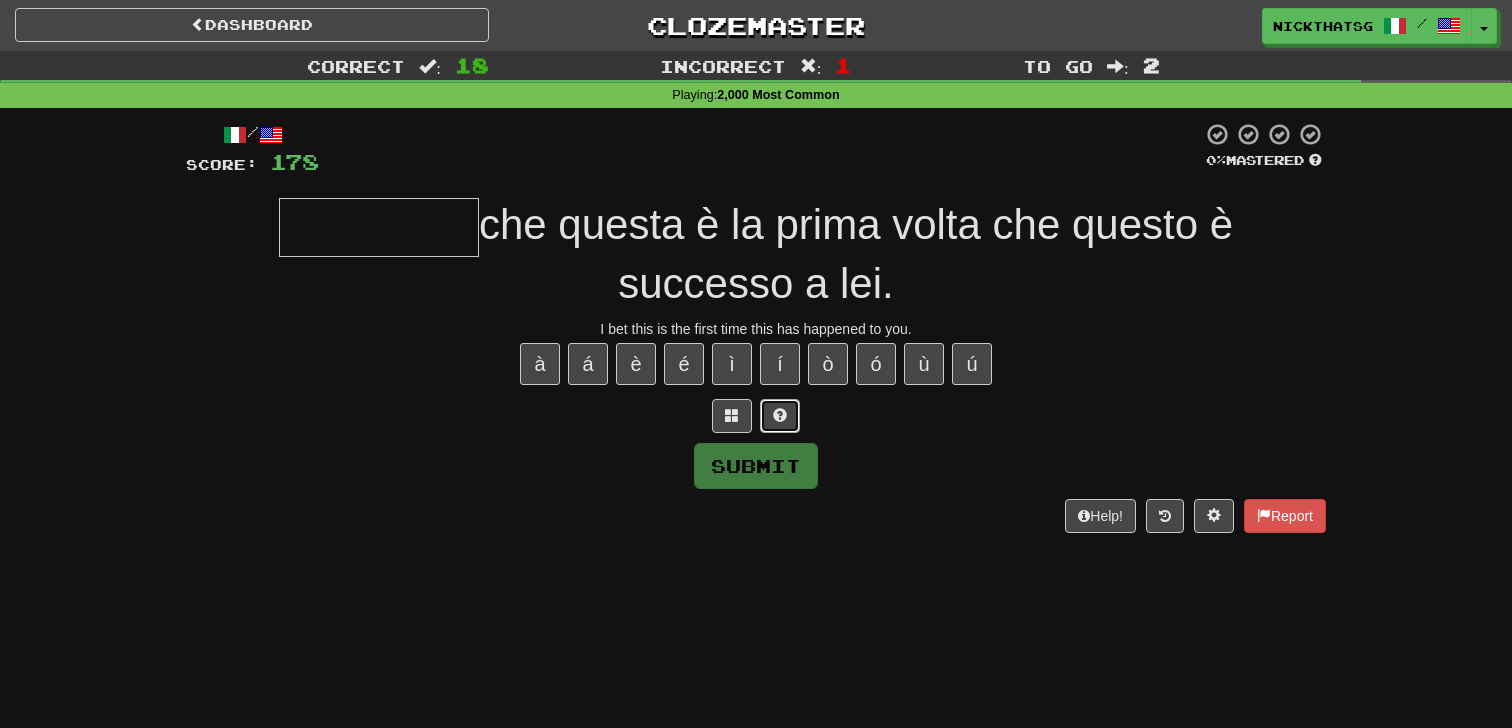 click at bounding box center (780, 415) 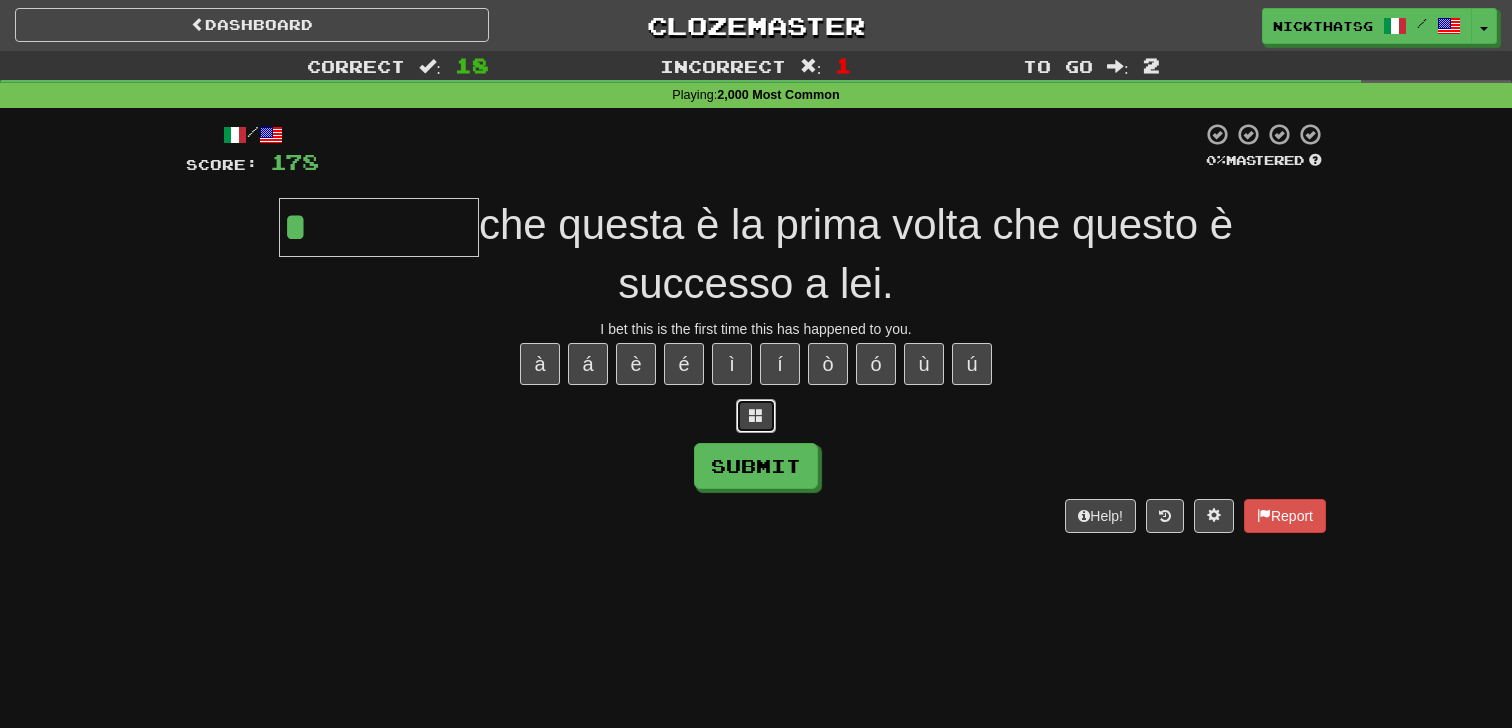 click at bounding box center (756, 415) 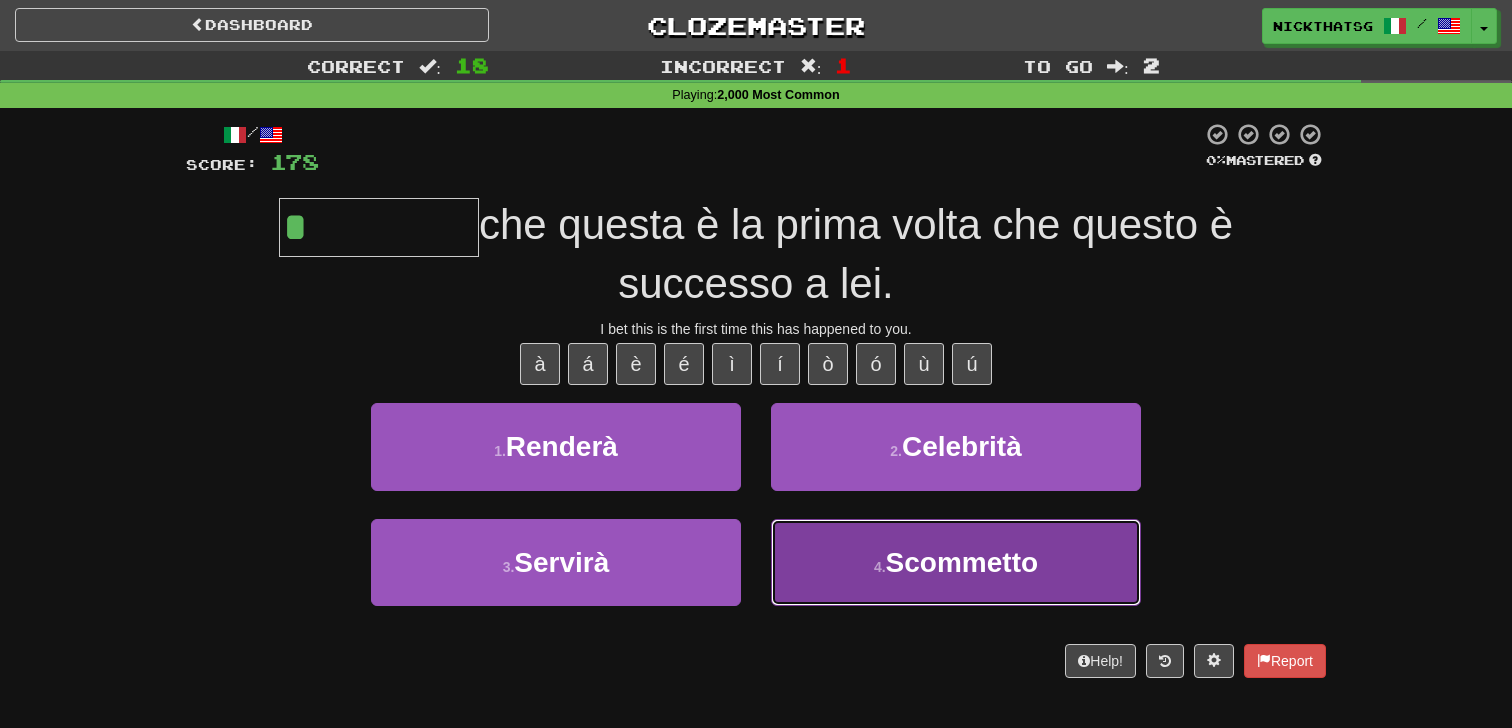 click on "4 .  Scommetto" at bounding box center [956, 562] 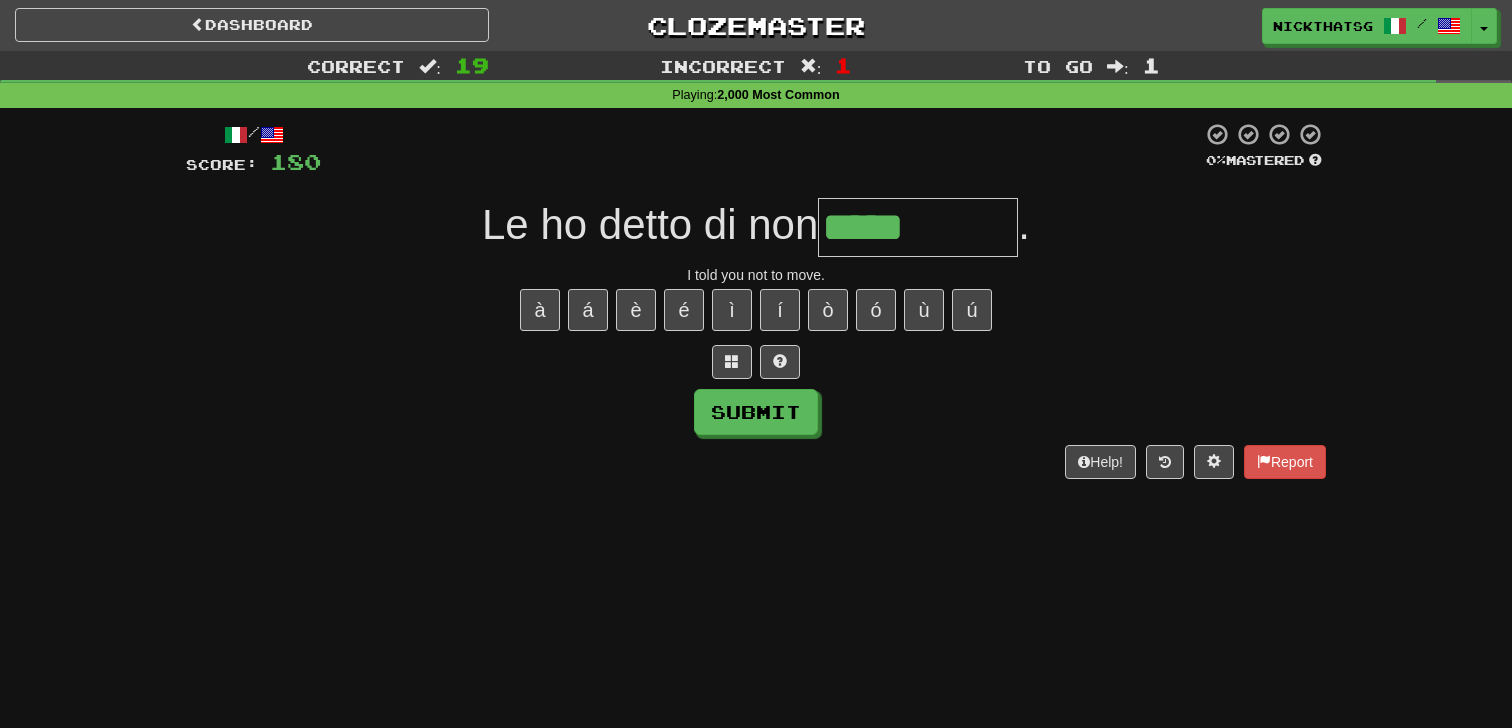type on "********" 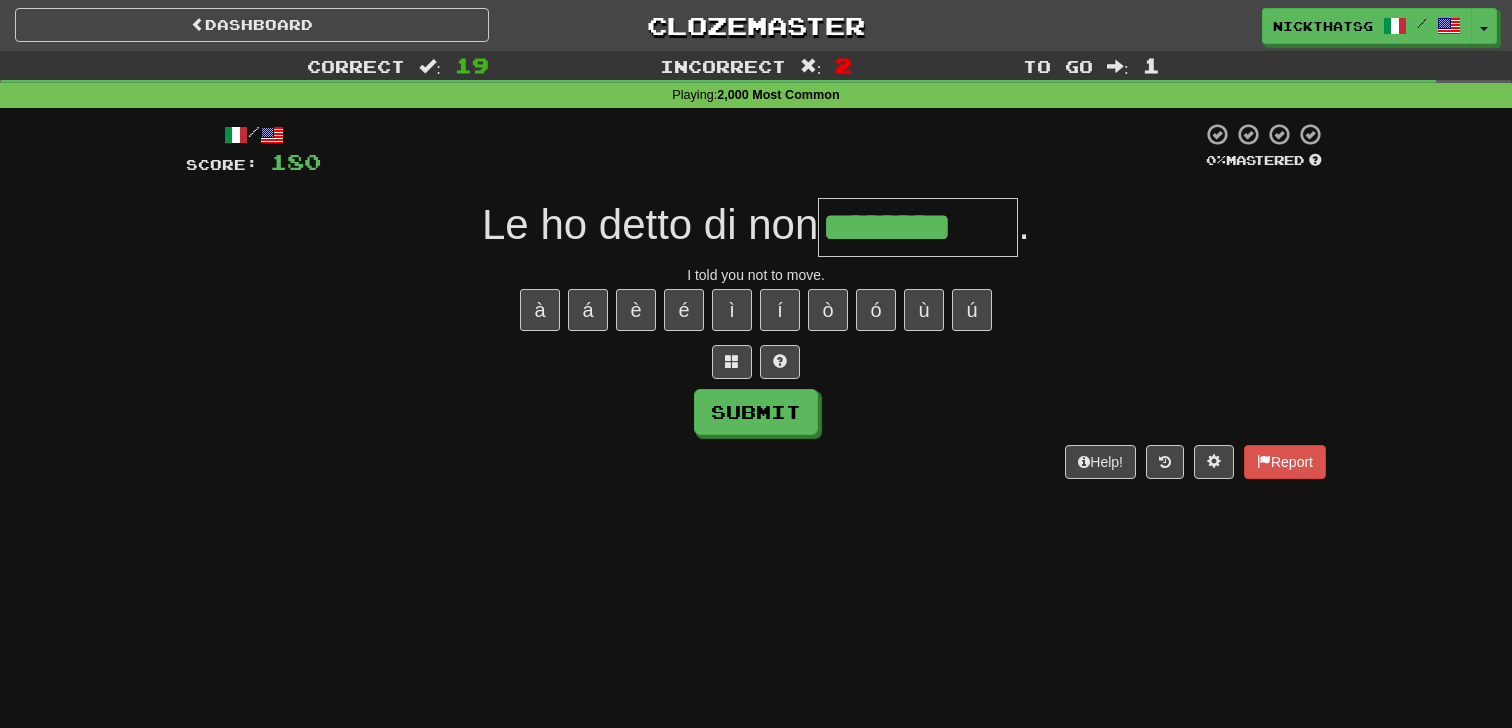 type on "********" 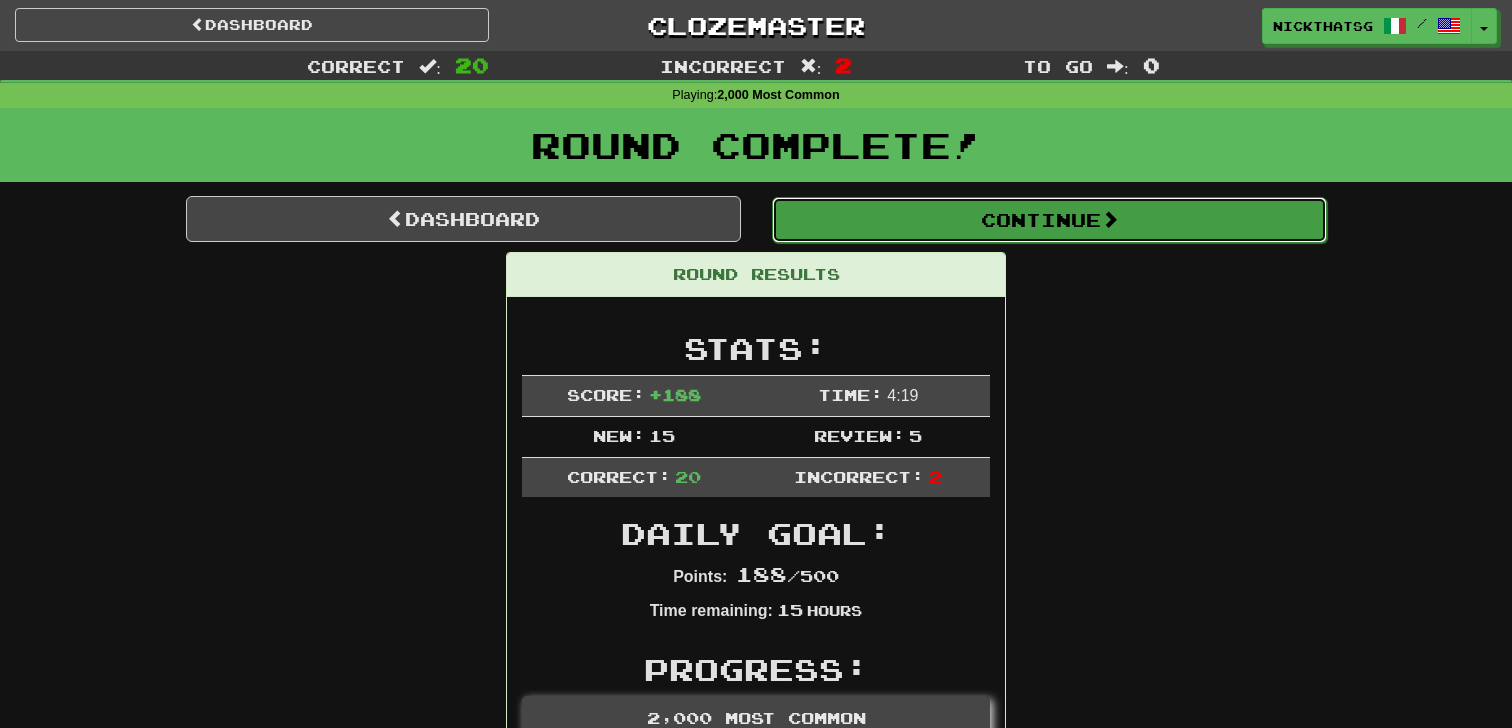click on "Continue" at bounding box center [1049, 220] 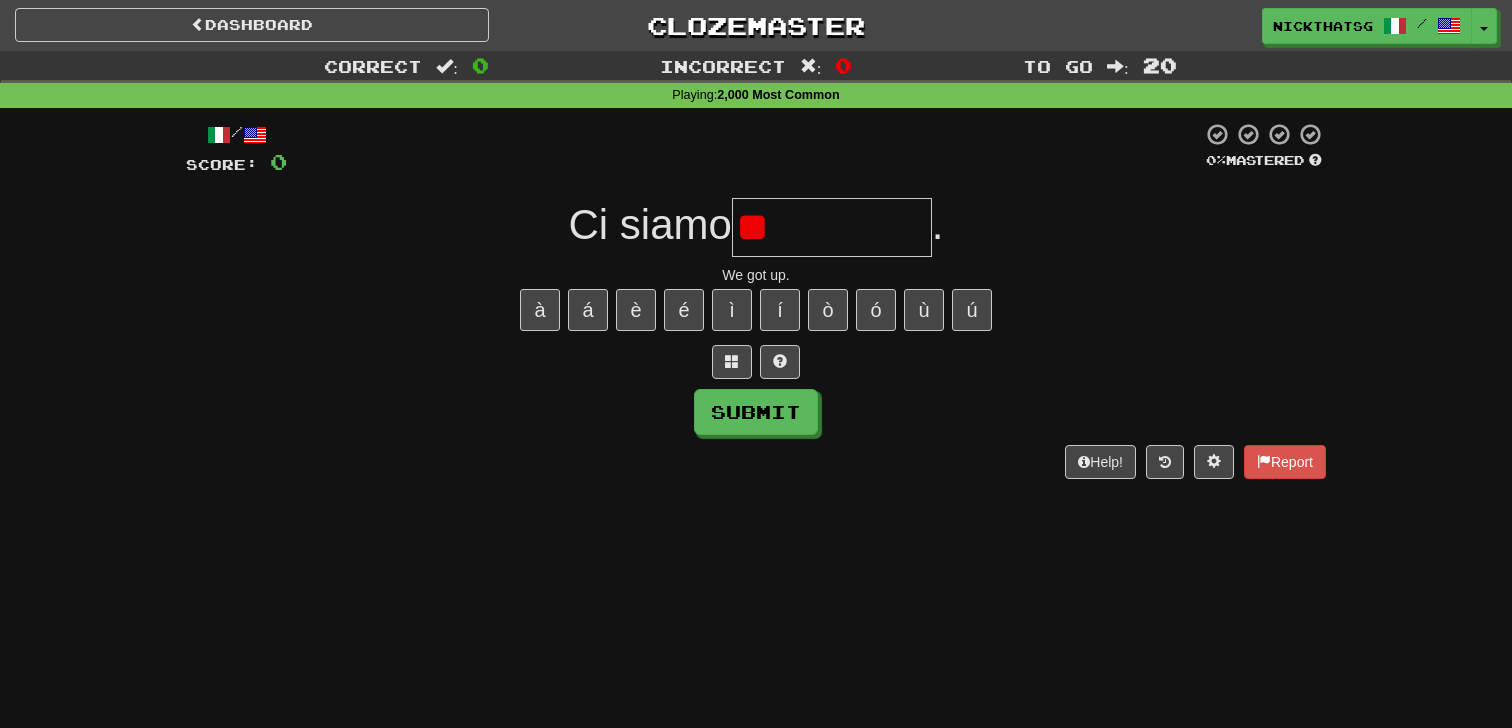 type on "*" 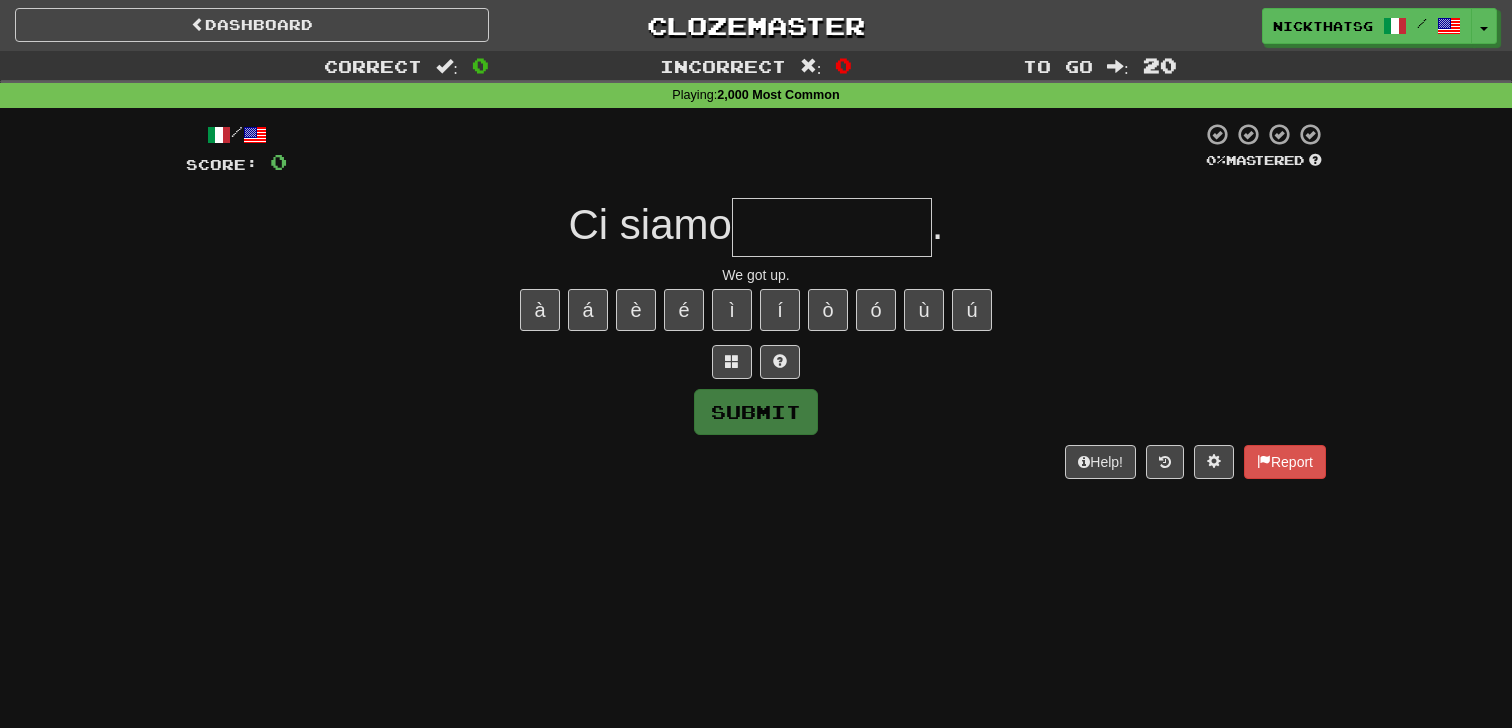 type on "*" 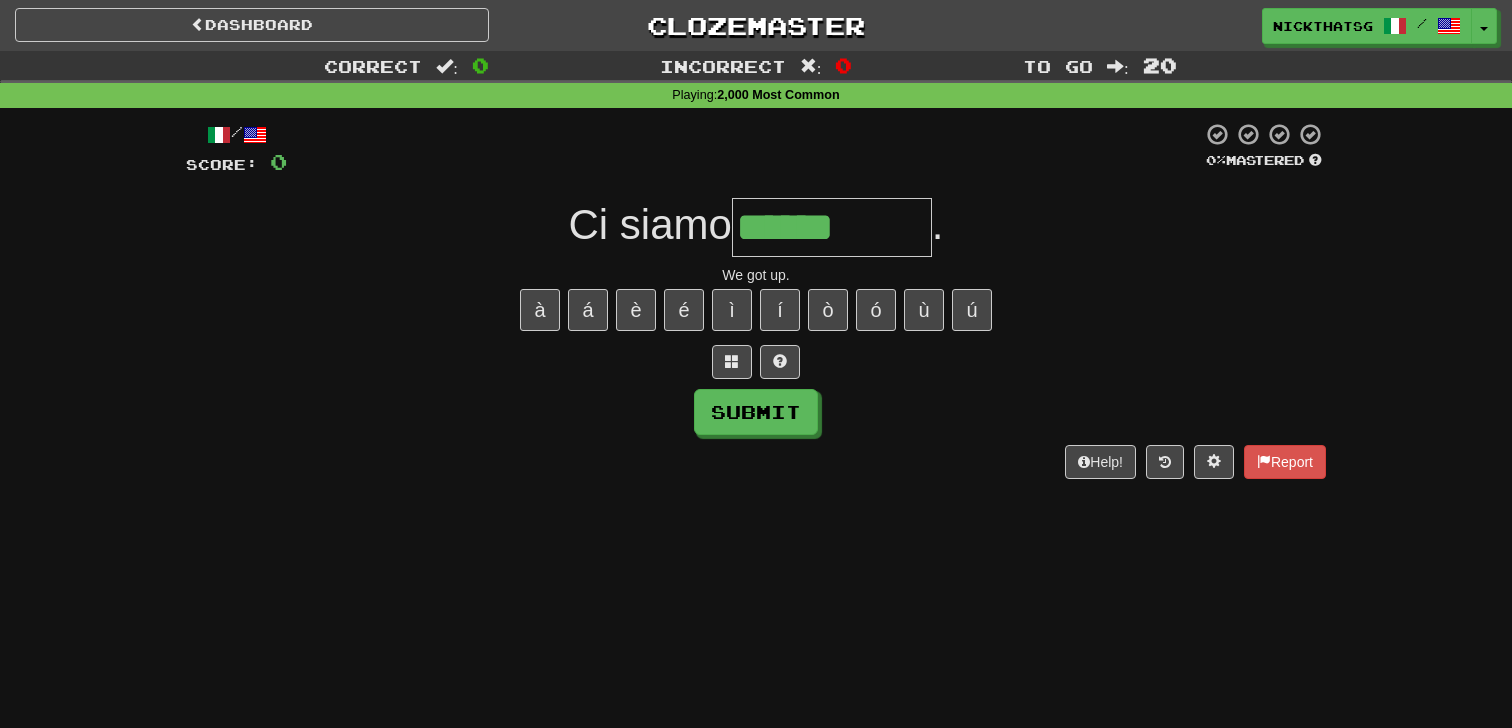 type on "******" 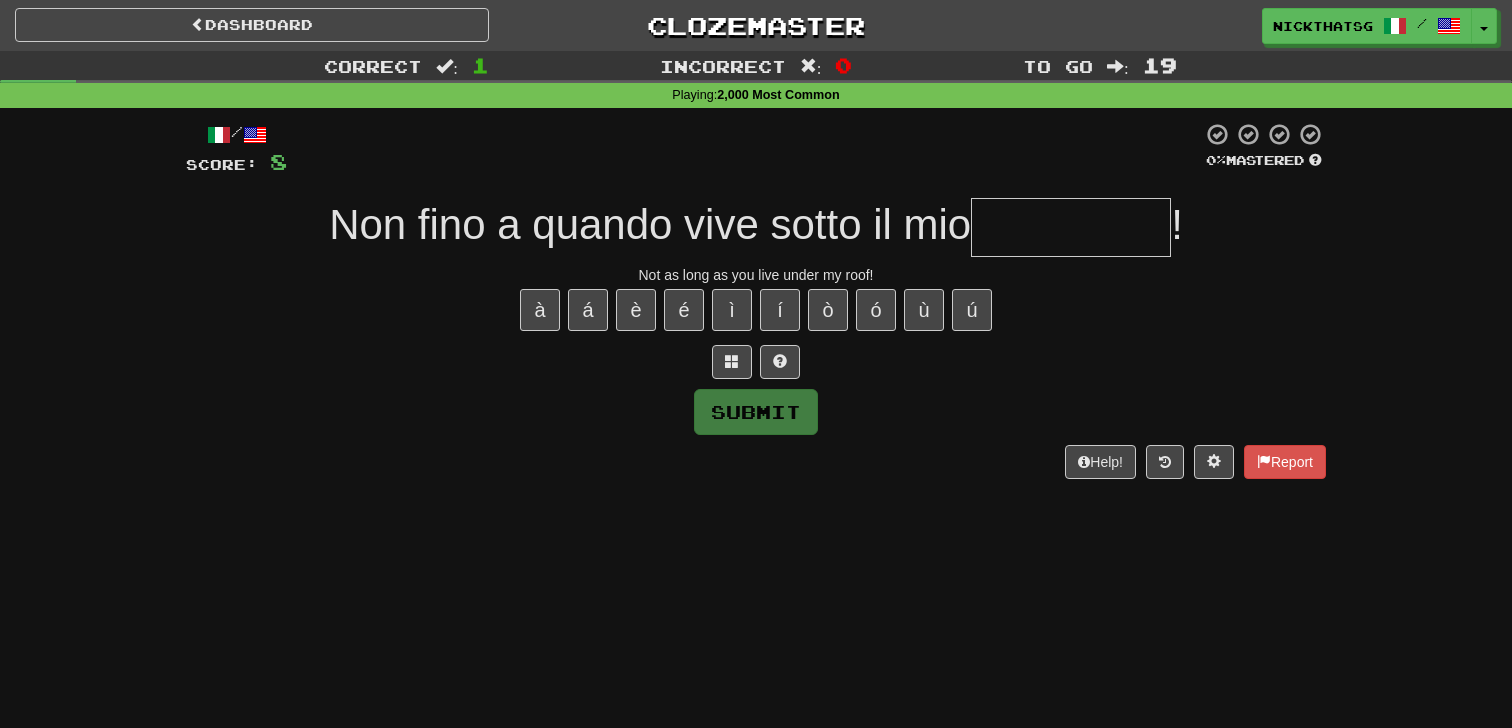 type on "*" 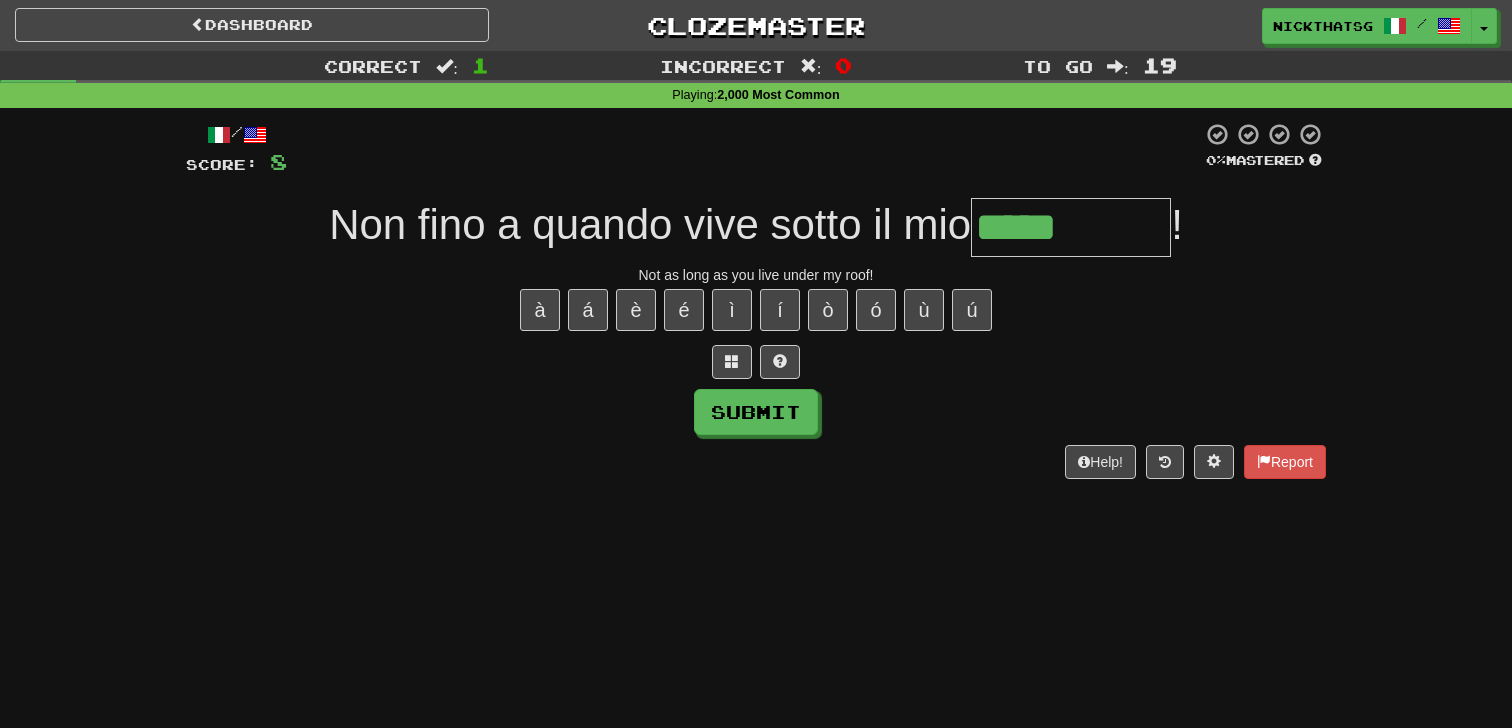 type on "*****" 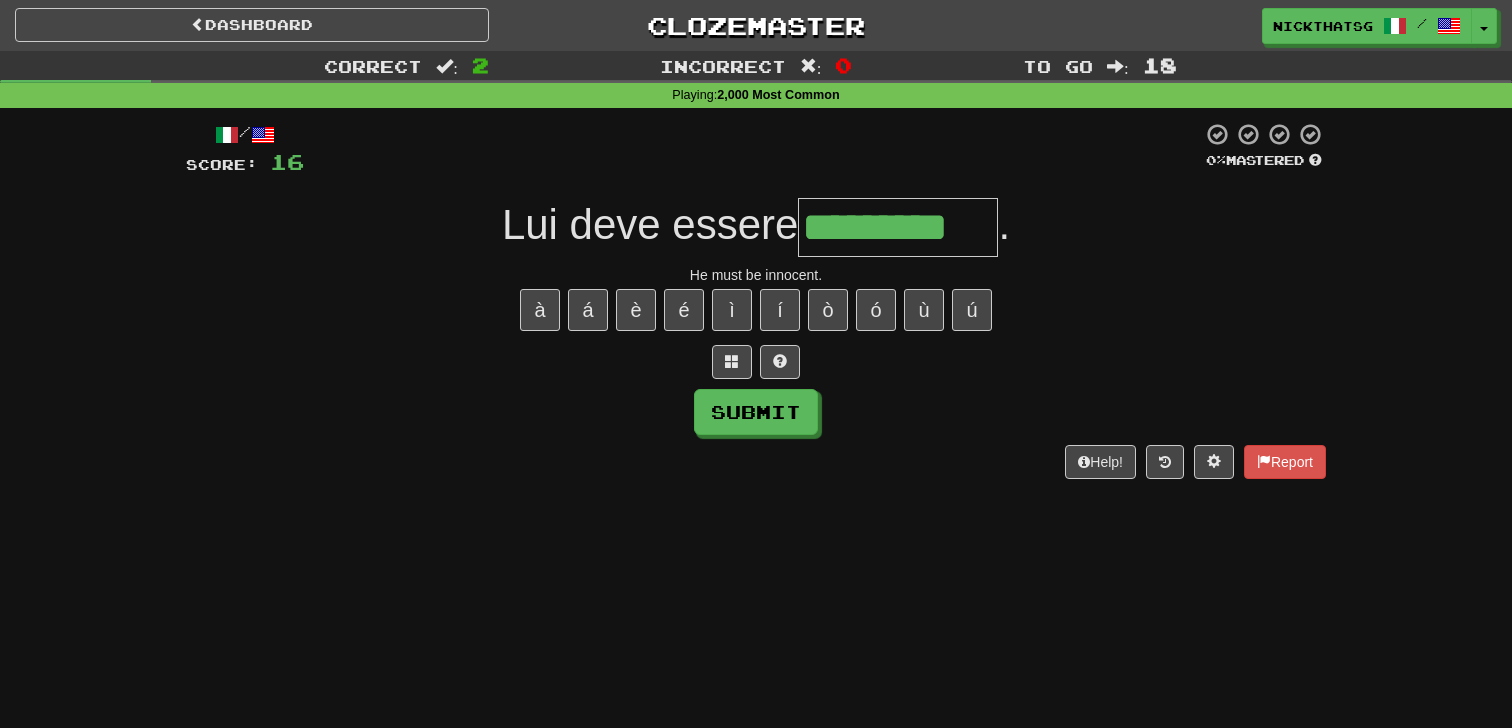 type on "*********" 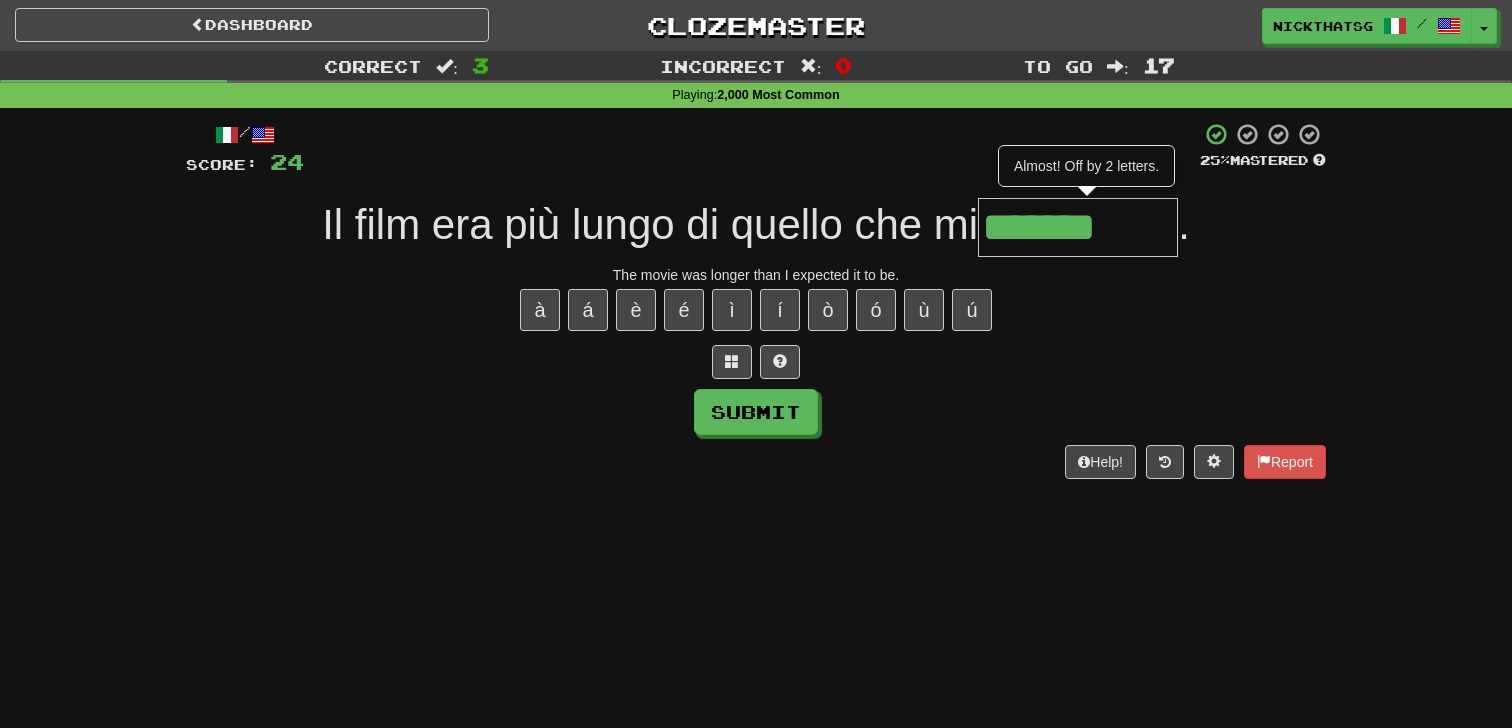 type on "*********" 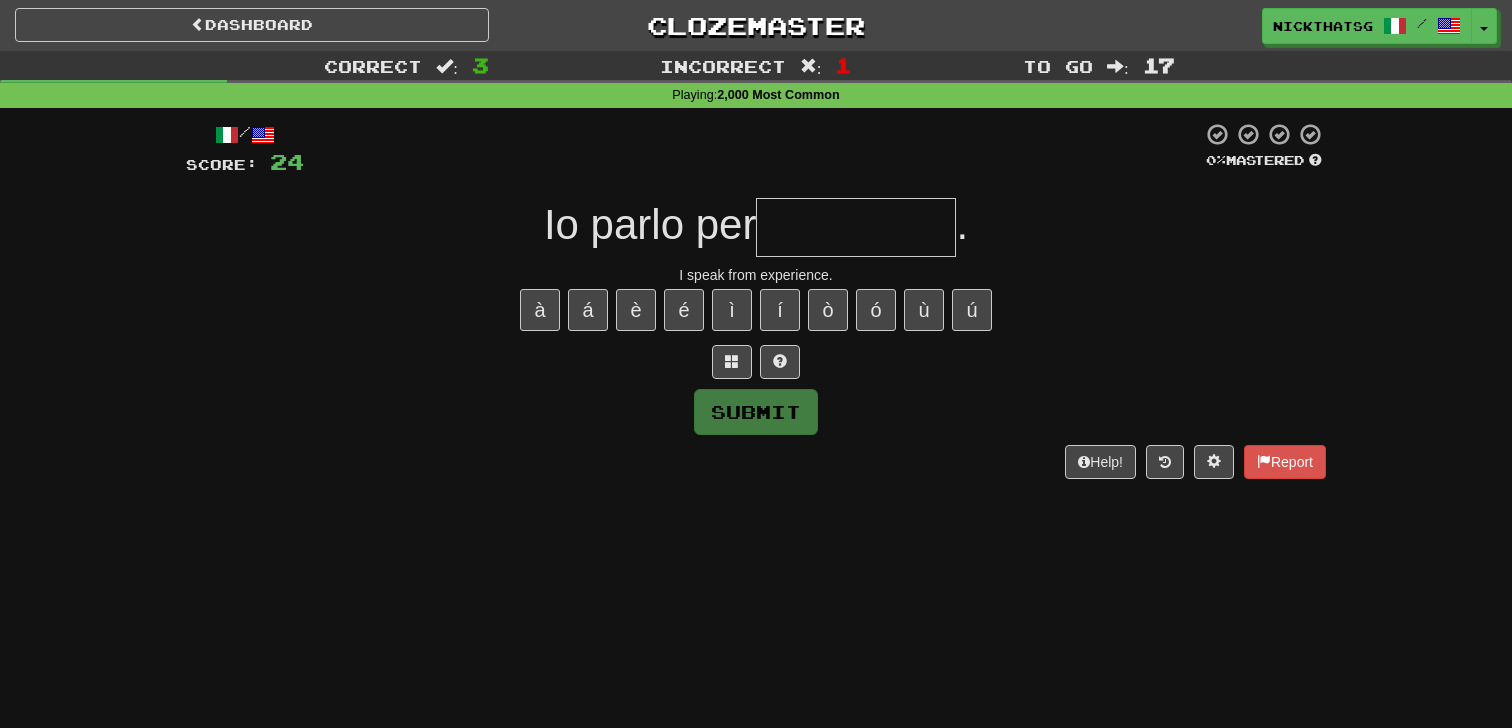 type on "*" 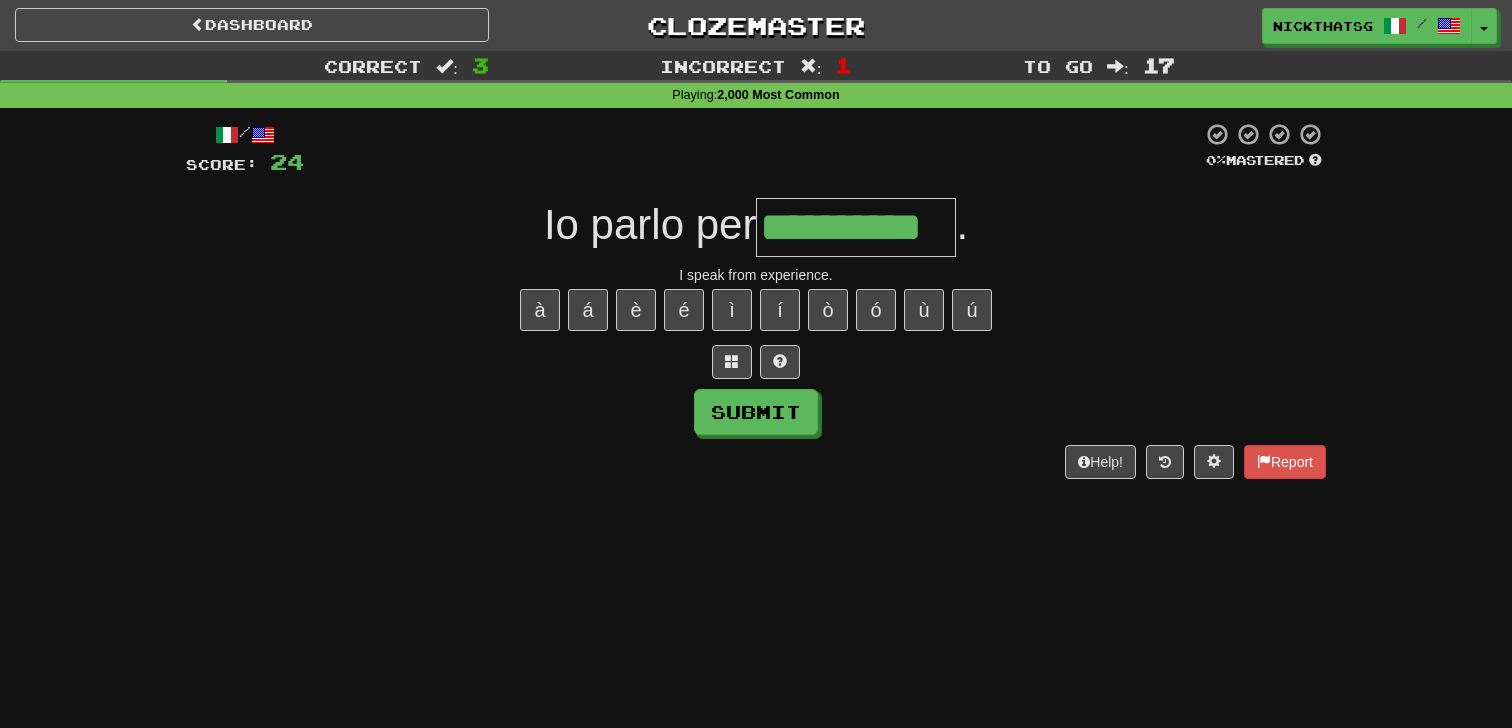 scroll, scrollTop: 0, scrollLeft: 10, axis: horizontal 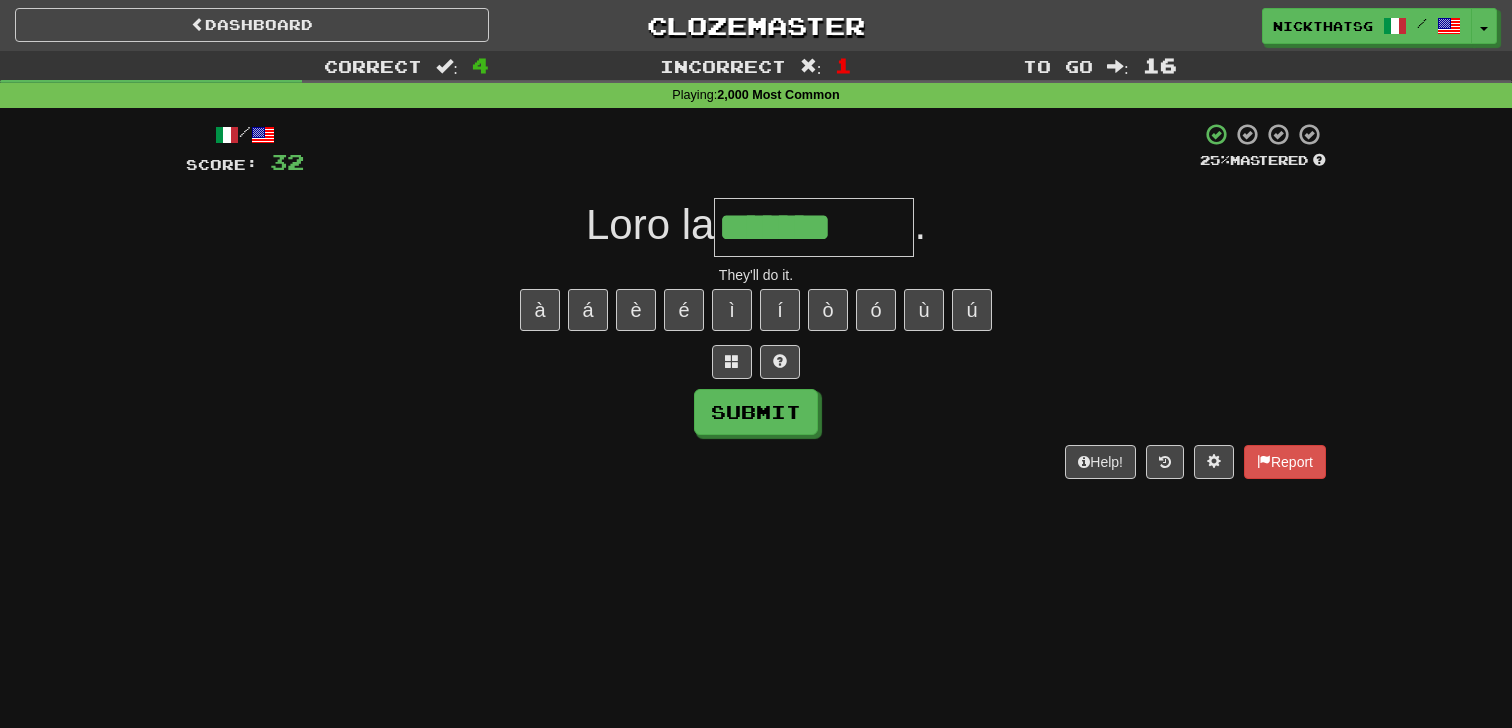 type on "*******" 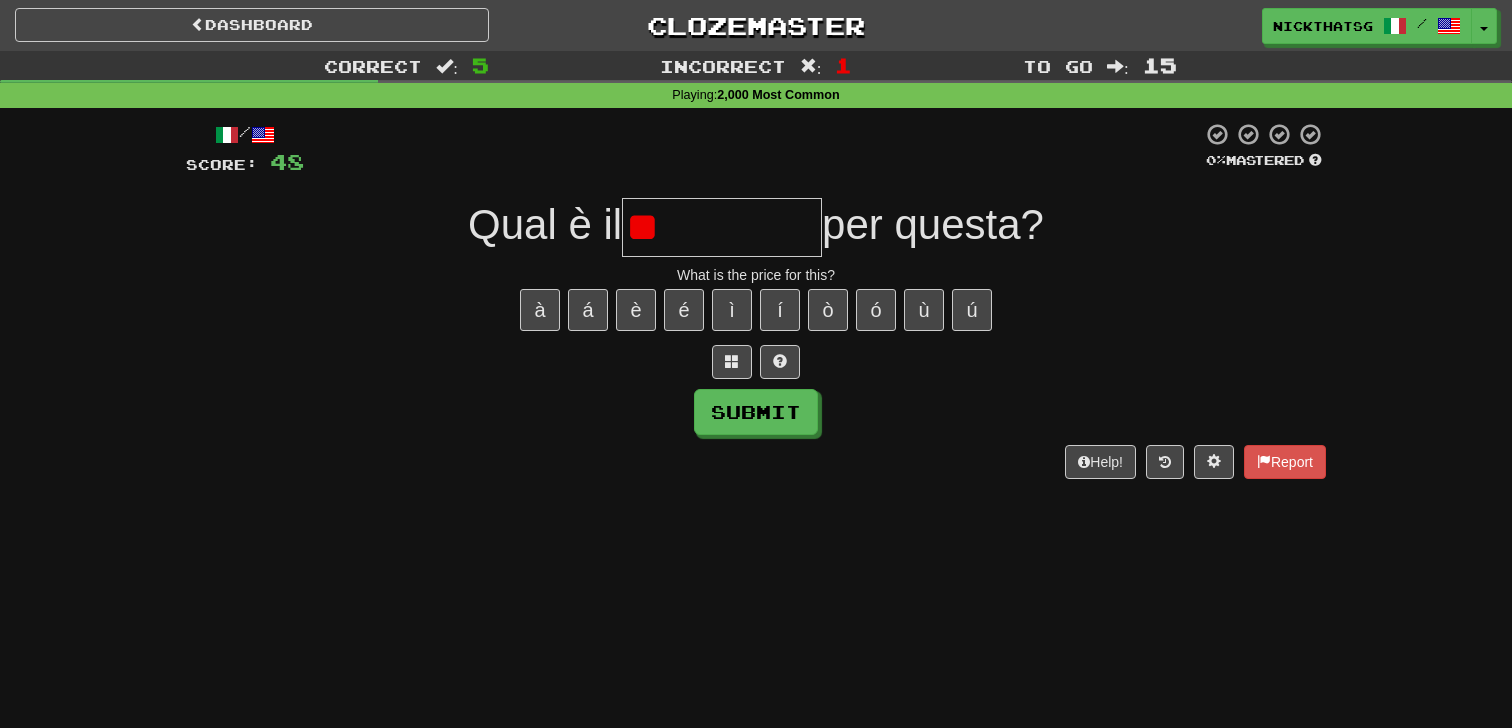 type on "*" 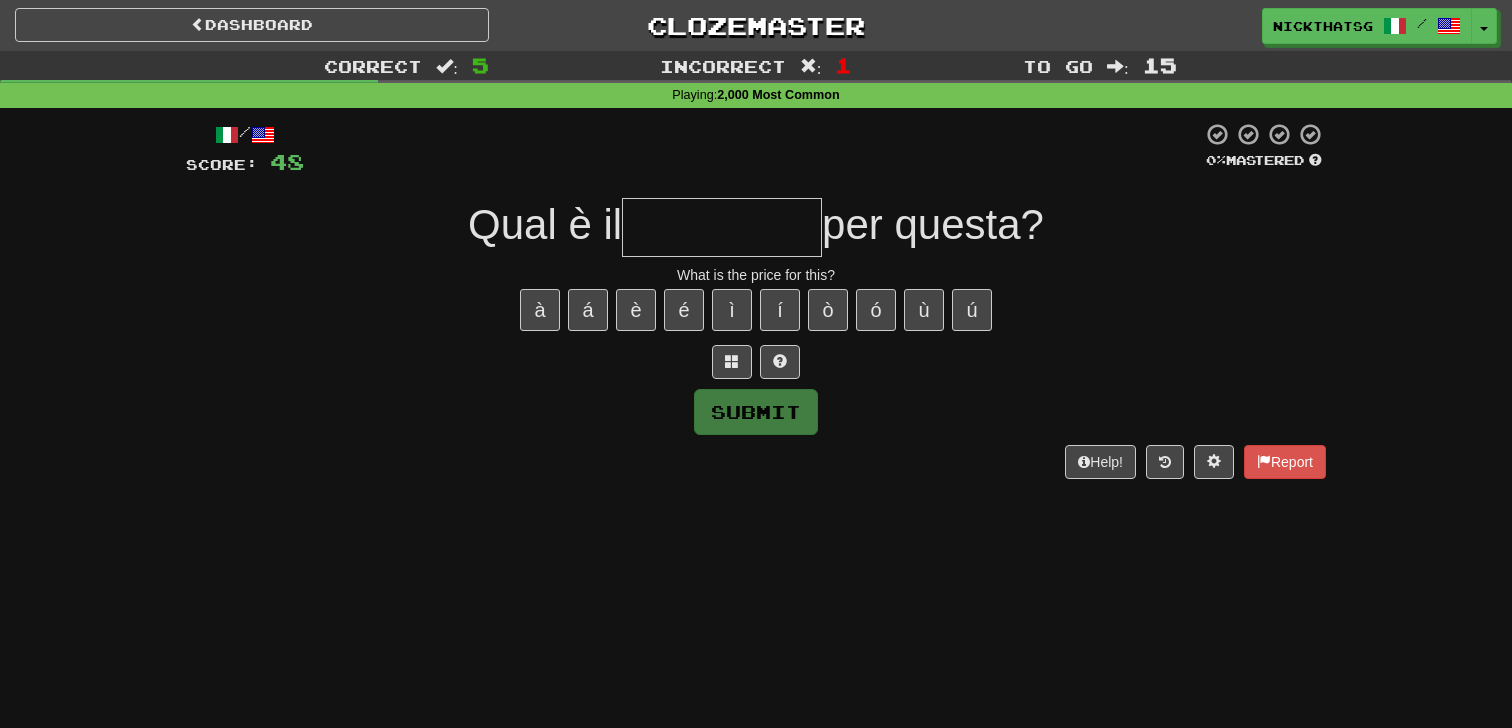 type on "*" 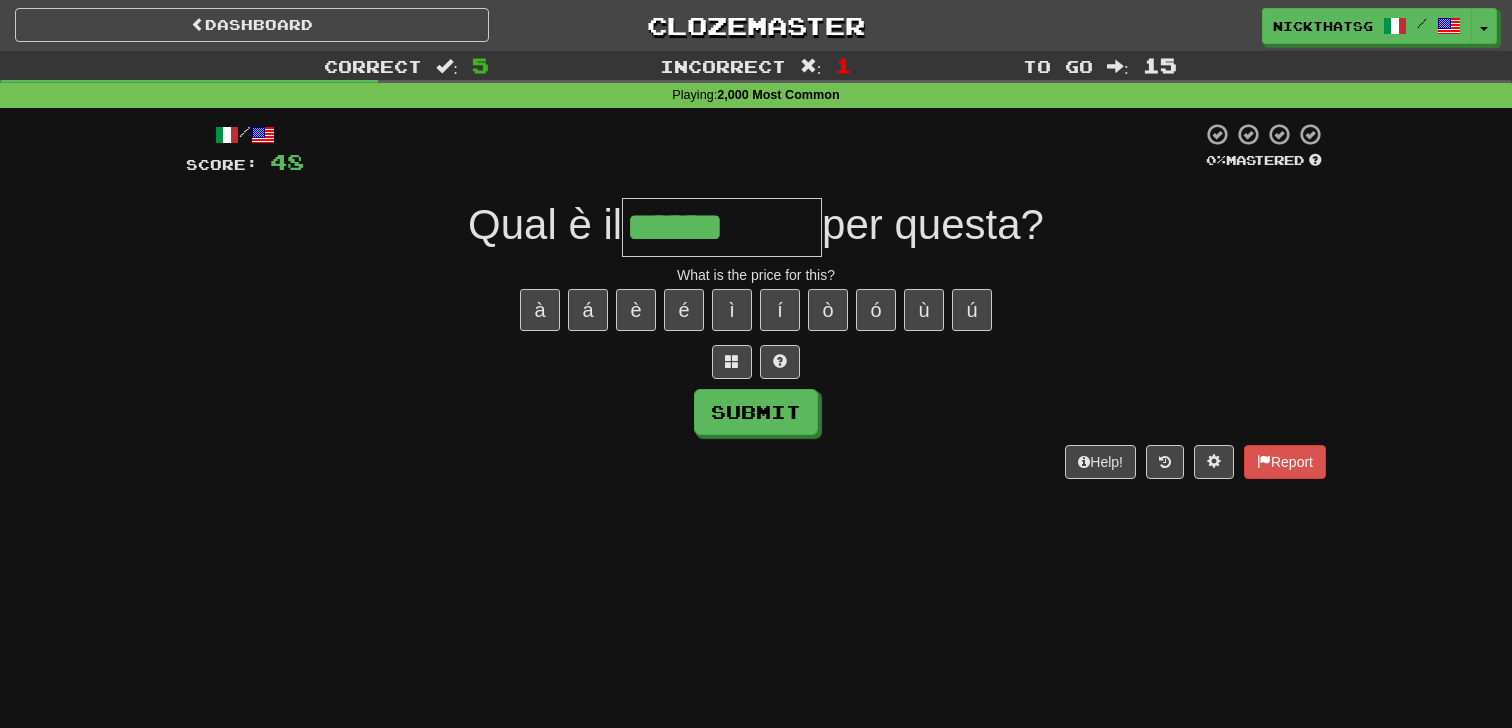 type on "******" 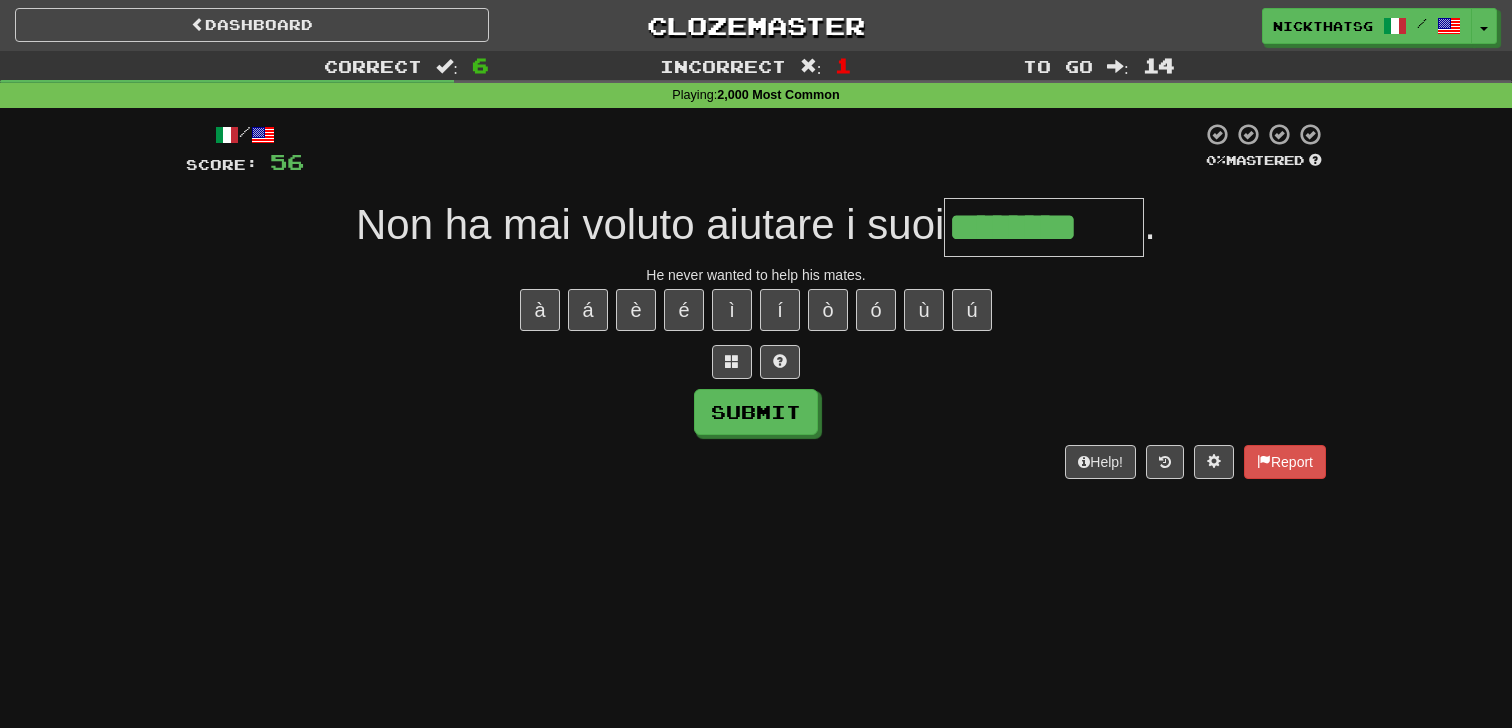 type on "********" 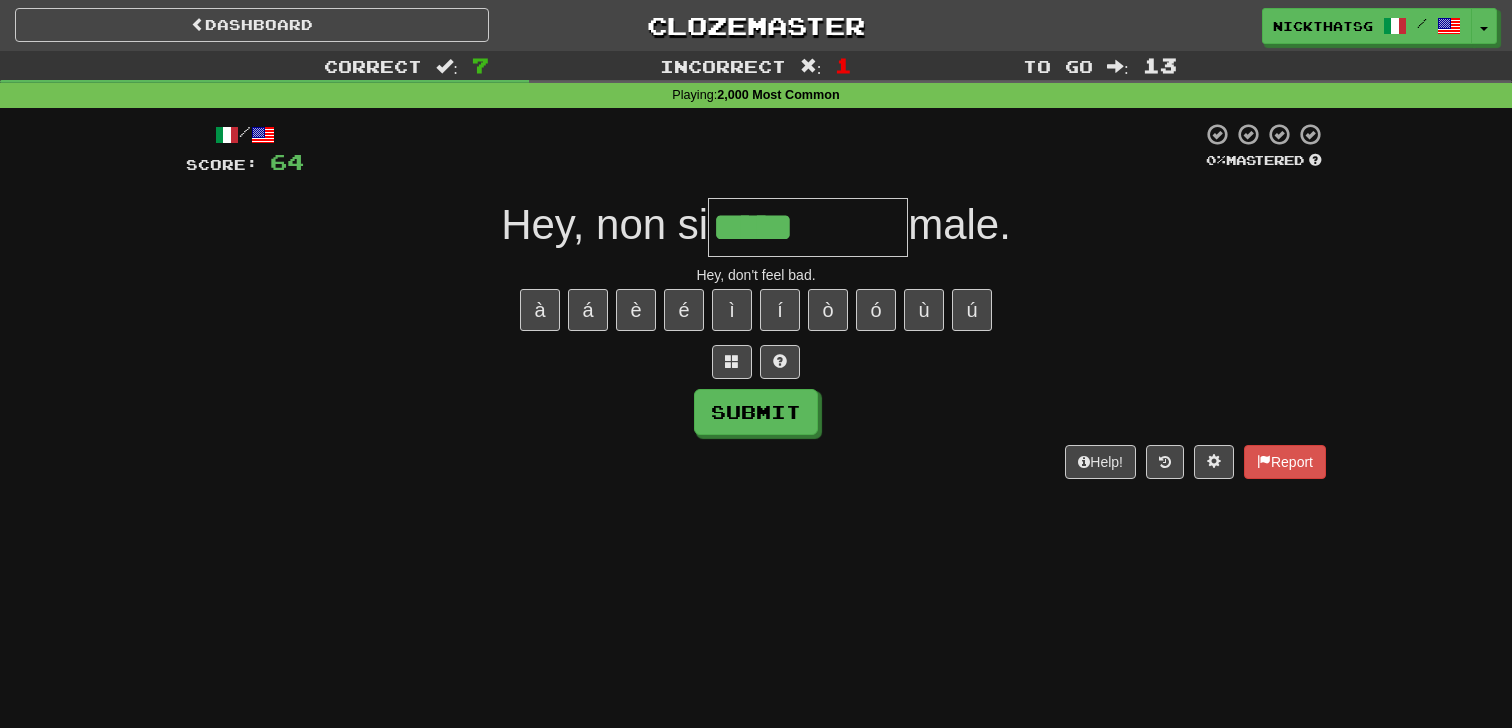 type on "*****" 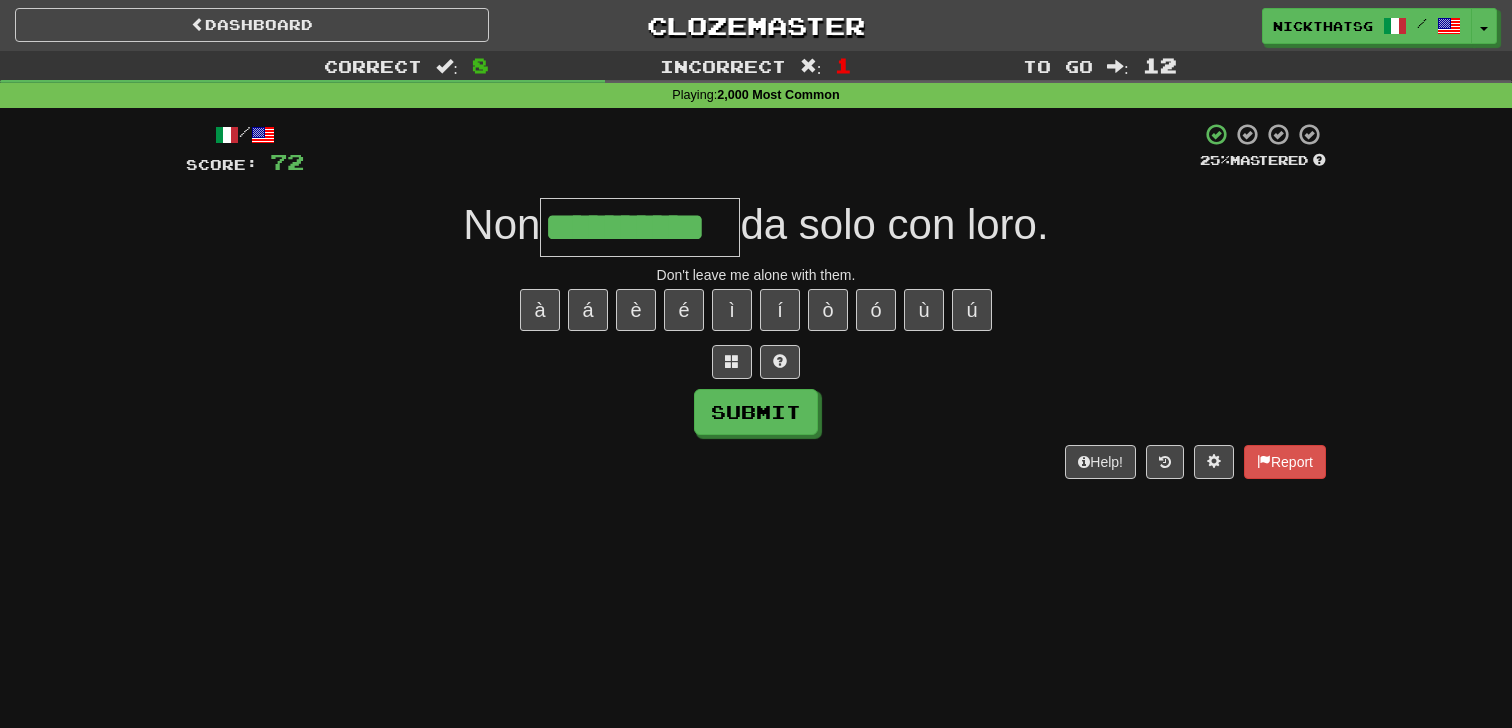 type on "**********" 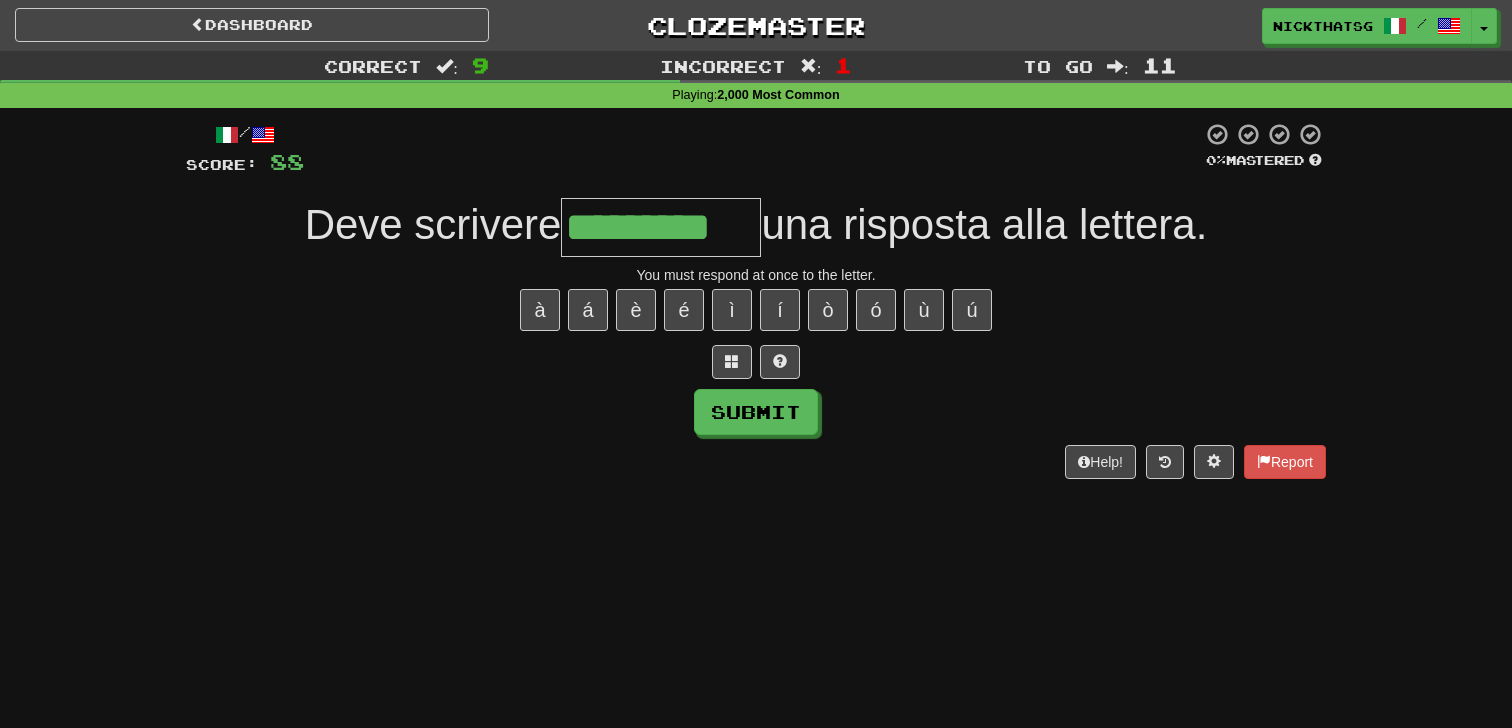 scroll, scrollTop: 0, scrollLeft: 4, axis: horizontal 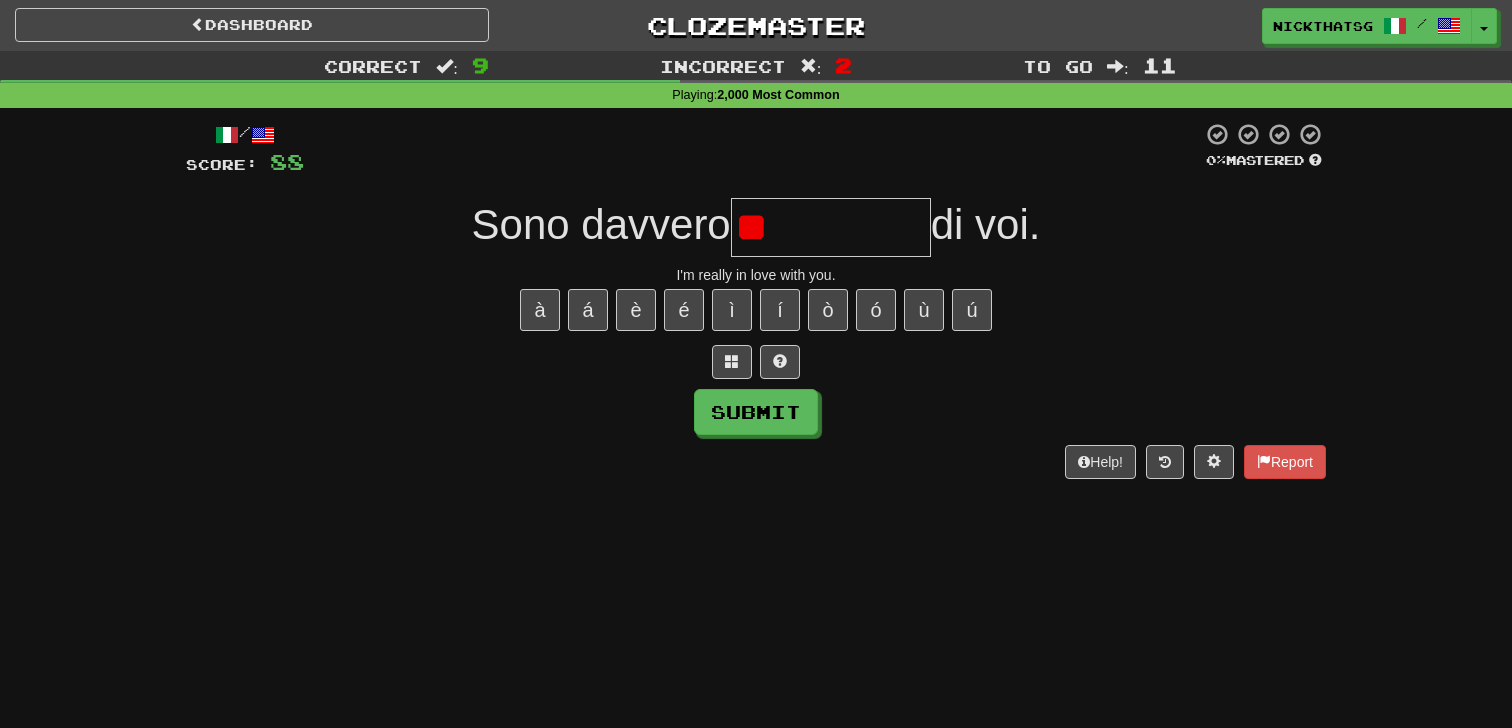 type on "***" 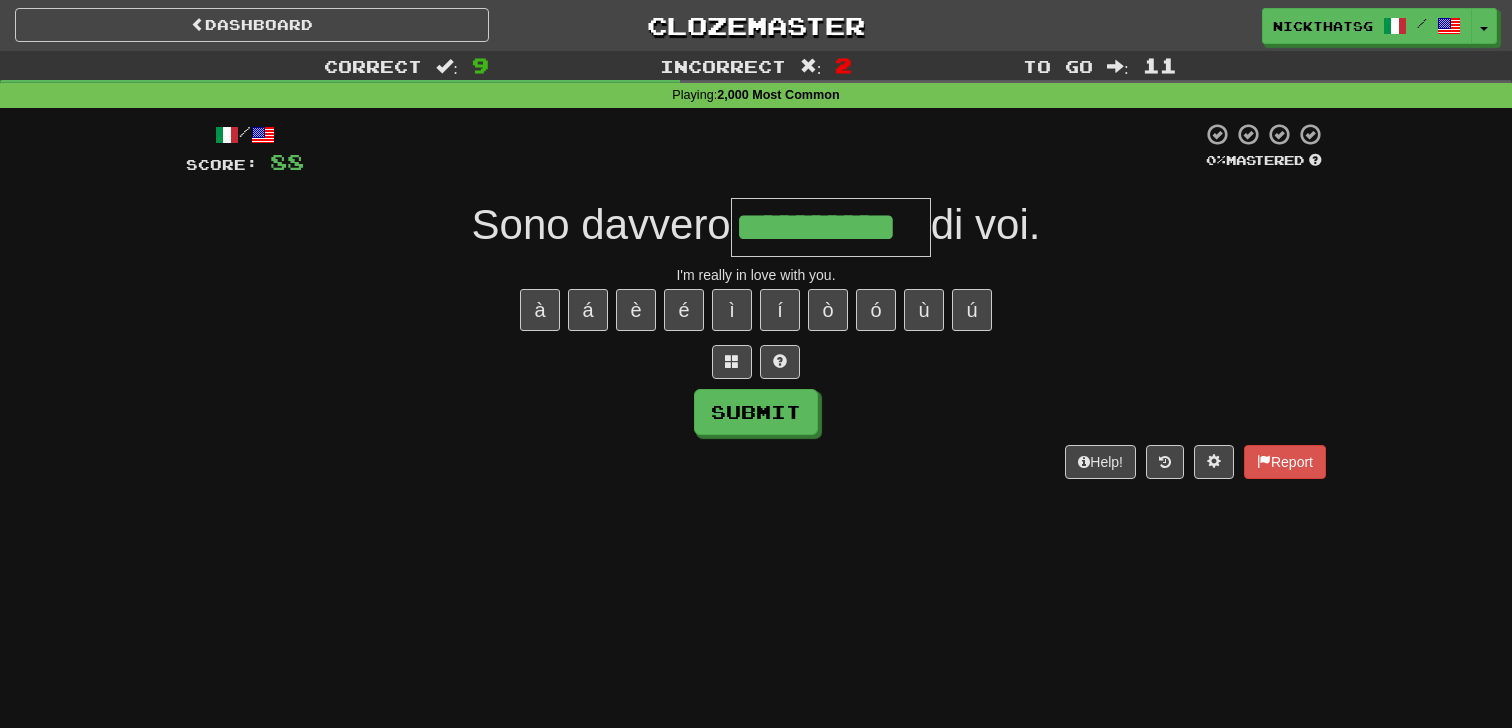 scroll, scrollTop: 0, scrollLeft: 20, axis: horizontal 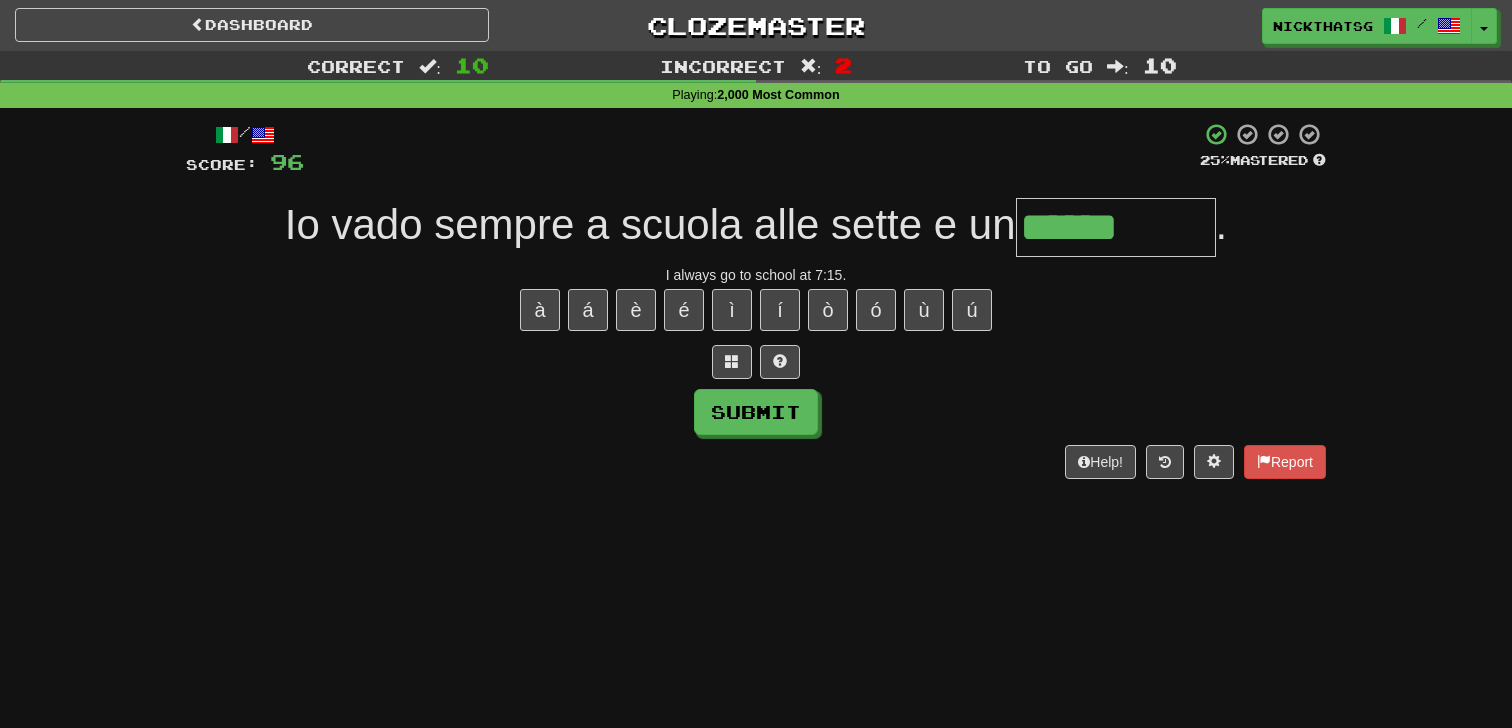 type on "******" 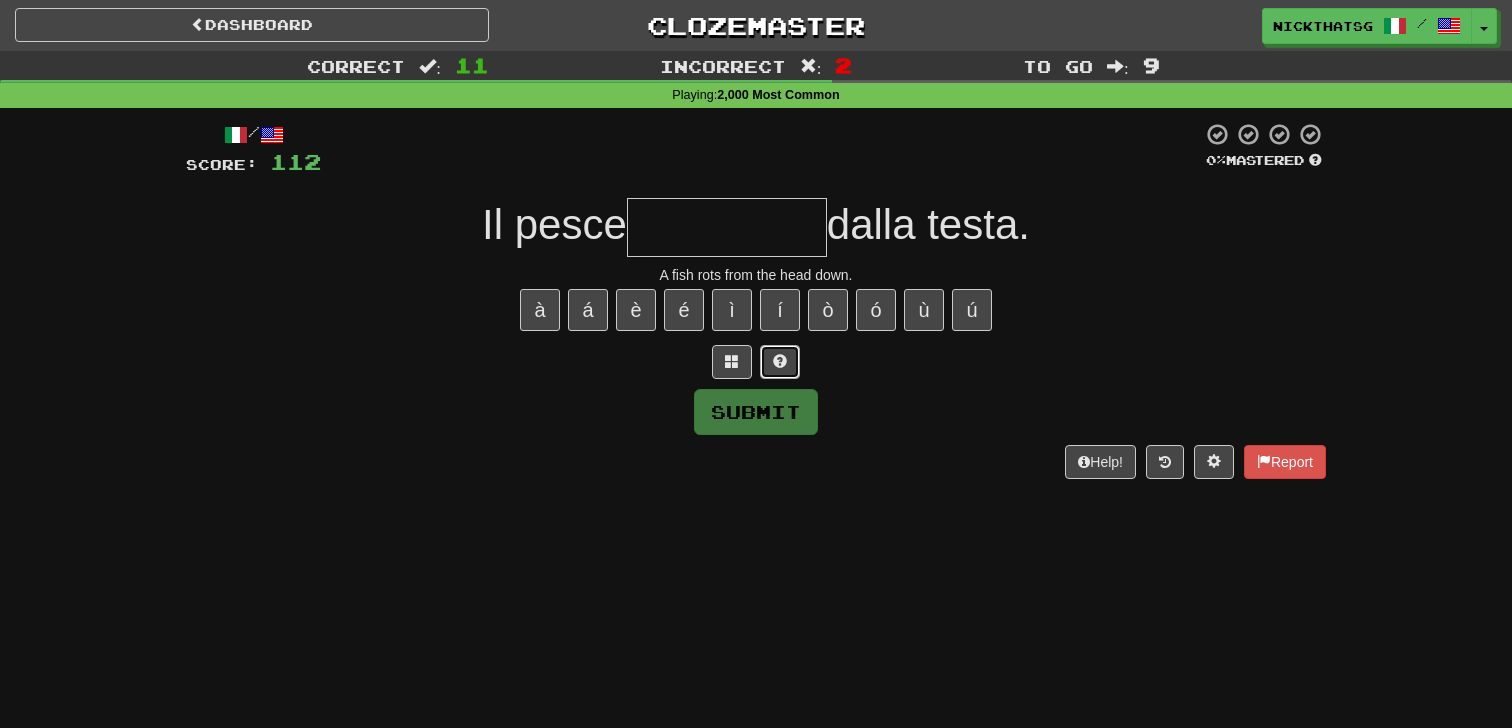 click at bounding box center [780, 362] 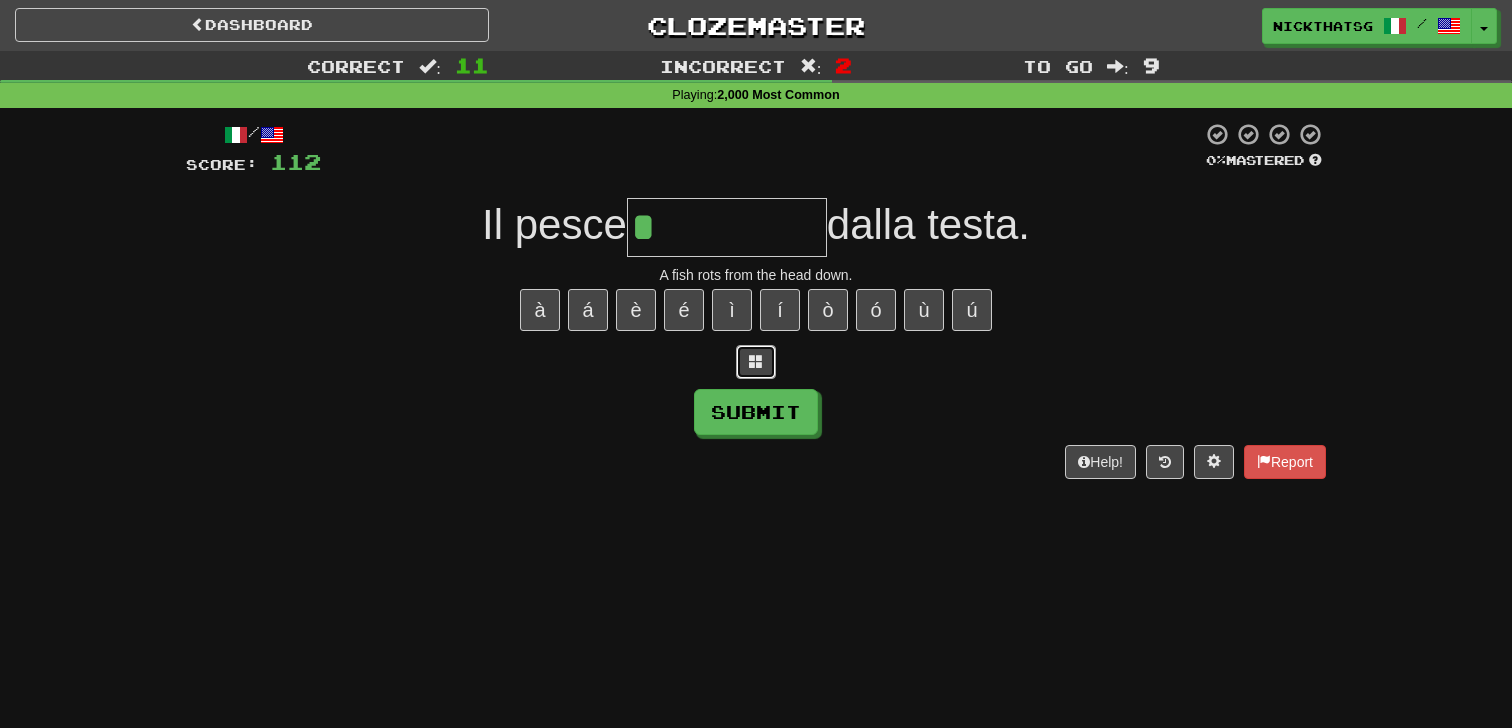 click at bounding box center [756, 361] 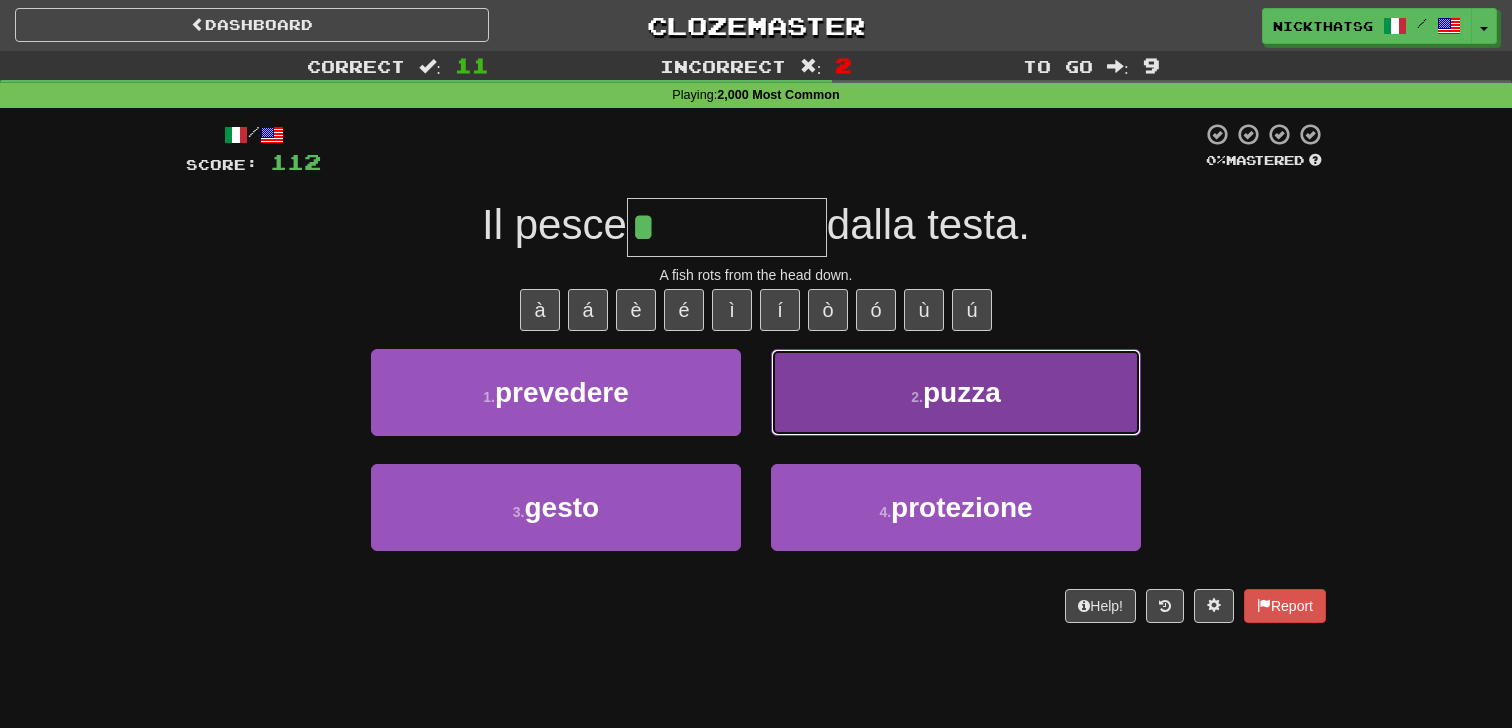 click on "2 .  puzza" at bounding box center (956, 392) 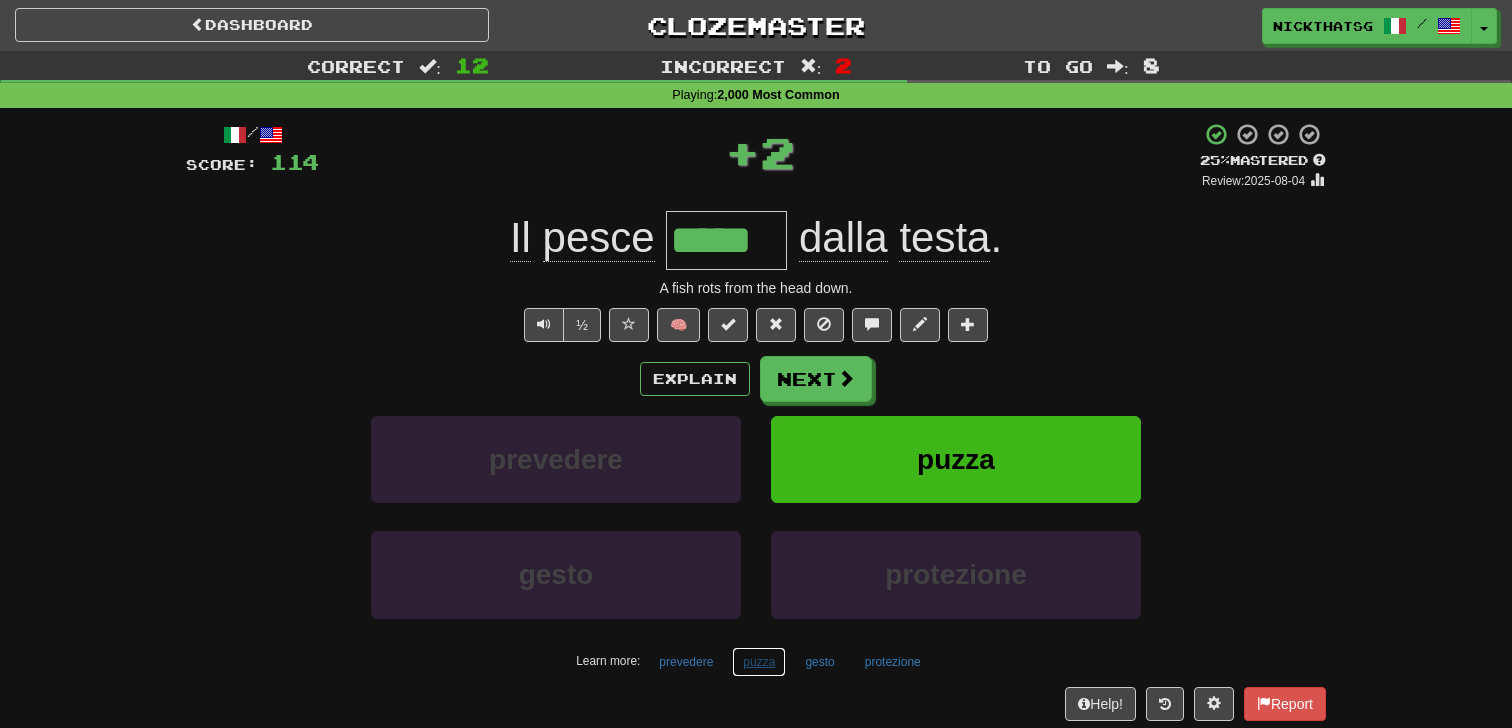 click on "puzza" at bounding box center (759, 662) 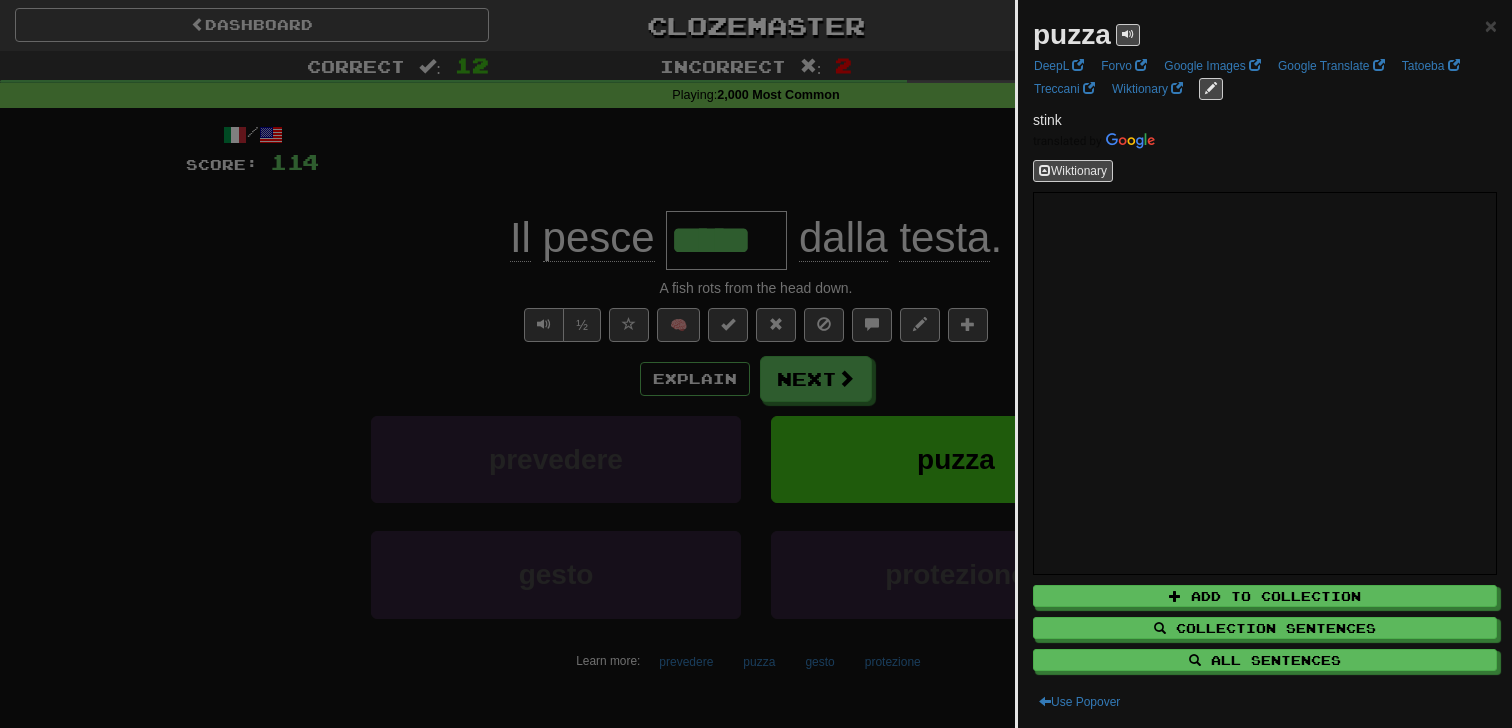 click at bounding box center (756, 364) 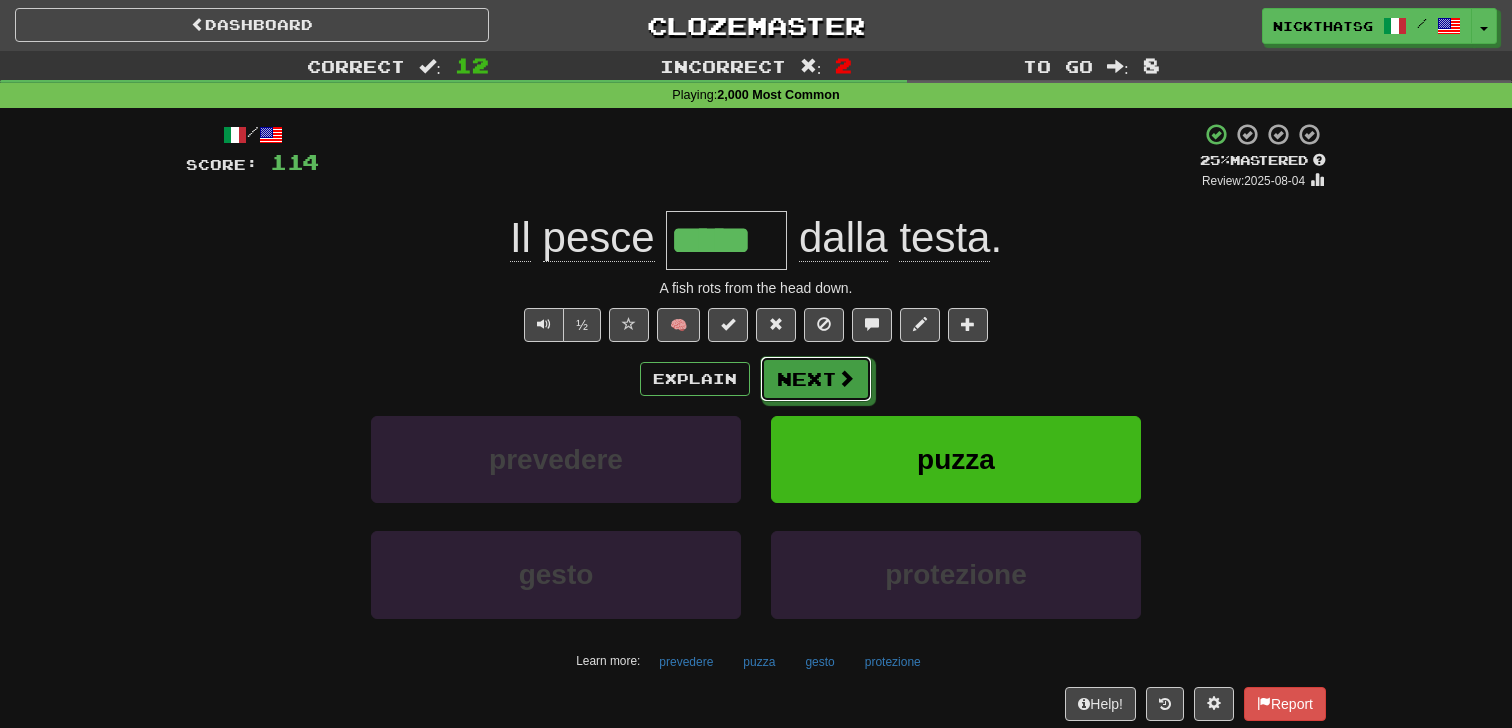 click on "Next" at bounding box center (816, 379) 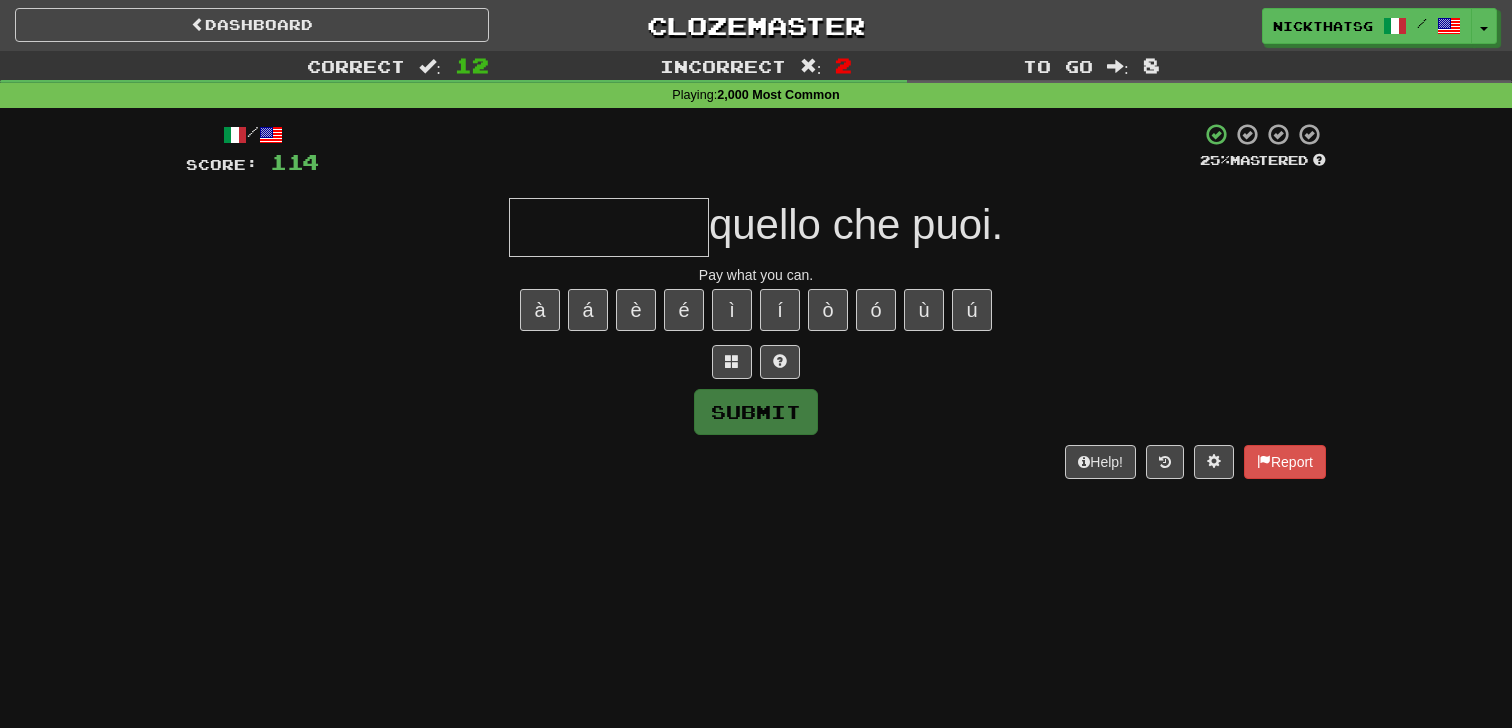 click at bounding box center [609, 227] 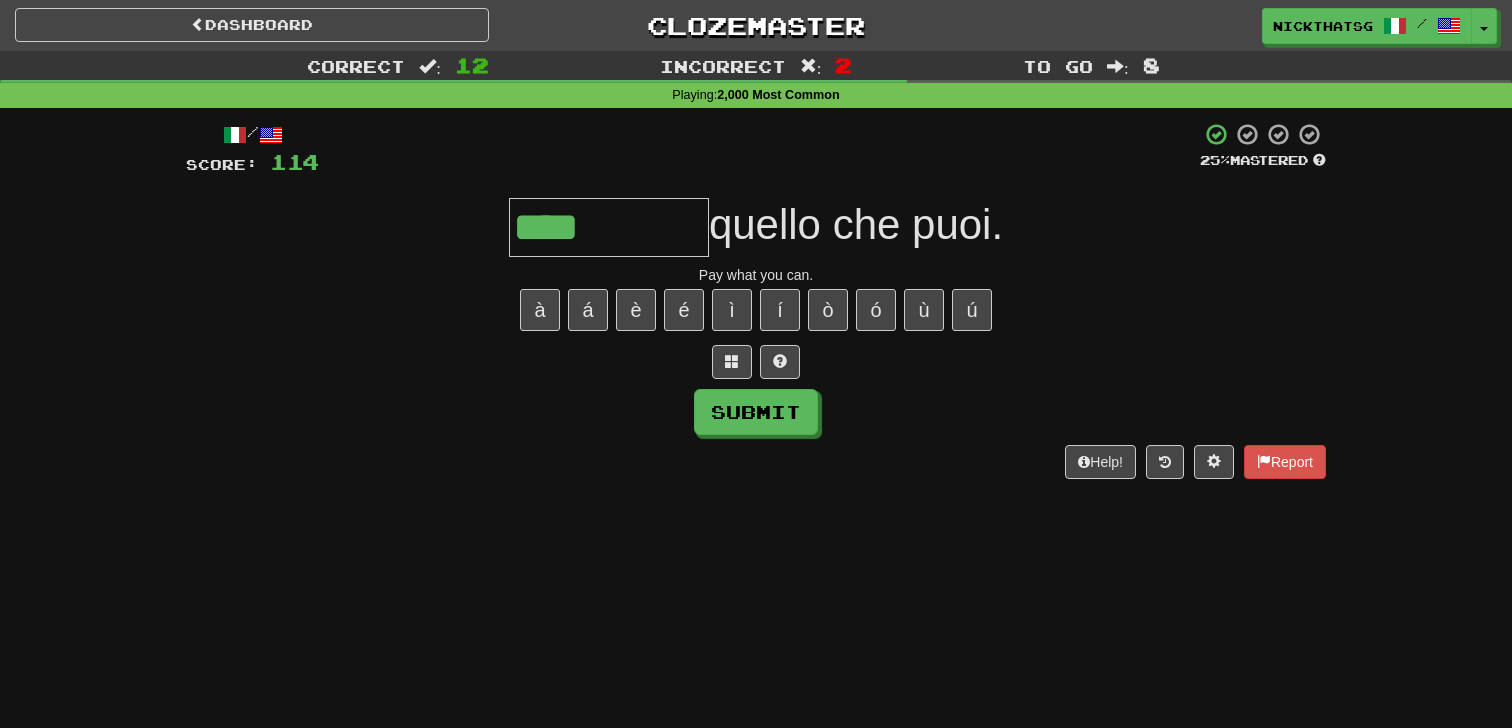 type on "****" 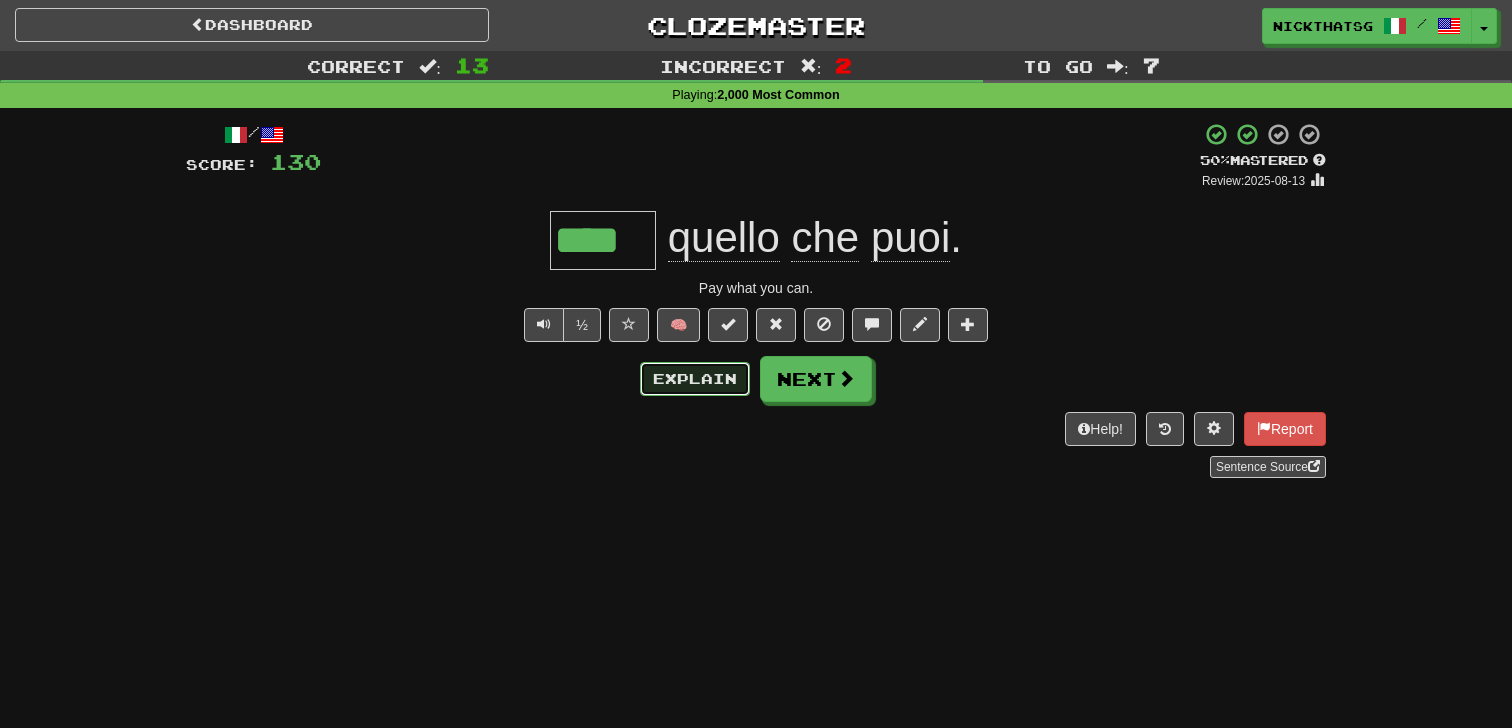 click on "Explain" at bounding box center (695, 379) 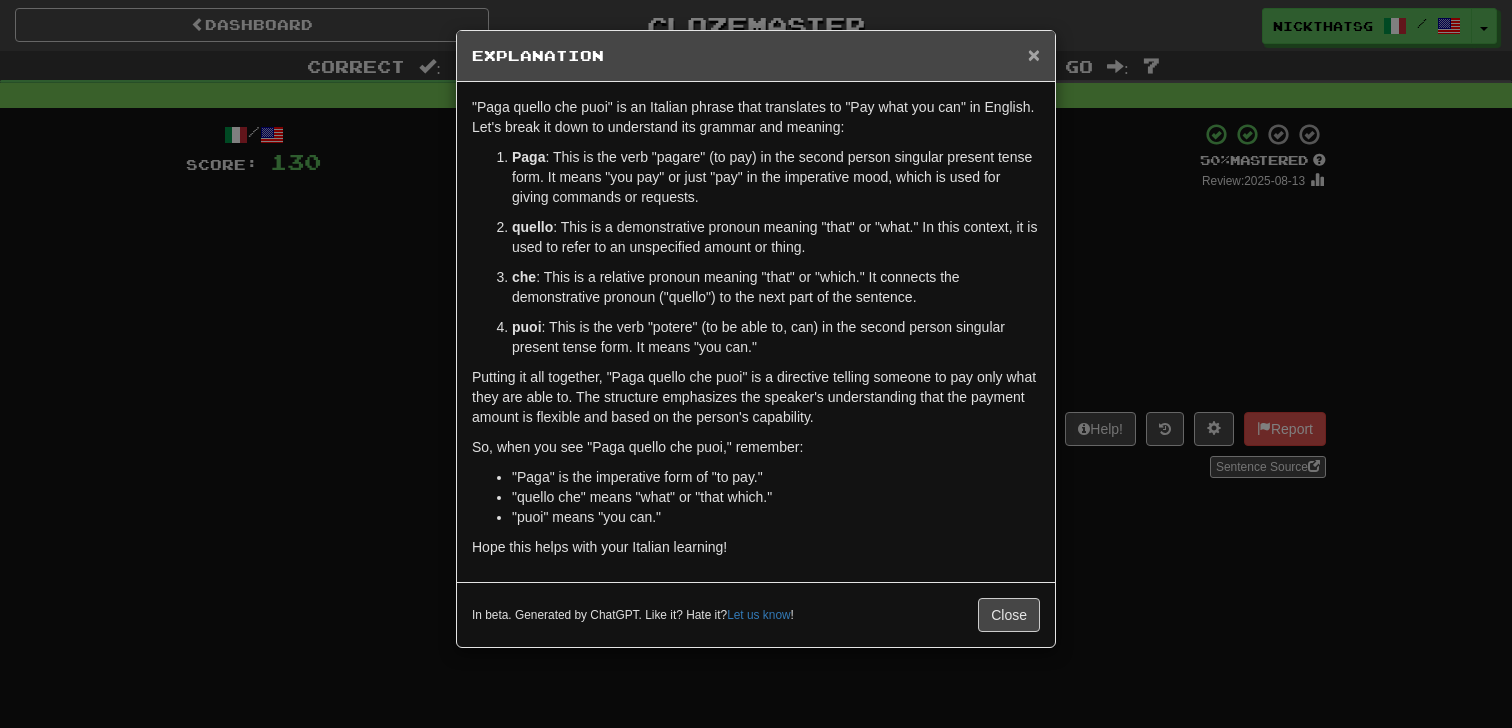 click on "×" at bounding box center (1034, 54) 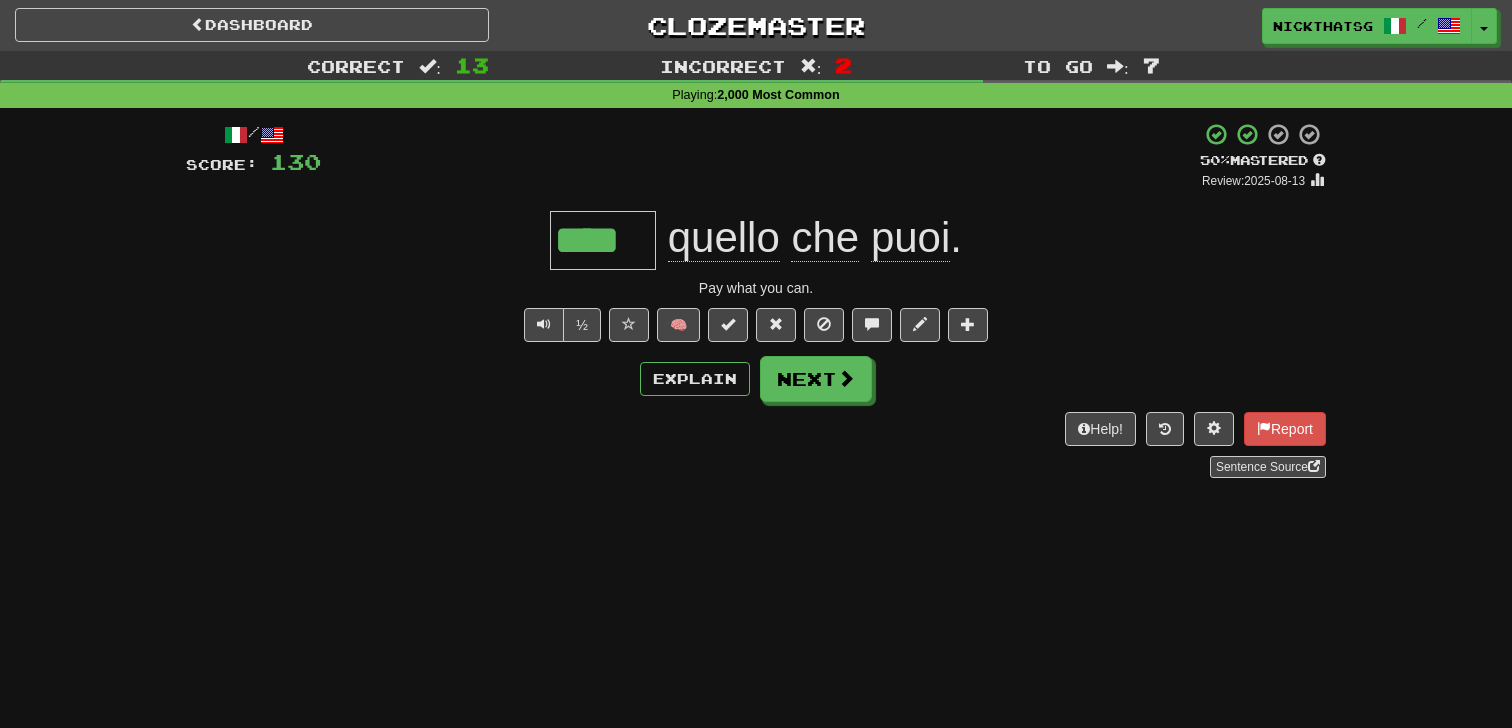 drag, startPoint x: 997, startPoint y: 259, endPoint x: 451, endPoint y: 270, distance: 546.1108 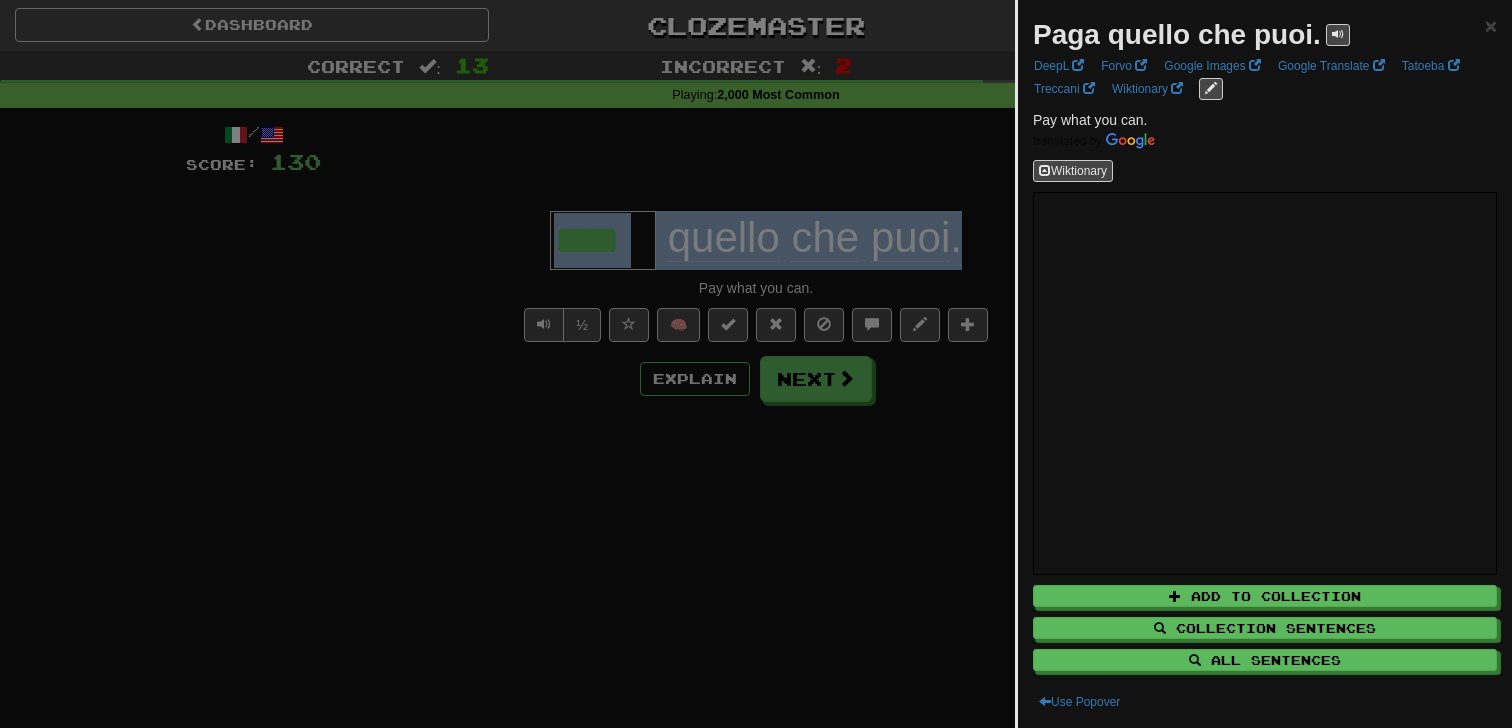click at bounding box center [756, 364] 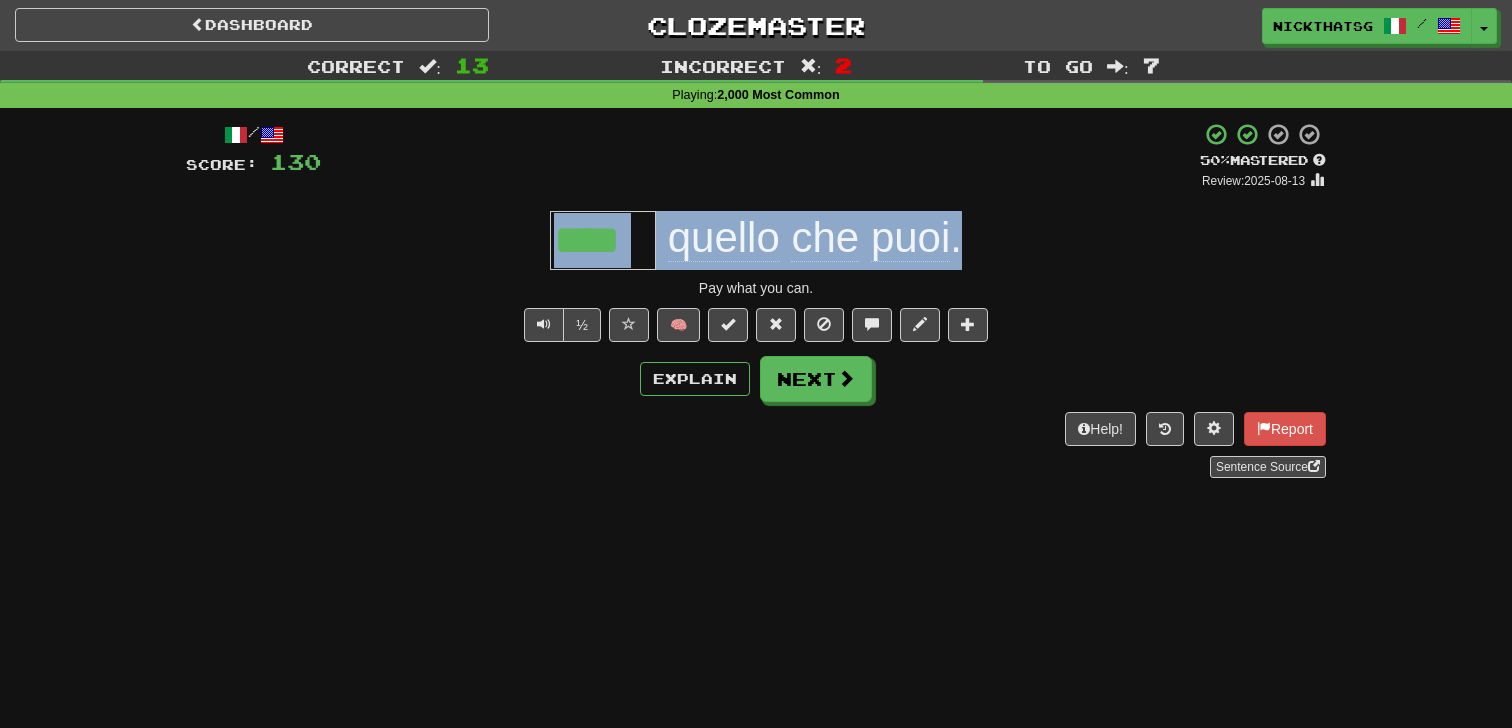 drag, startPoint x: 546, startPoint y: 255, endPoint x: 1032, endPoint y: 263, distance: 486.06583 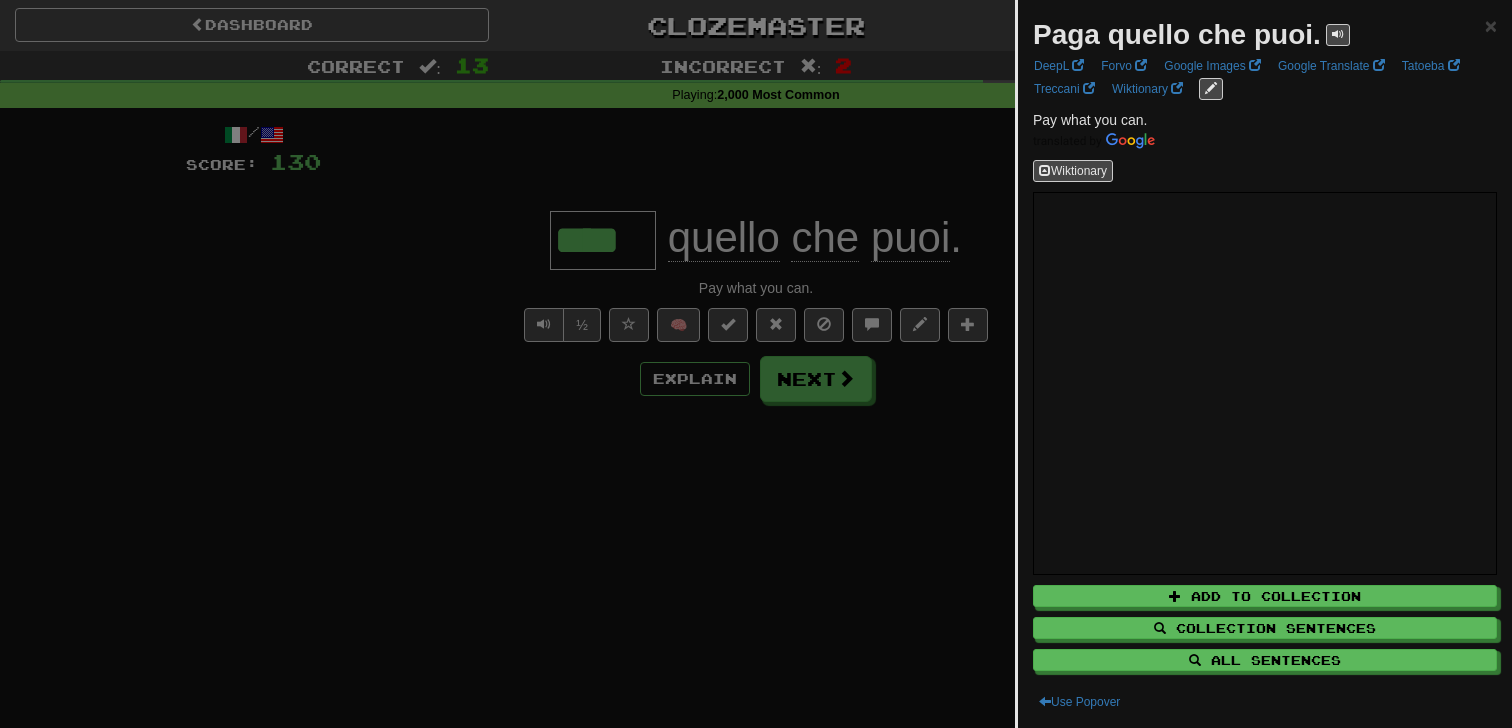 click at bounding box center [756, 364] 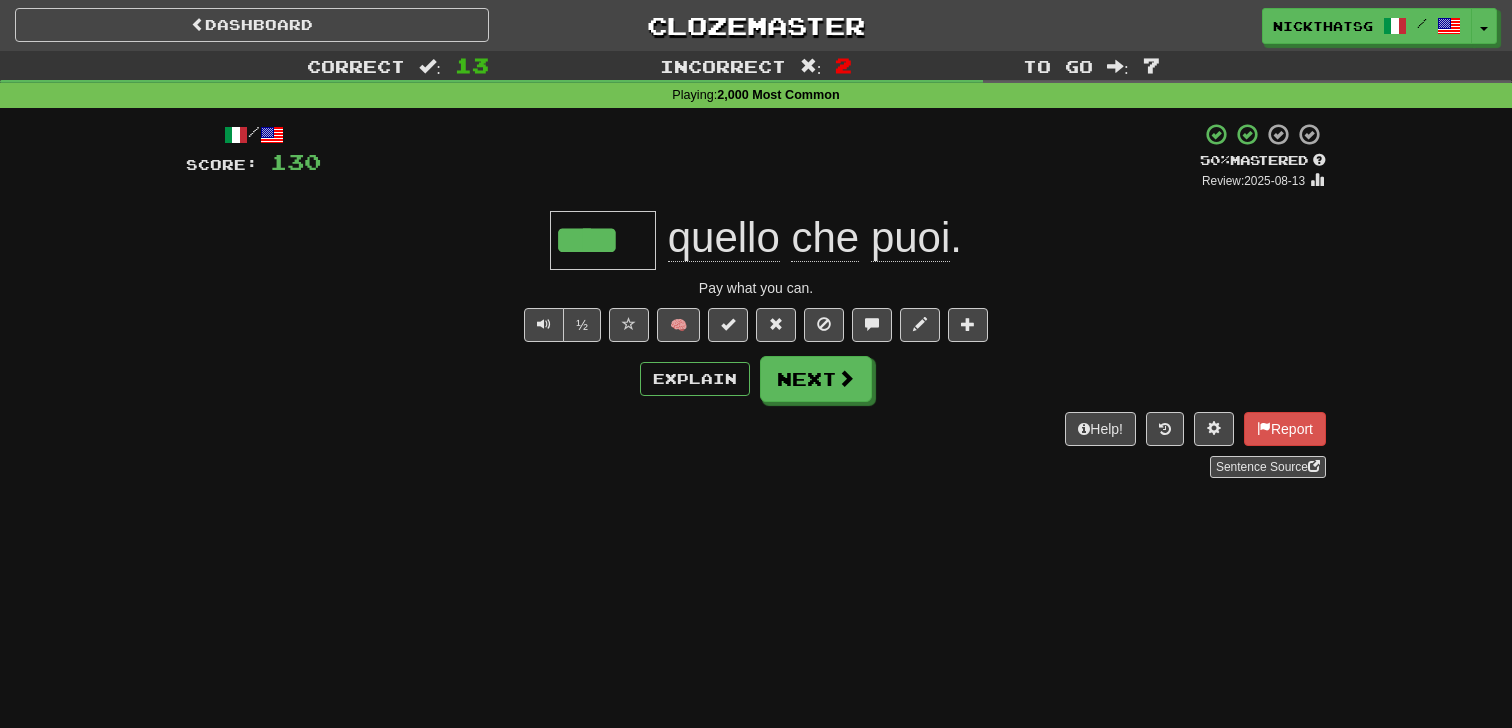 click on "Explain Next" at bounding box center [756, 379] 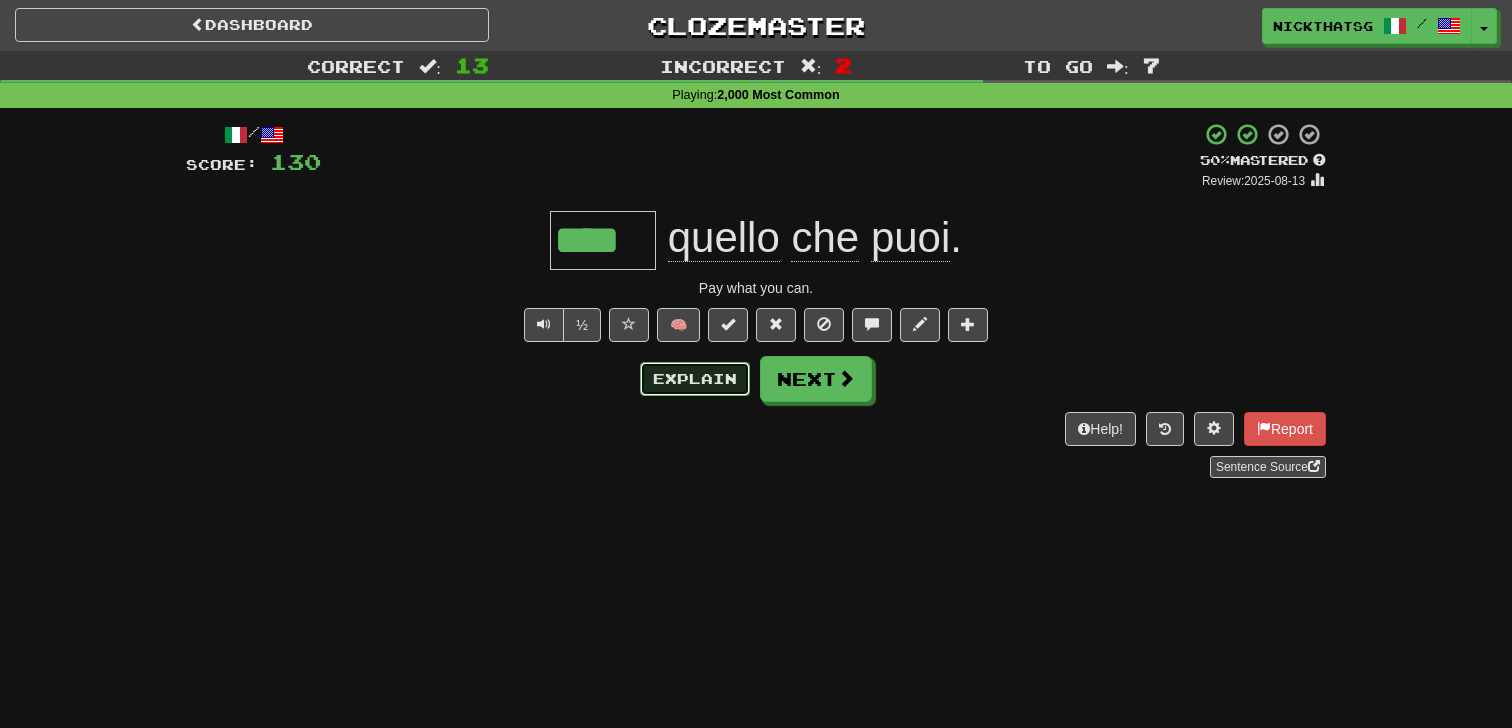 click on "Explain" at bounding box center (695, 379) 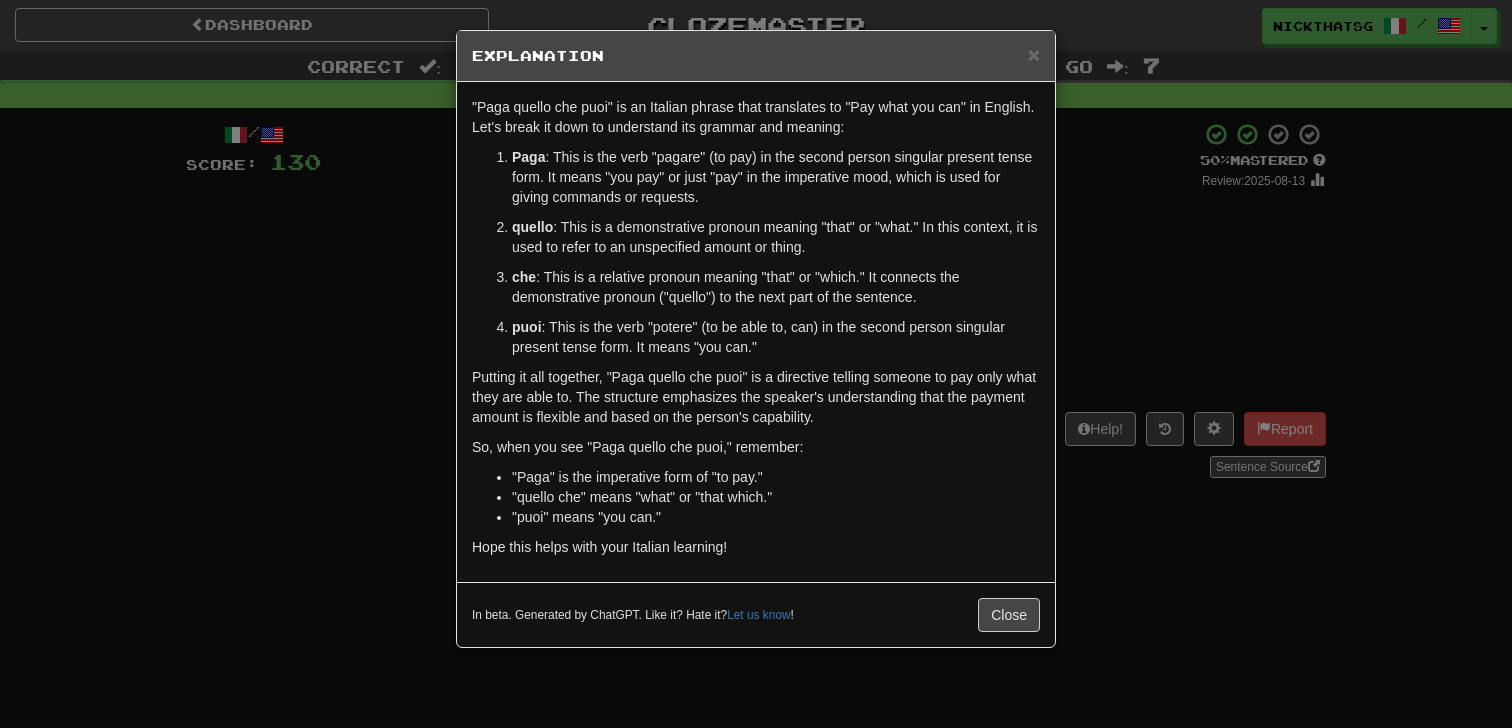 click on "× Explanation "Paga quello che puoi" is an Italian phrase that translates to "Pay what you can" in English. Let's break it down to understand its grammar and meaning:
Paga : This is the verb "pagare" (to pay) in the second person singular present tense form. It means "you pay" or just "pay" in the imperative mood, which is used for giving commands or requests.
quello : This is a demonstrative pronoun meaning "that" or "what." In this context, it is used to refer to an unspecified amount or thing.
che : This is a relative pronoun meaning "that" or "which." It connects the demonstrative pronoun ("quello") to the next part of the sentence.
puoi : This is the verb "potere" (to be able to, can) in the second person singular present tense form. It means "you can."
So, when you see "Paga quello che puoi," remember:
"Paga" is the imperative form of "to pay."
"quello che" means "what" or "that which."
"puoi" means "you can."
Hope this helps with your Italian learning! !" at bounding box center [756, 364] 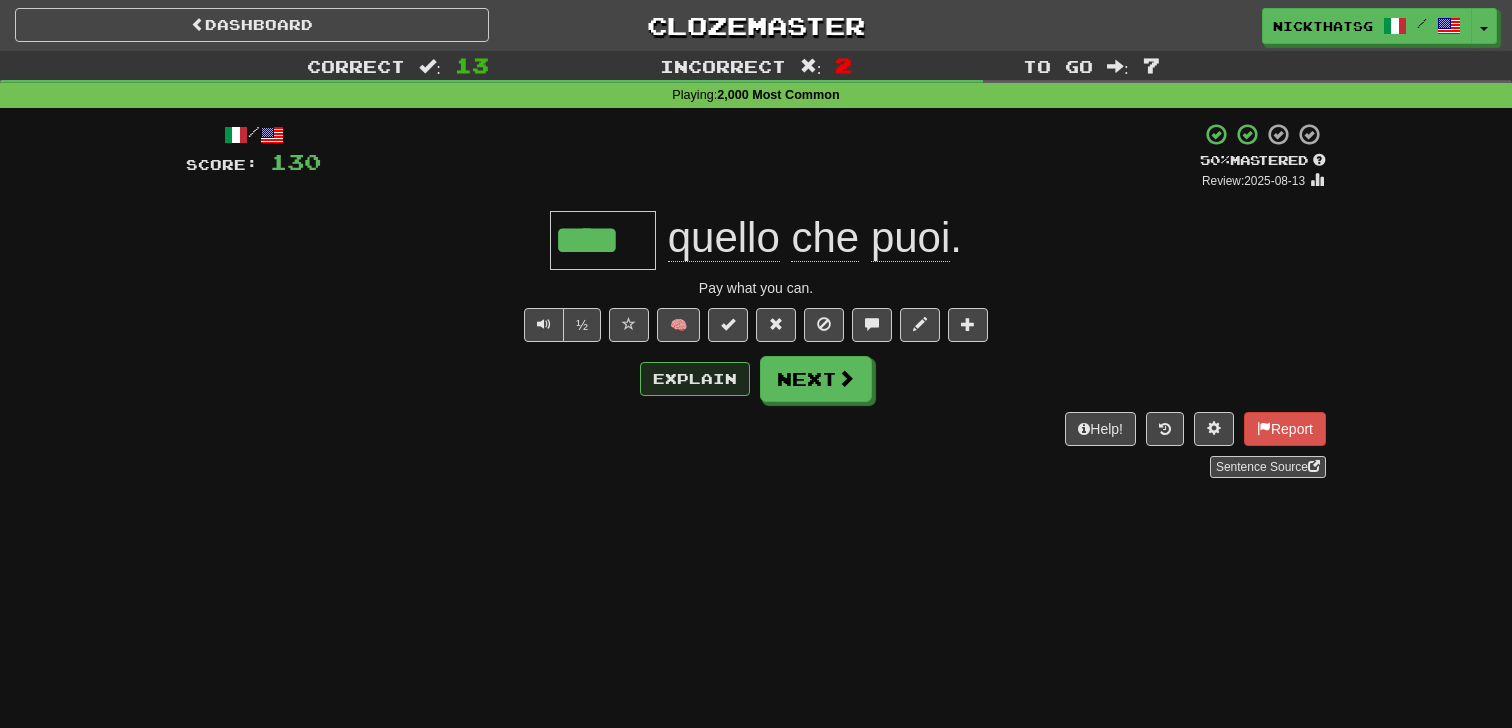 drag, startPoint x: 644, startPoint y: 350, endPoint x: 666, endPoint y: 373, distance: 31.827662 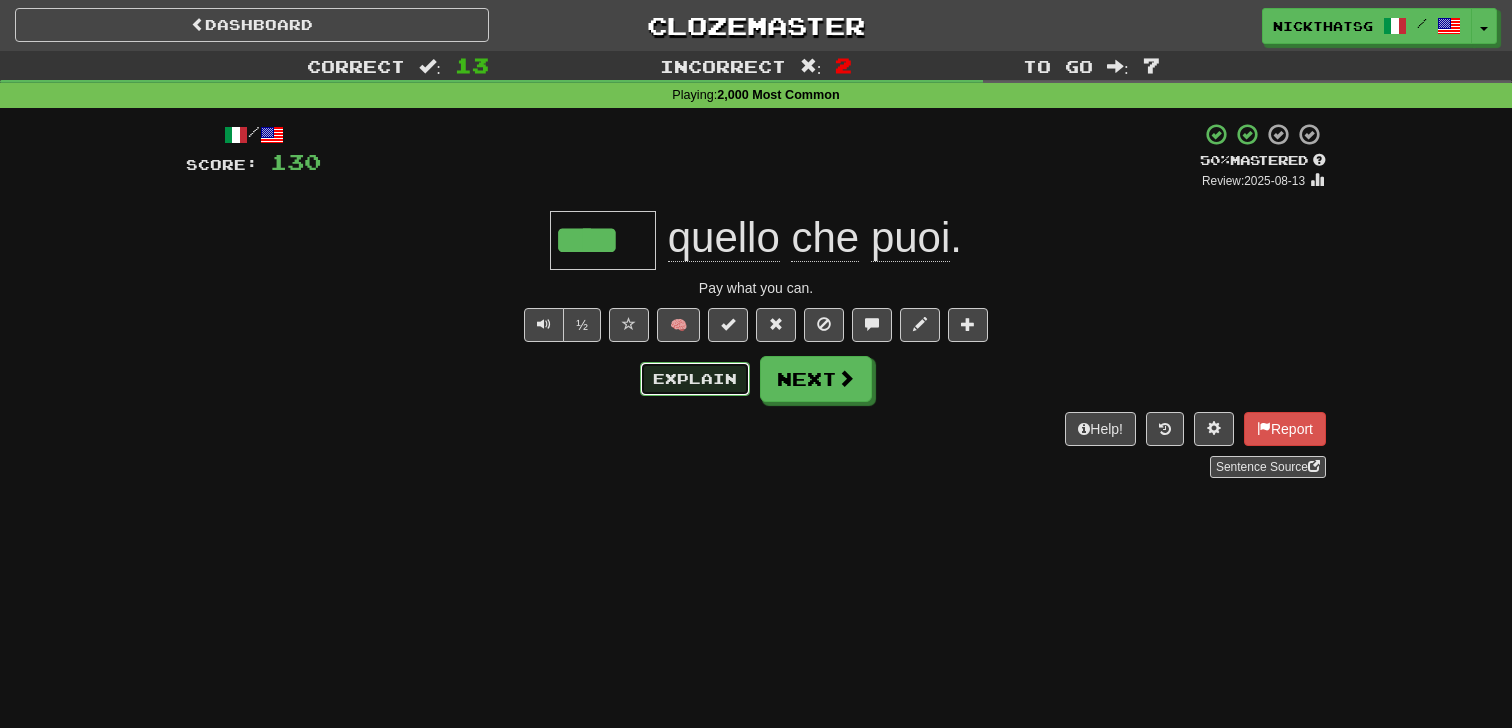 click on "Explain" at bounding box center (695, 379) 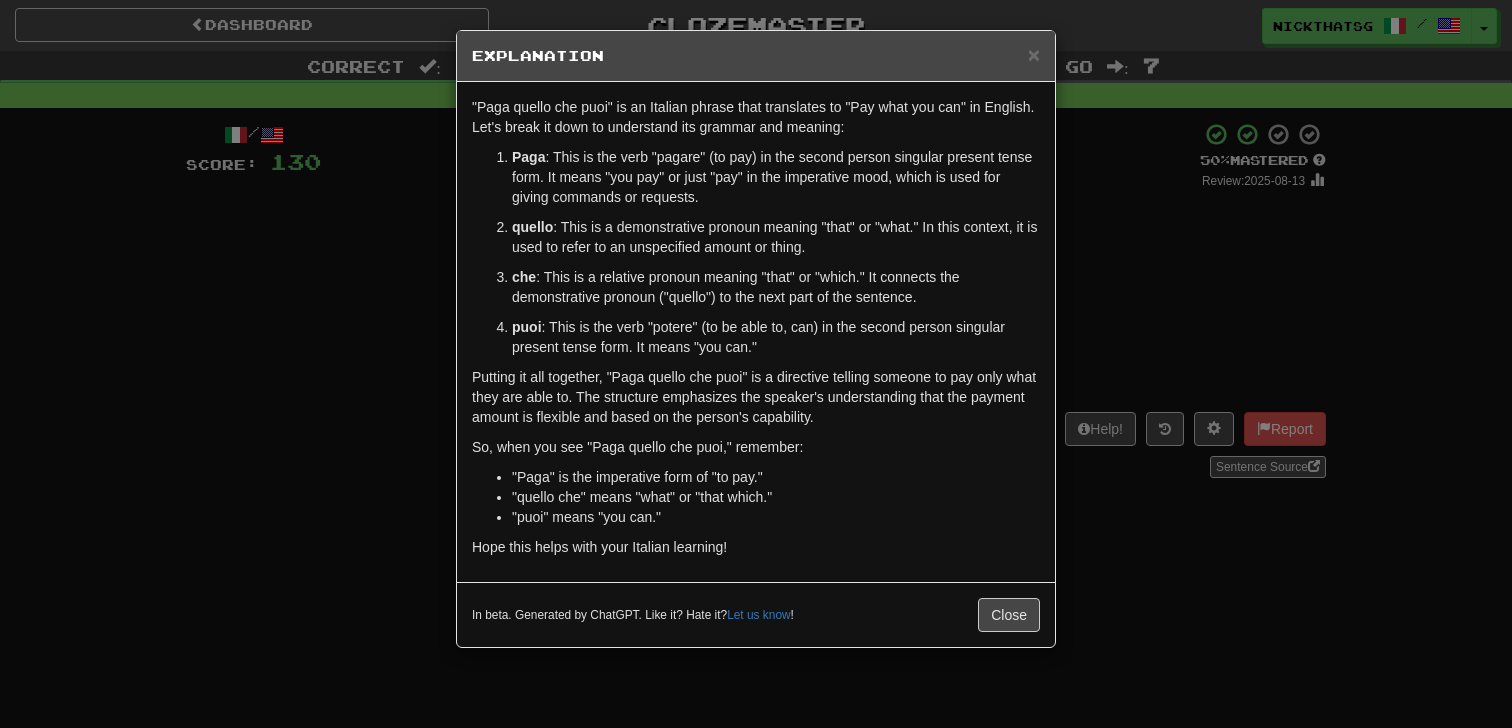 click on "× Explanation "Paga quello che puoi" is an Italian phrase that translates to "Pay what you can" in English. Let's break it down to understand its grammar and meaning:
Paga : This is the verb "pagare" (to pay) in the second person singular present tense form. It means "you pay" or just "pay" in the imperative mood, which is used for giving commands or requests.
quello : This is a demonstrative pronoun meaning "that" or "what." In this context, it is used to refer to an unspecified amount or thing.
che : This is a relative pronoun meaning "that" or "which." It connects the demonstrative pronoun ("quello") to the next part of the sentence.
puoi : This is the verb "potere" (to be able to, can) in the second person singular present tense form. It means "you can."
So, when you see "Paga quello che puoi," remember:
"Paga" is the imperative form of "to pay."
"quello che" means "what" or "that which."
"puoi" means "you can."
Hope this helps with your Italian learning! !" at bounding box center [756, 364] 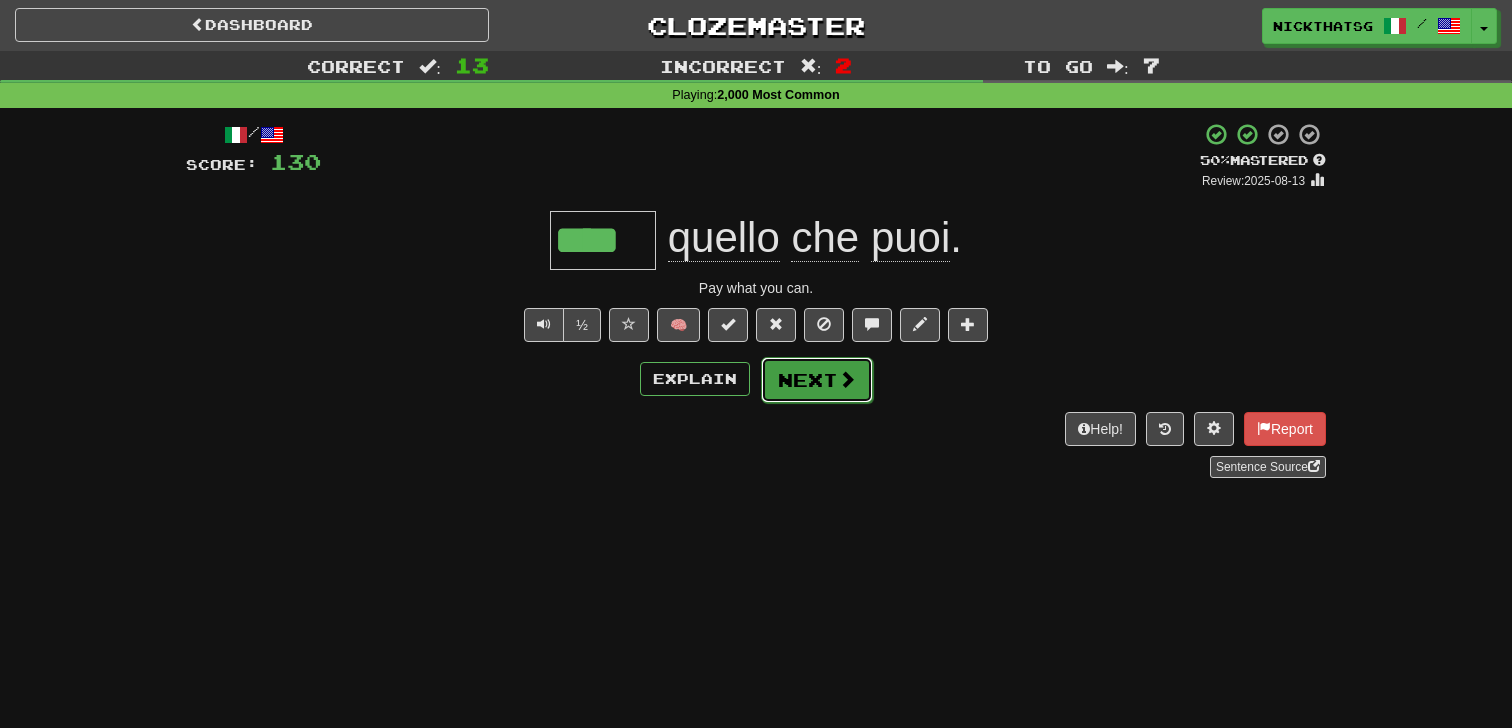 click on "Next" at bounding box center [817, 380] 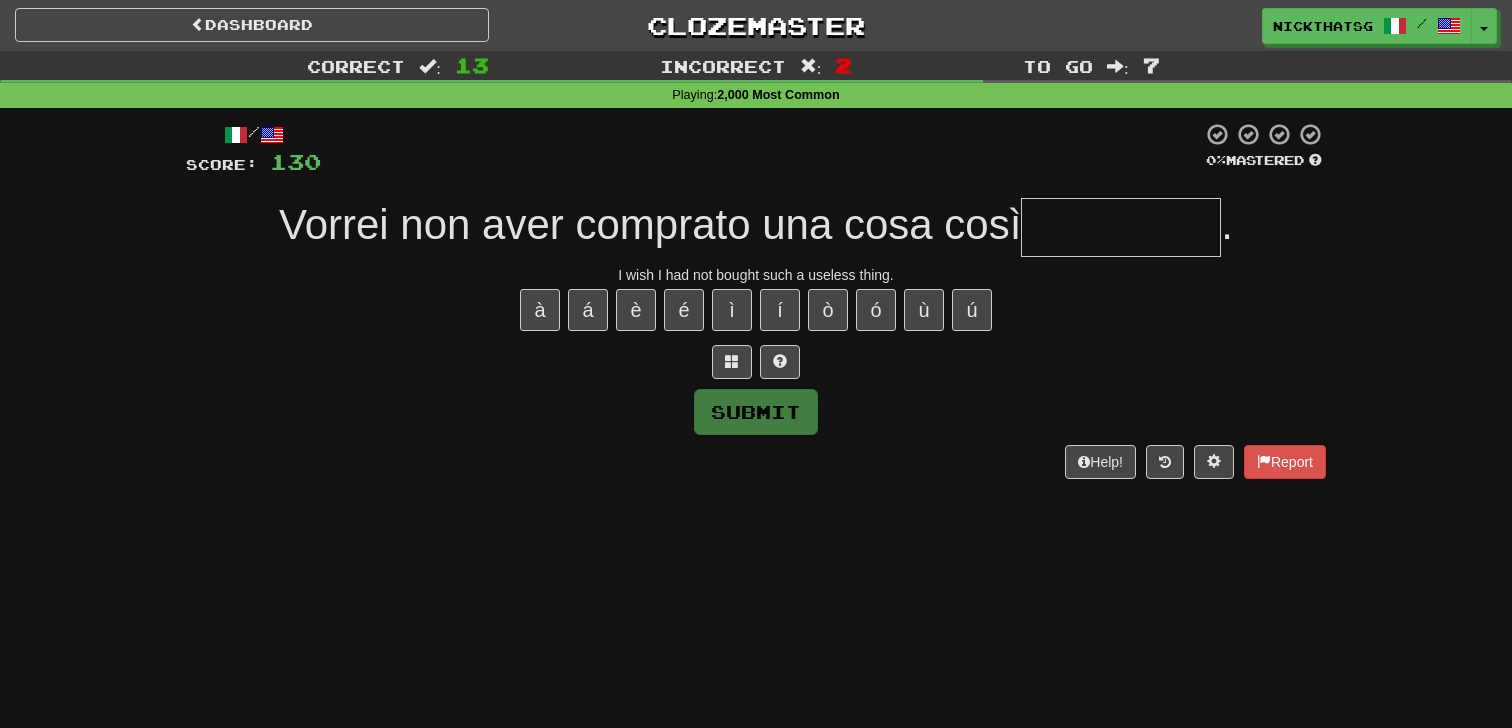 click at bounding box center [1121, 227] 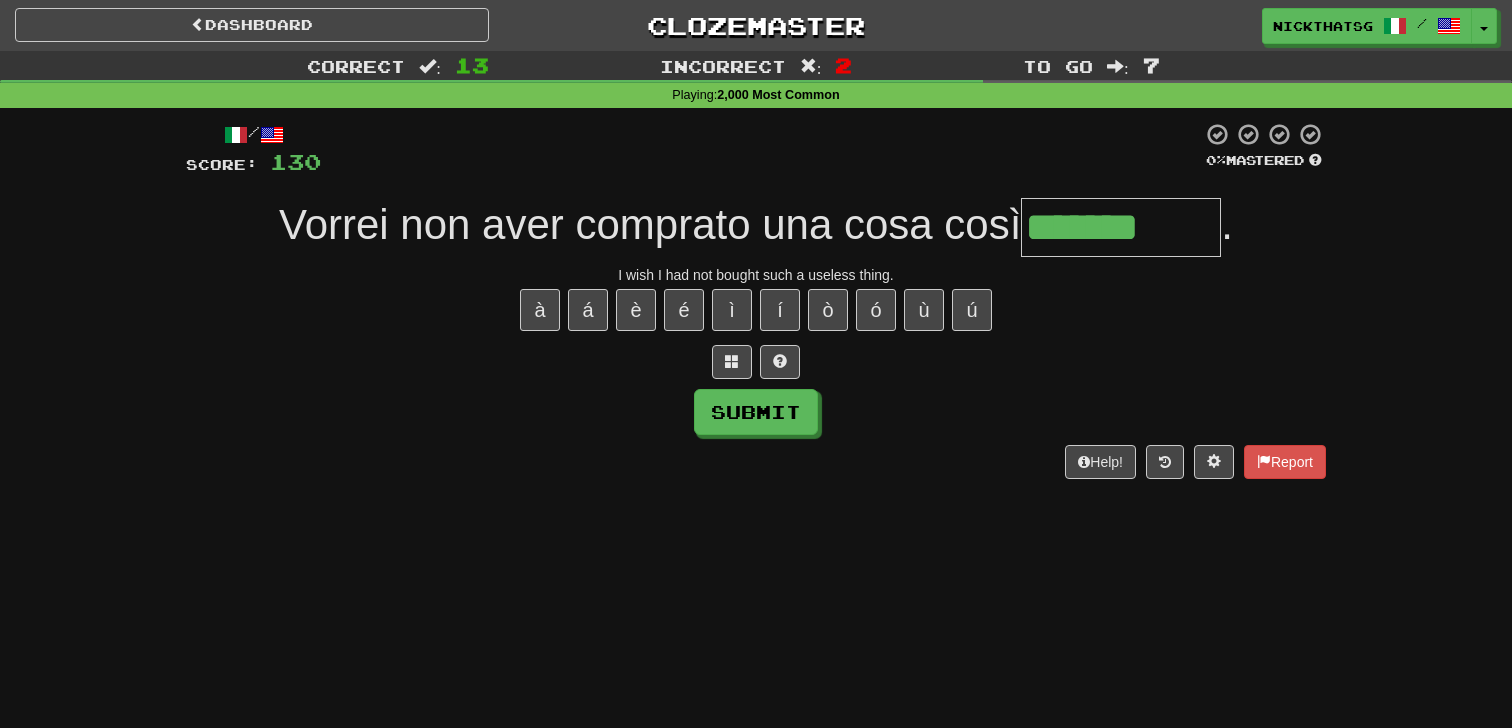 type on "*******" 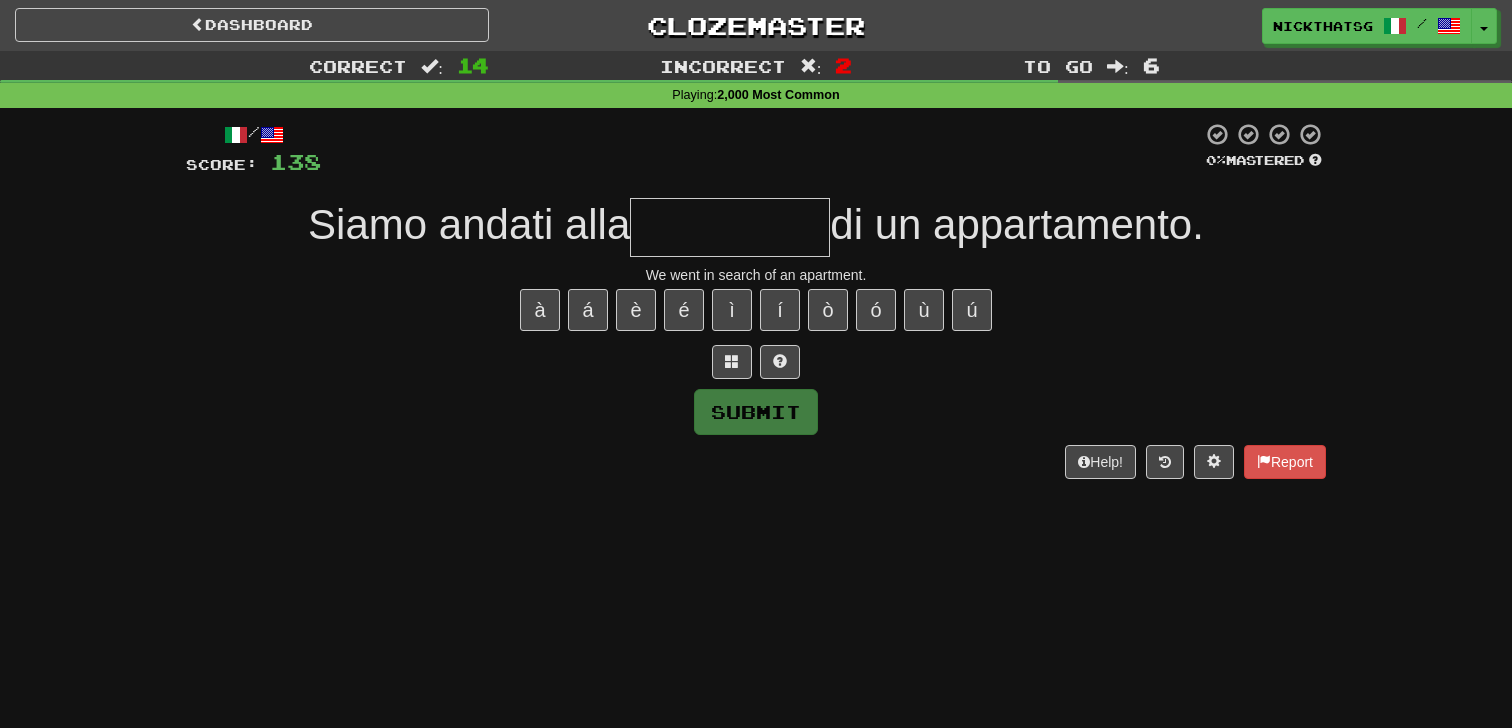 type on "*" 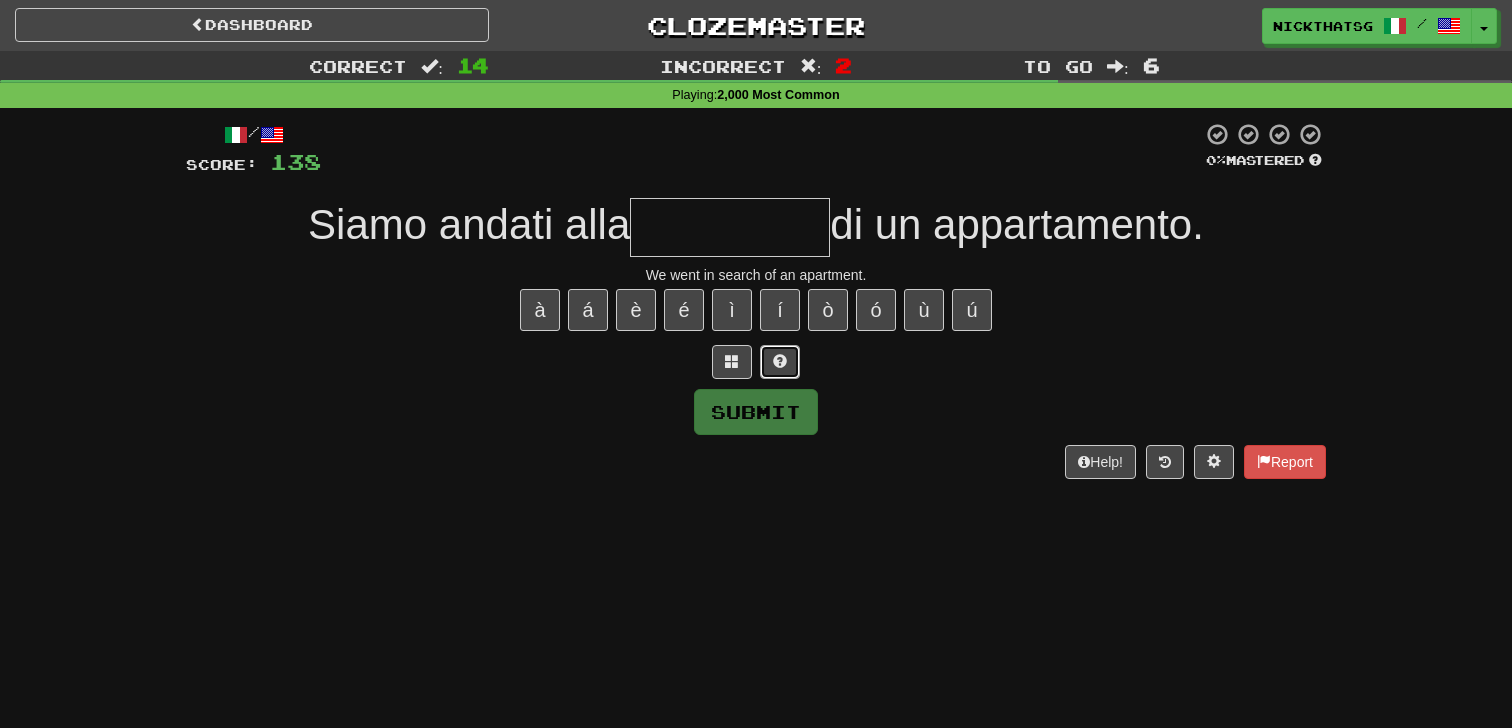 click at bounding box center [780, 361] 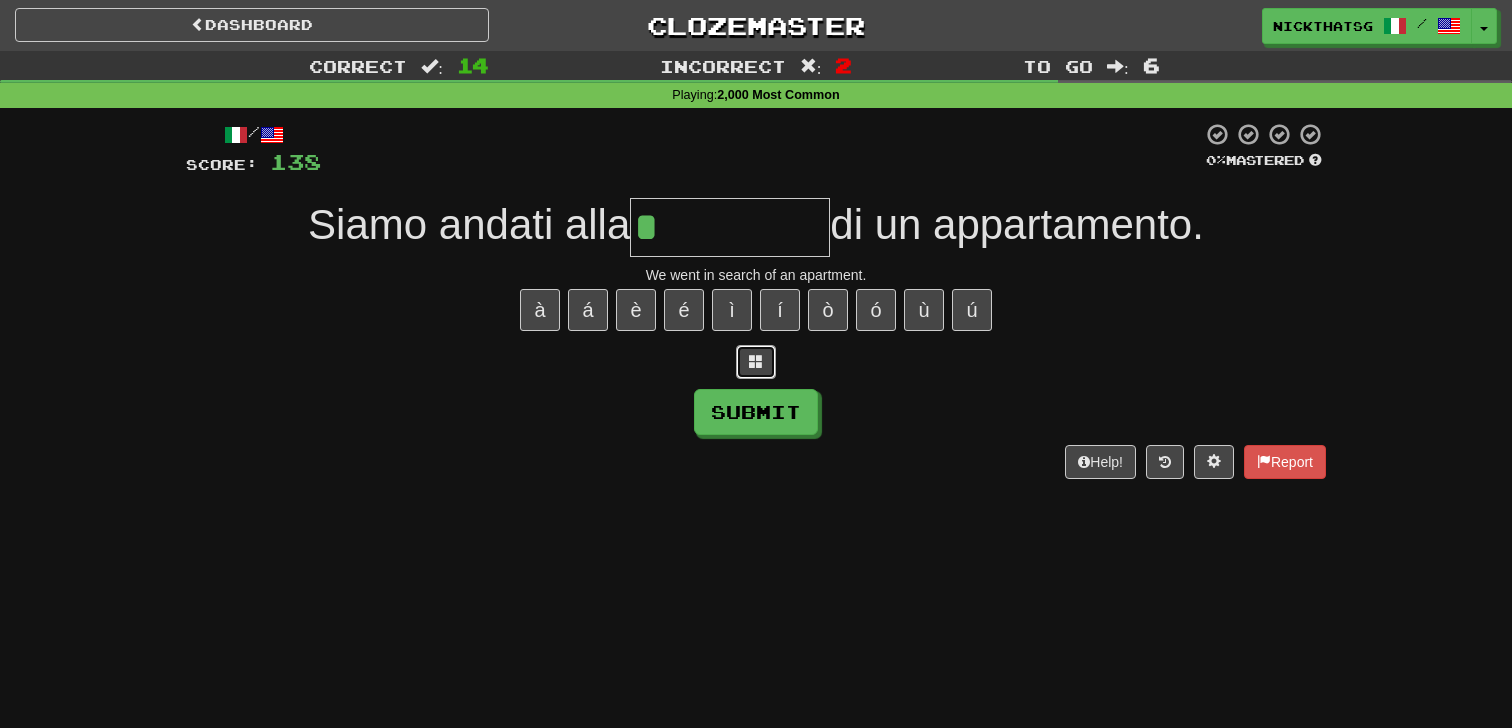 click at bounding box center (756, 362) 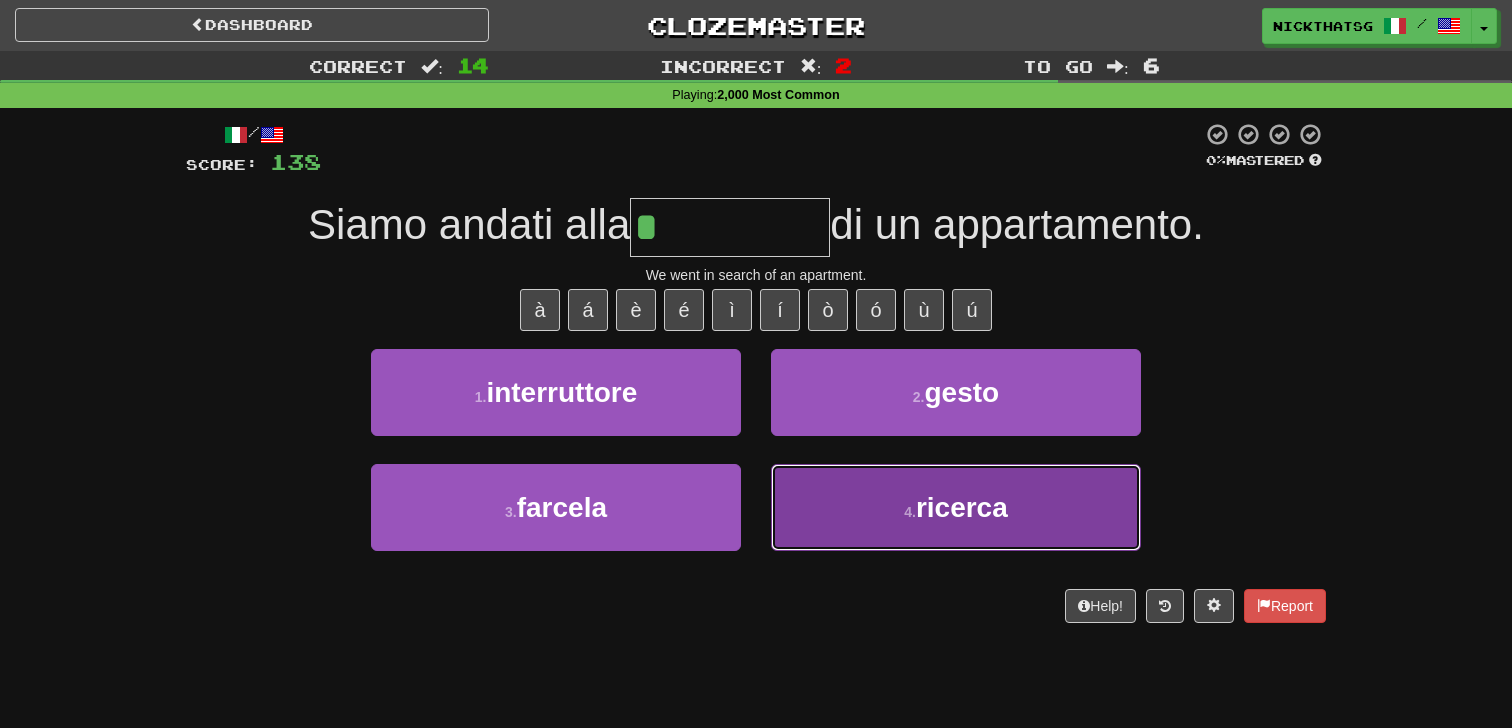 click on "4 .  ricerca" at bounding box center (956, 507) 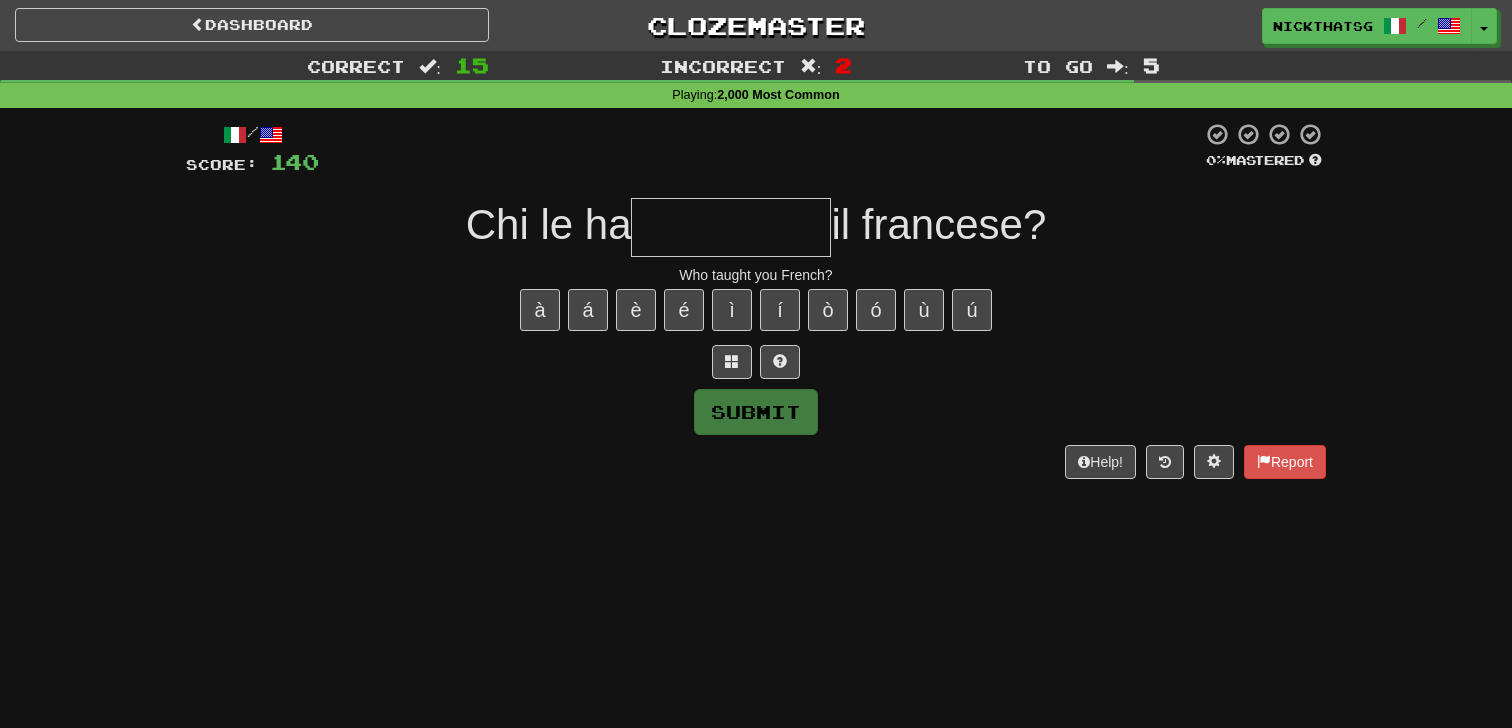 type on "*" 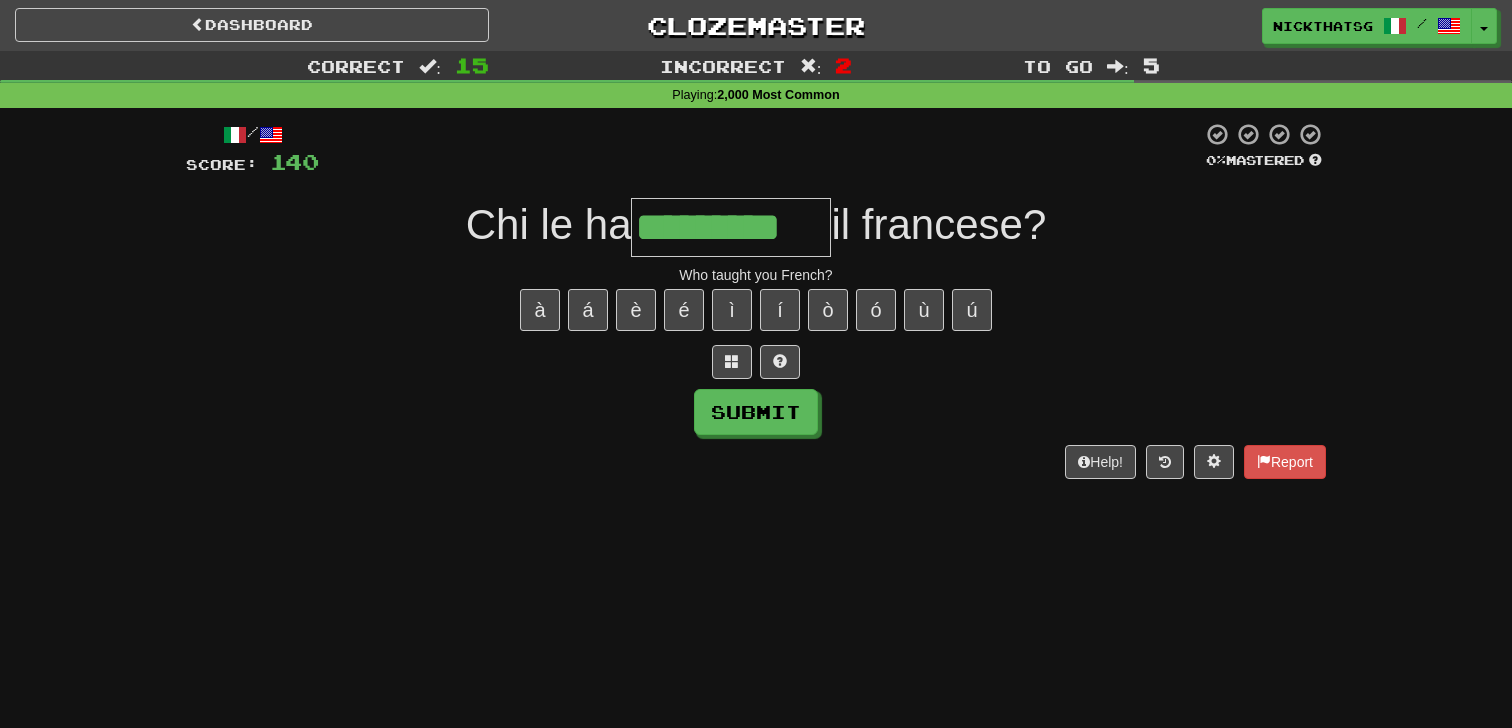 type on "*********" 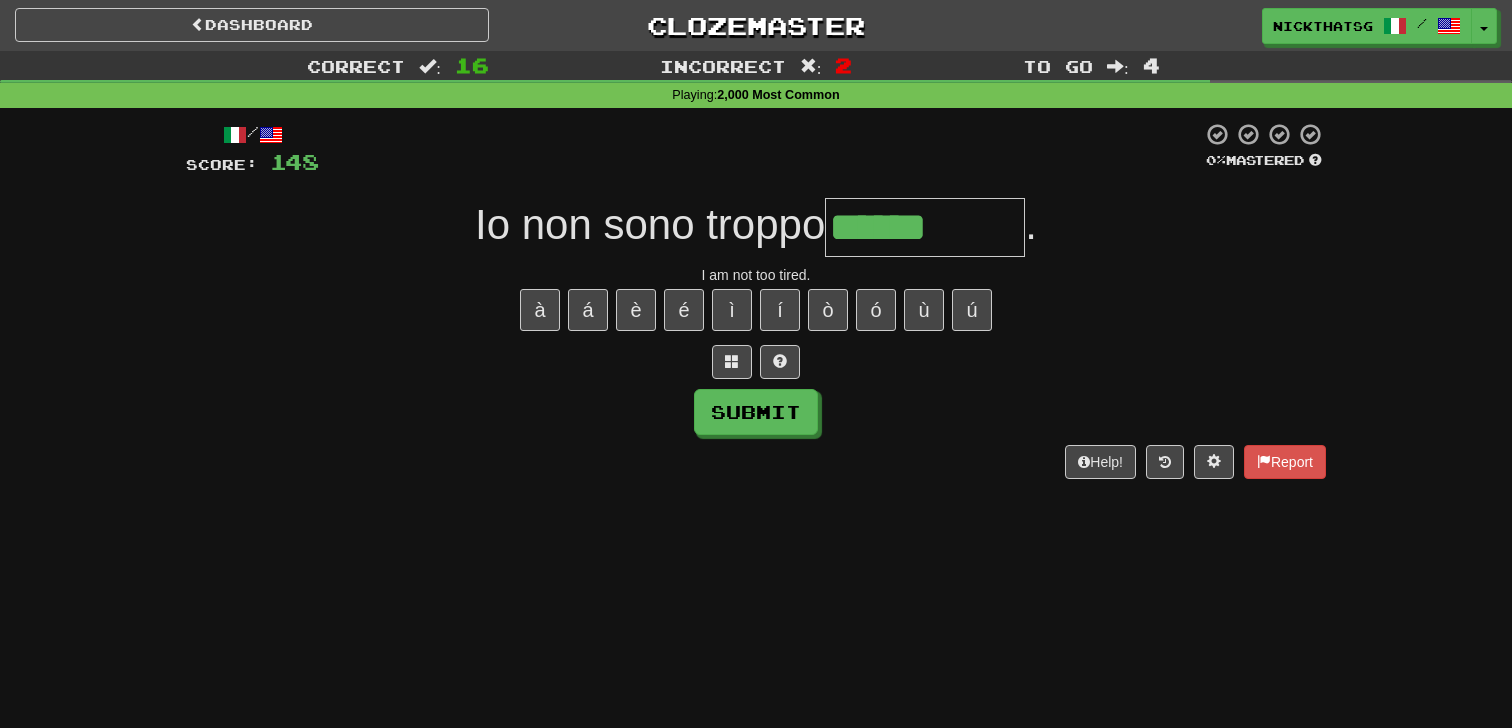 type on "******" 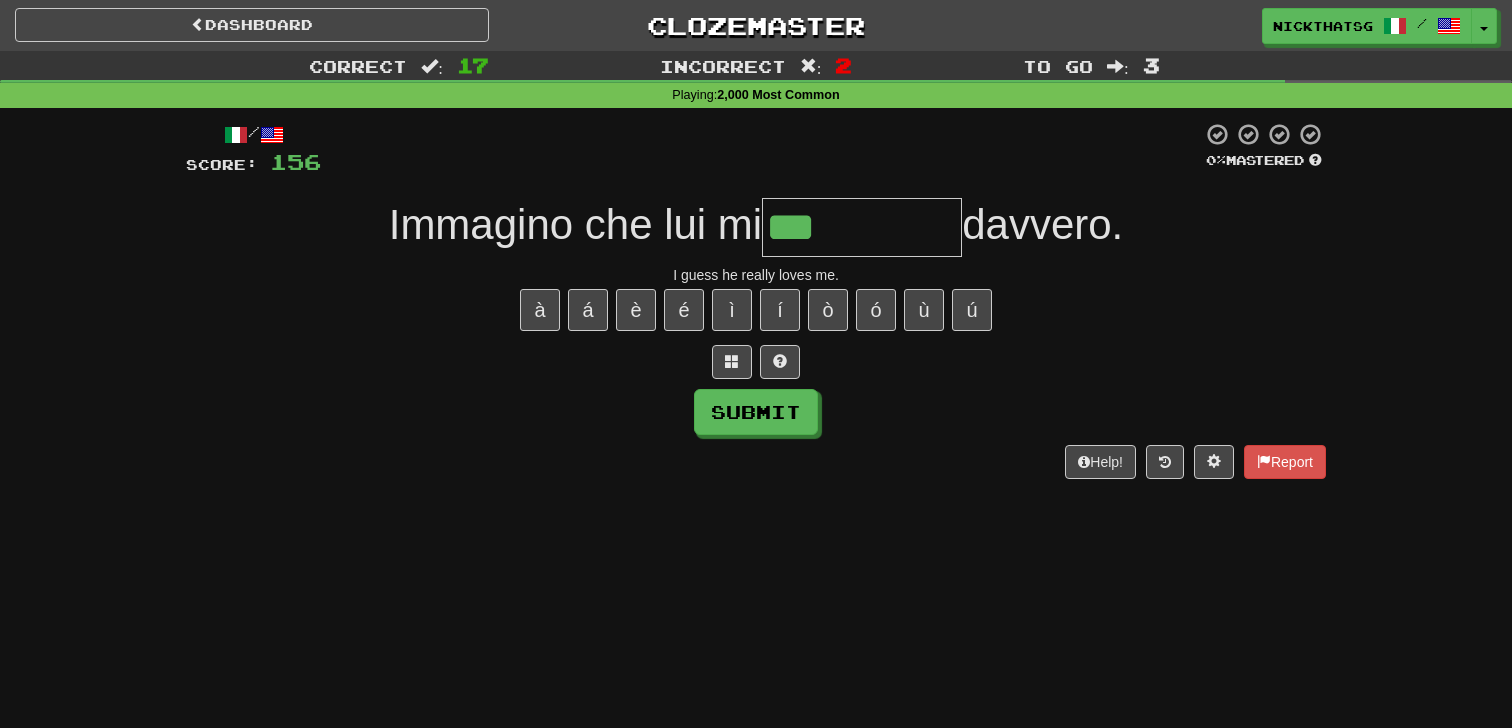 type on "***" 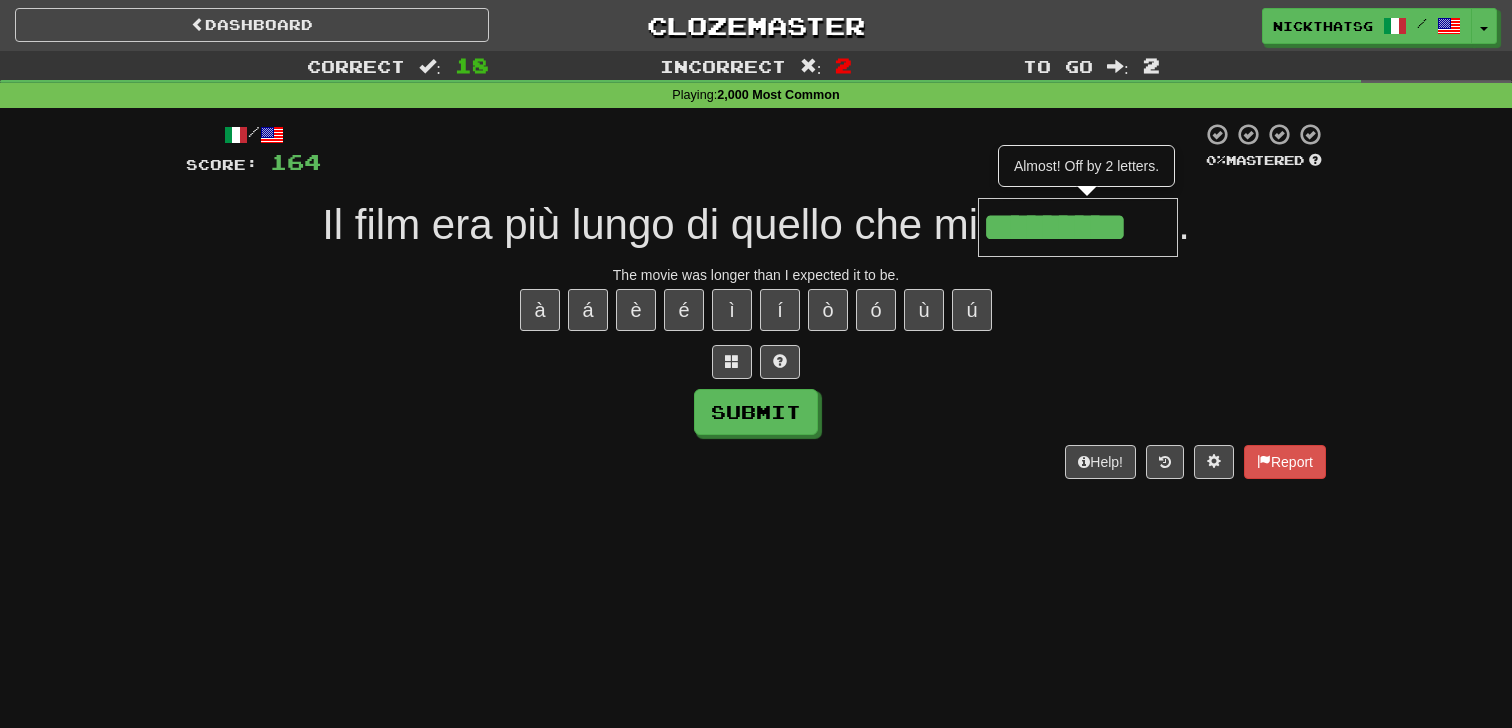 type on "*********" 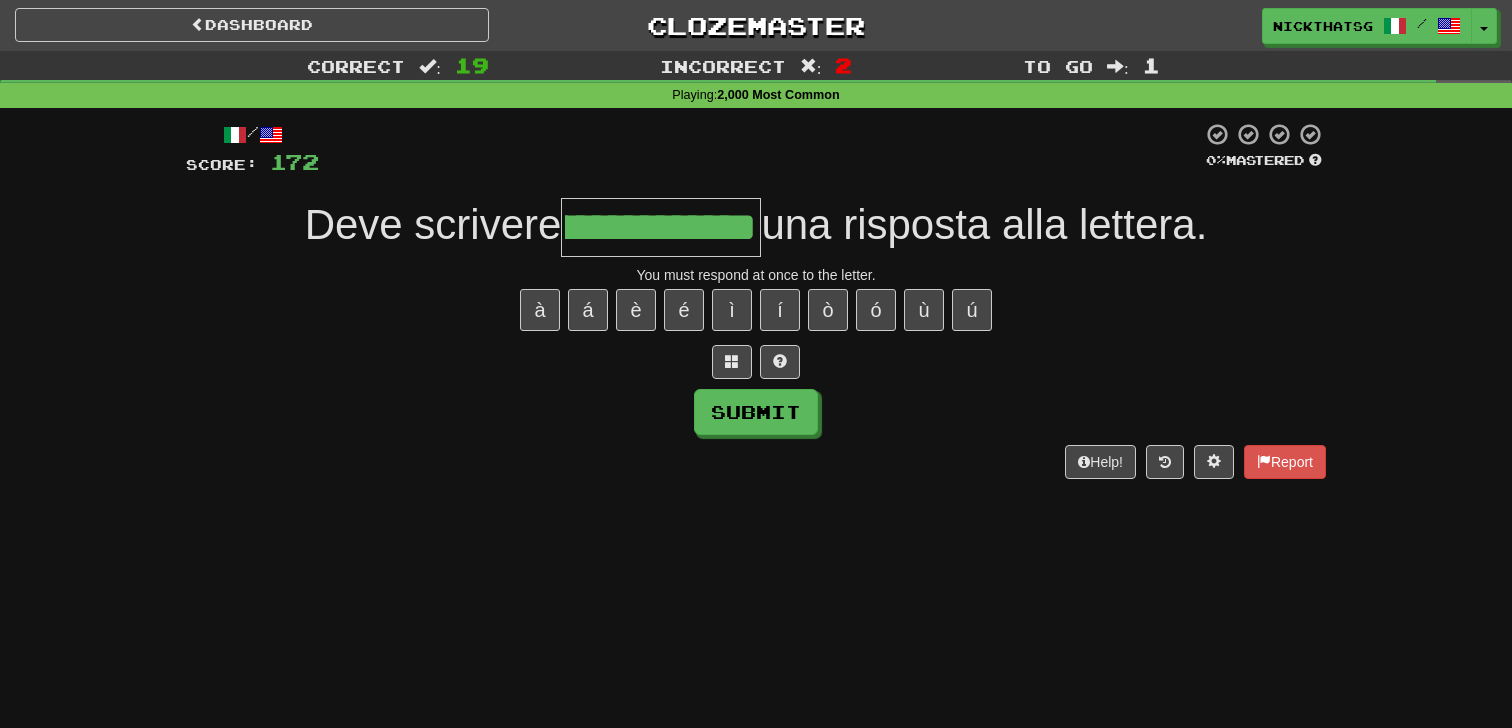 scroll, scrollTop: 0, scrollLeft: 121, axis: horizontal 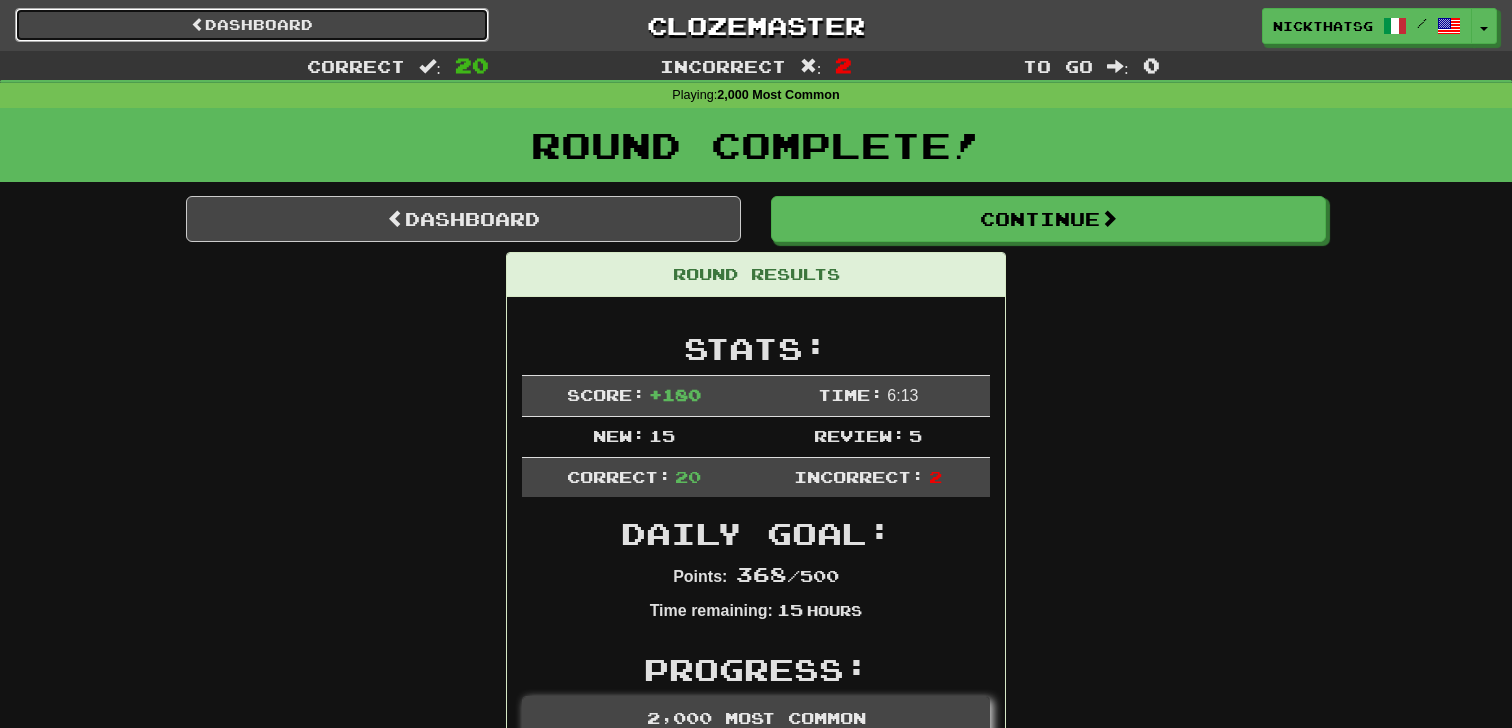 click on "Dashboard" at bounding box center (252, 25) 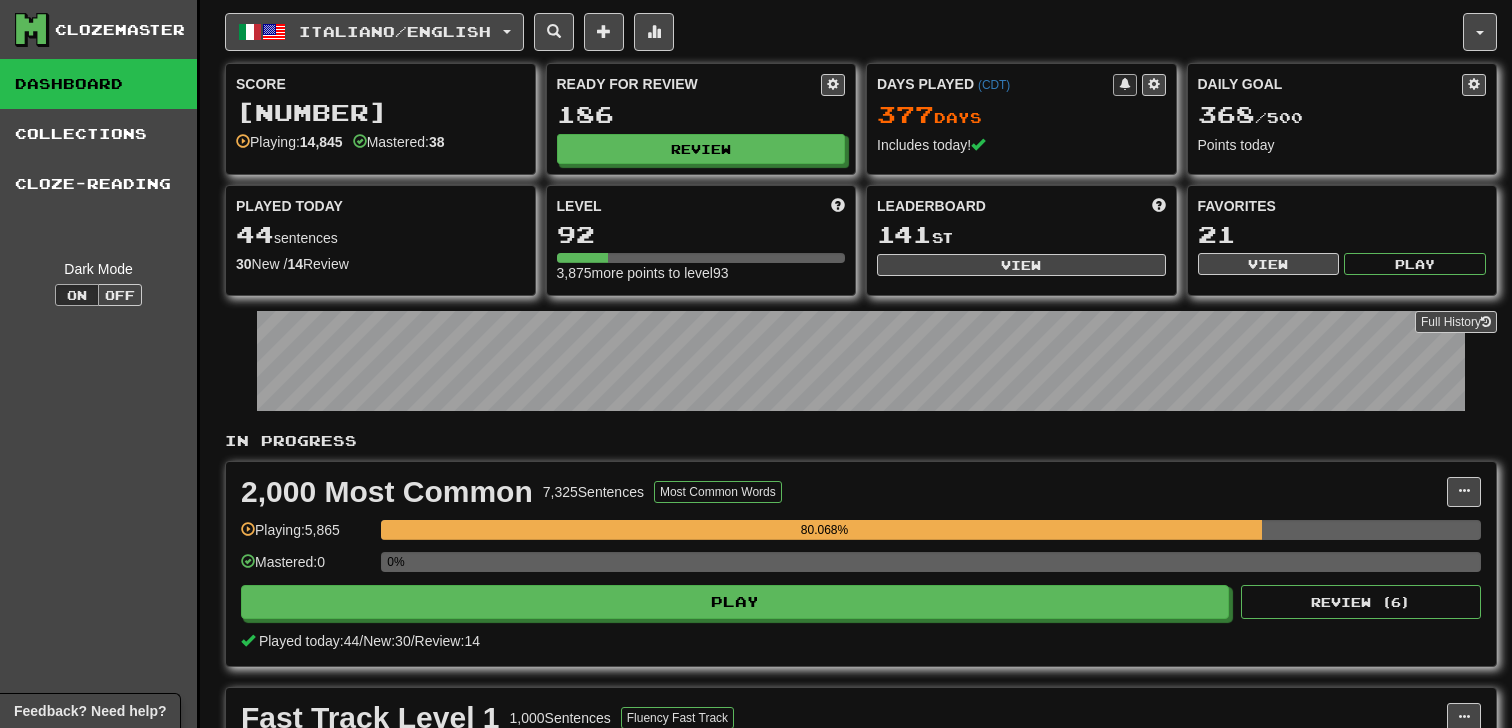 scroll, scrollTop: 0, scrollLeft: 0, axis: both 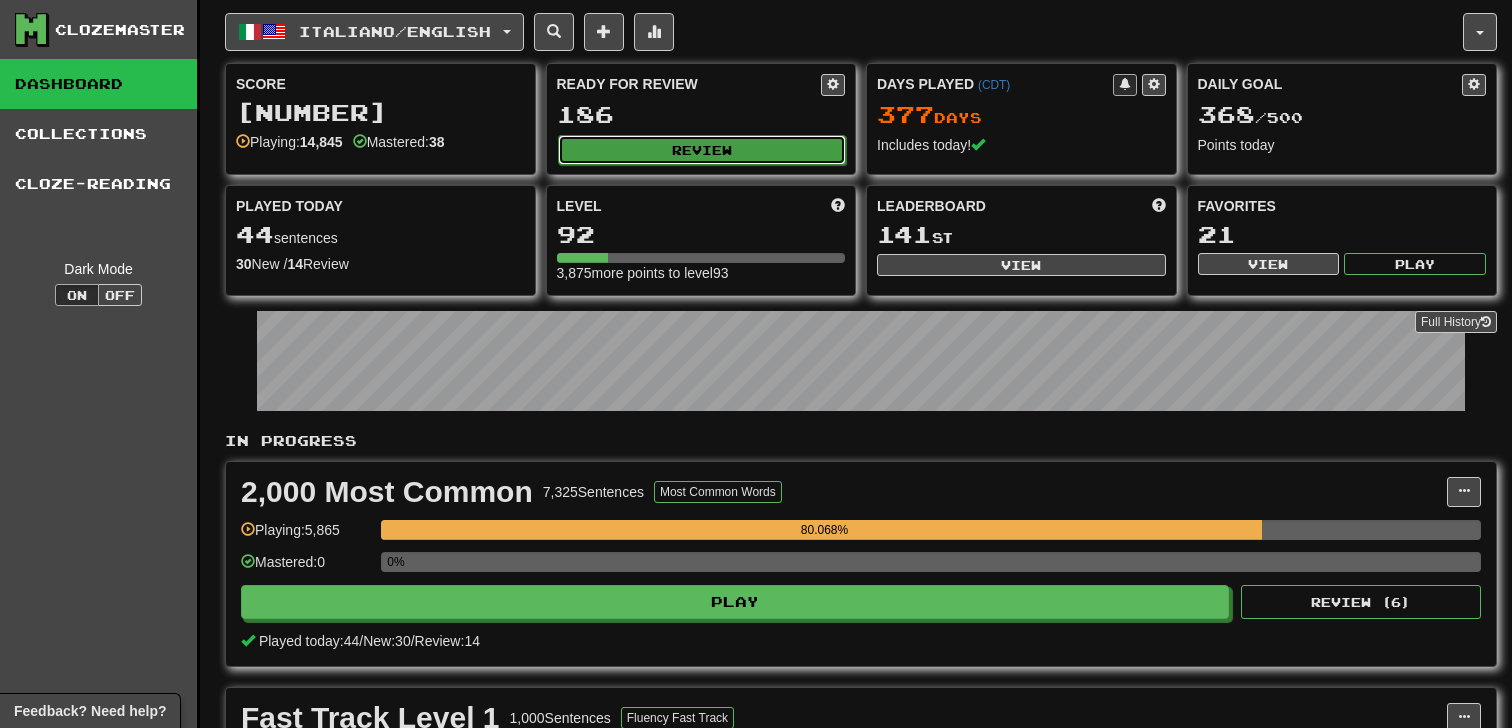 click on "Review" at bounding box center [702, 150] 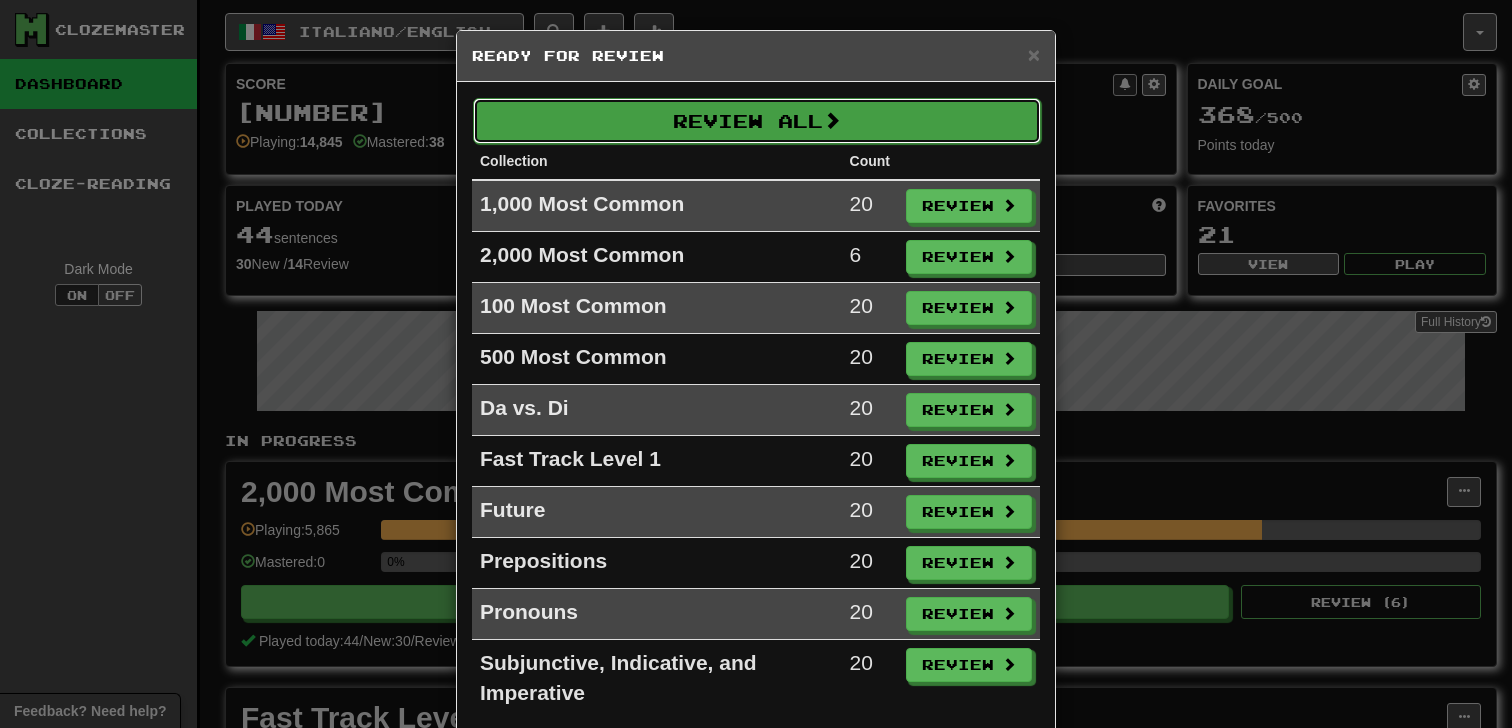 click on "Review All" at bounding box center [757, 121] 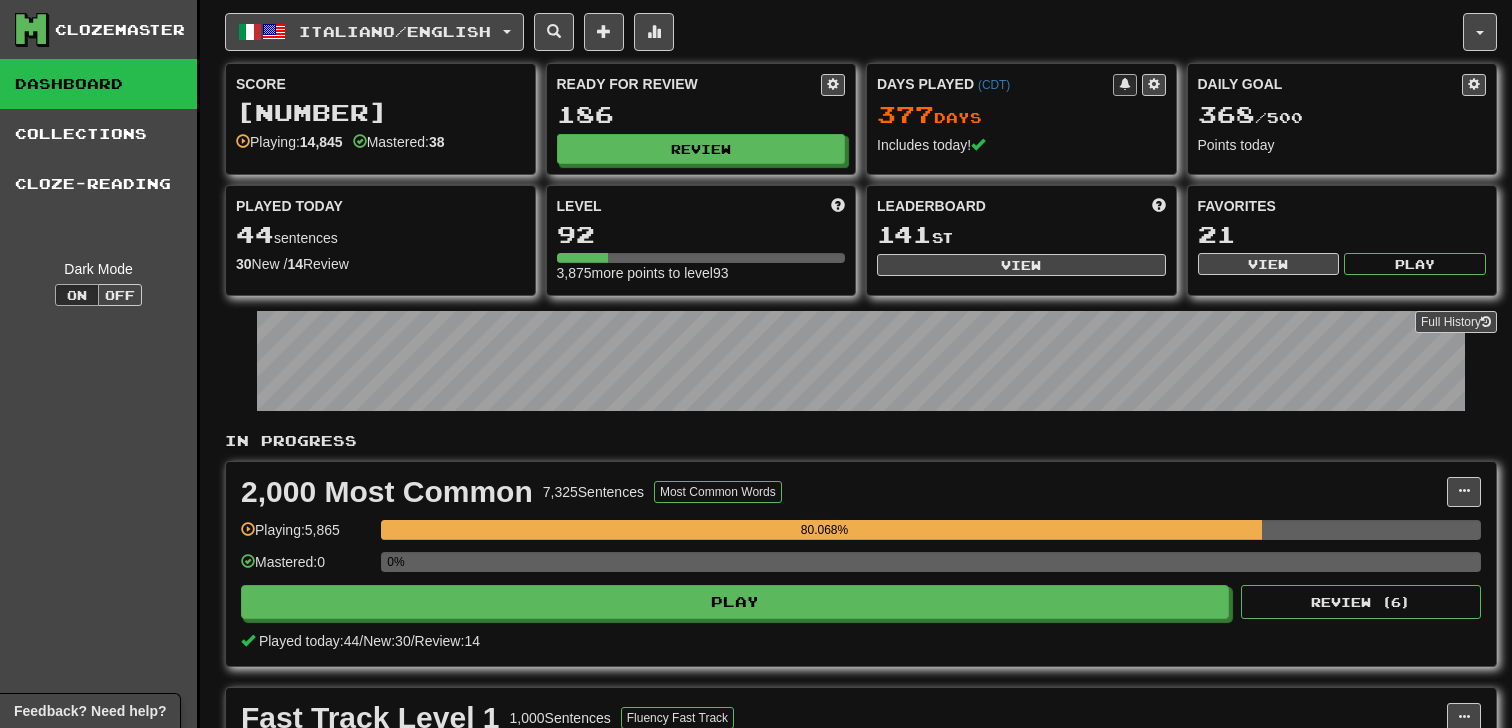 select on "**" 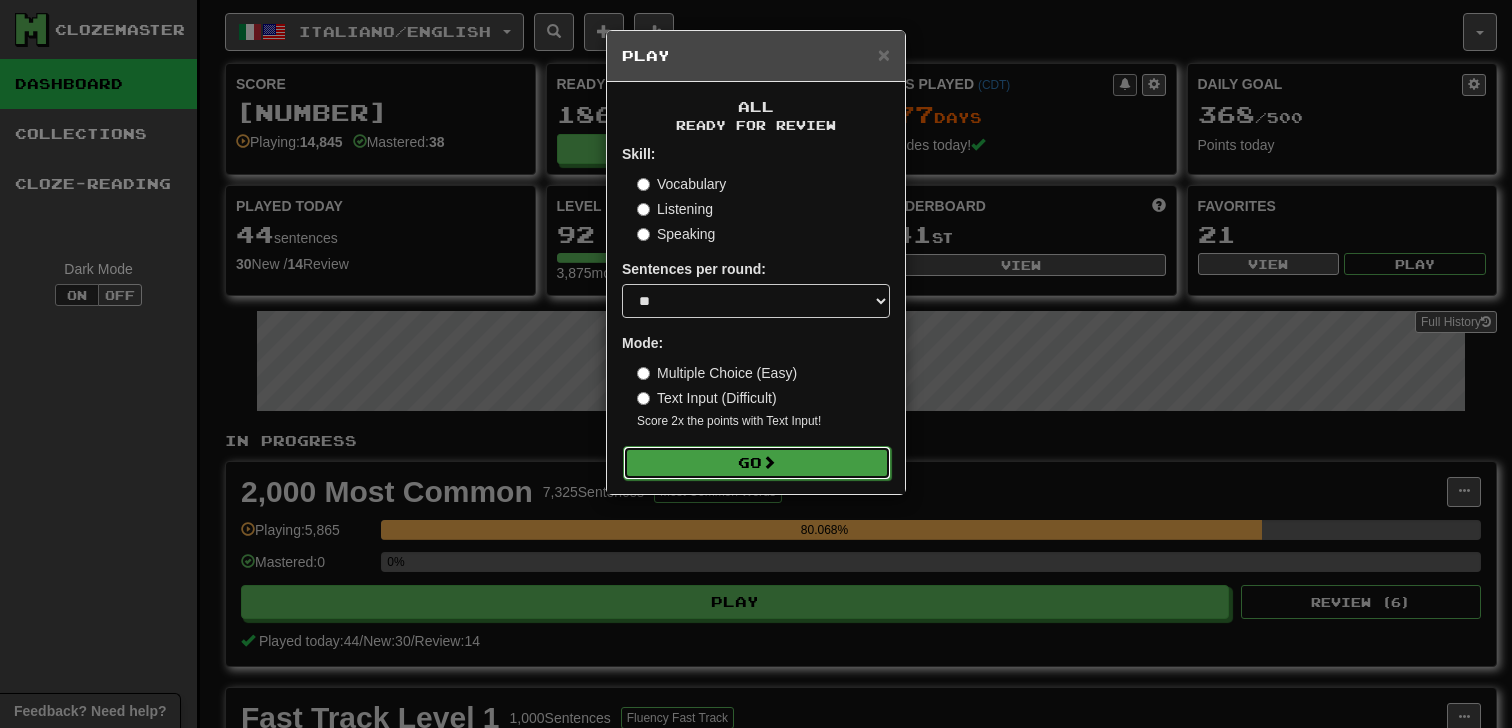 click on "Go" at bounding box center (757, 463) 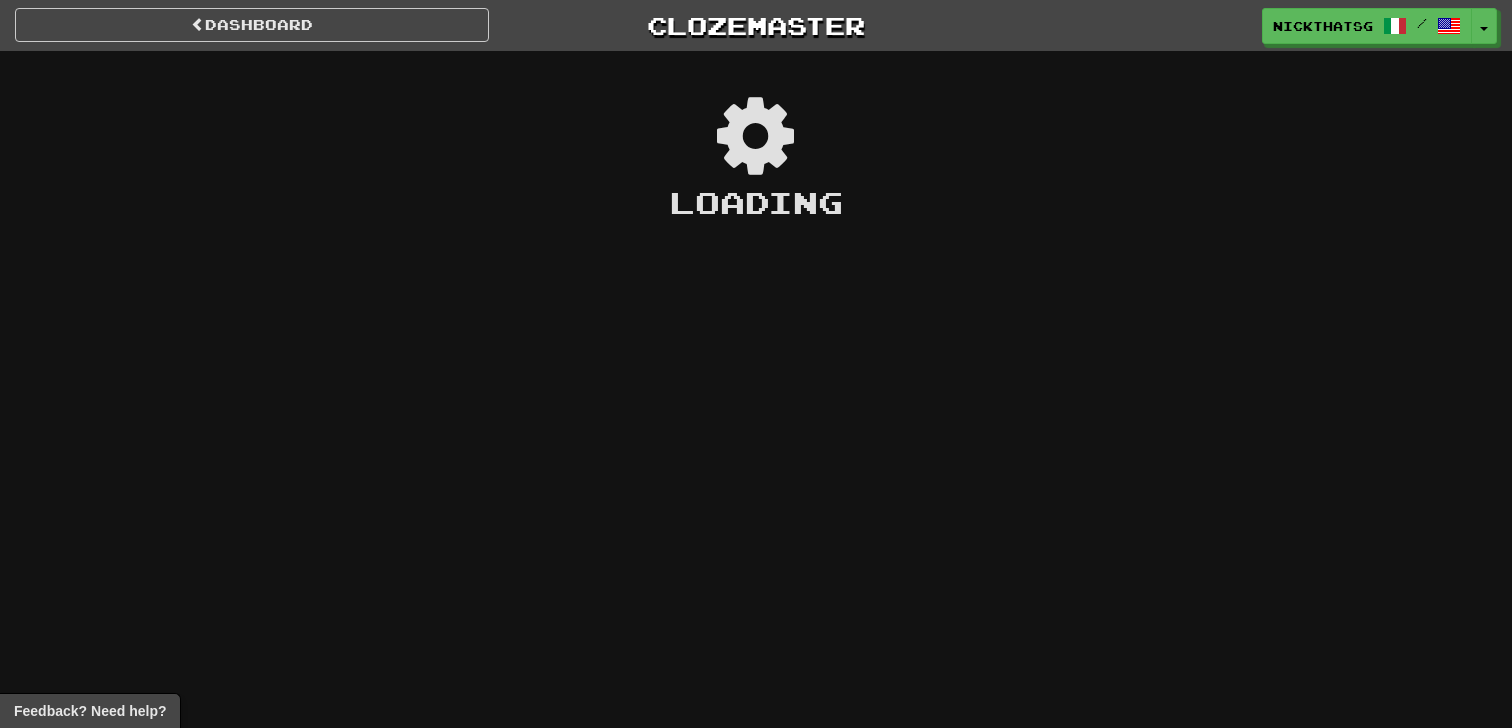 scroll, scrollTop: 0, scrollLeft: 0, axis: both 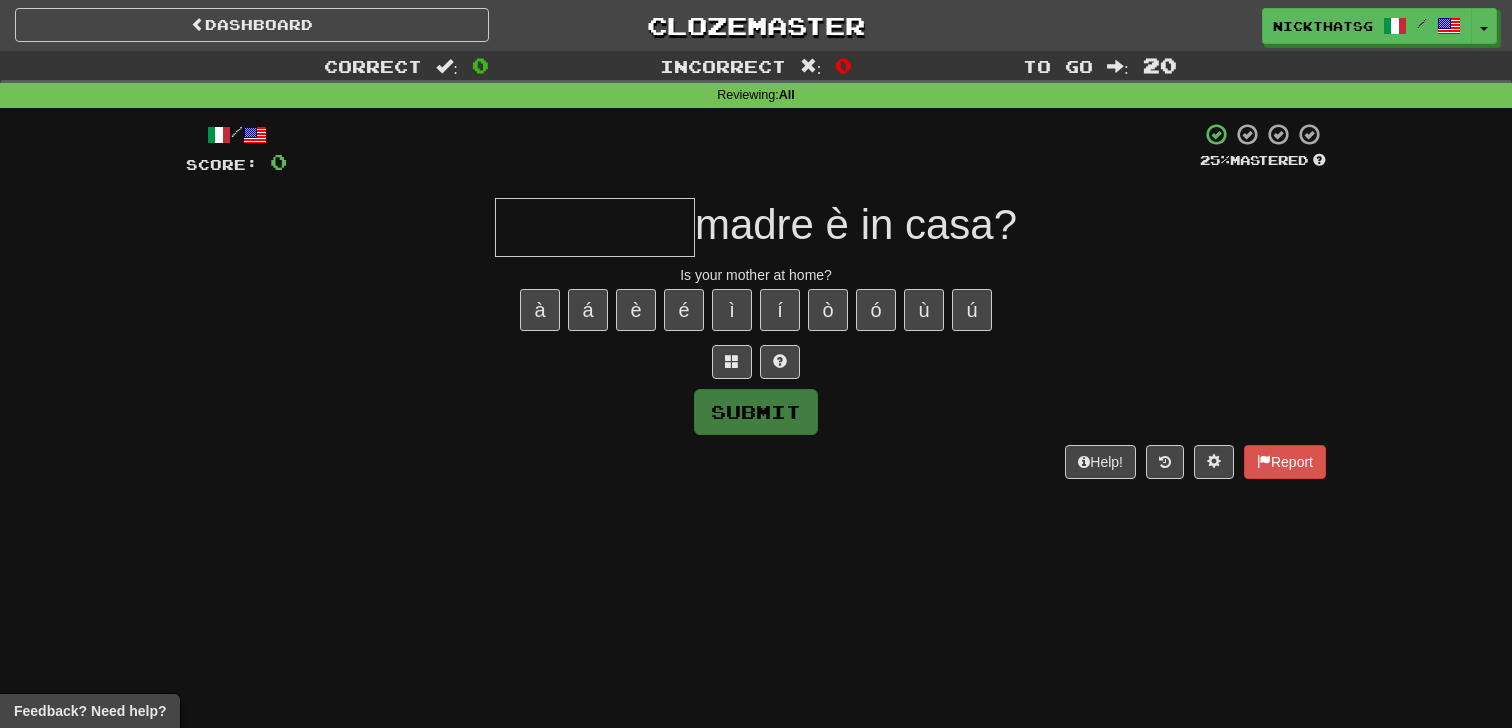 click at bounding box center (595, 227) 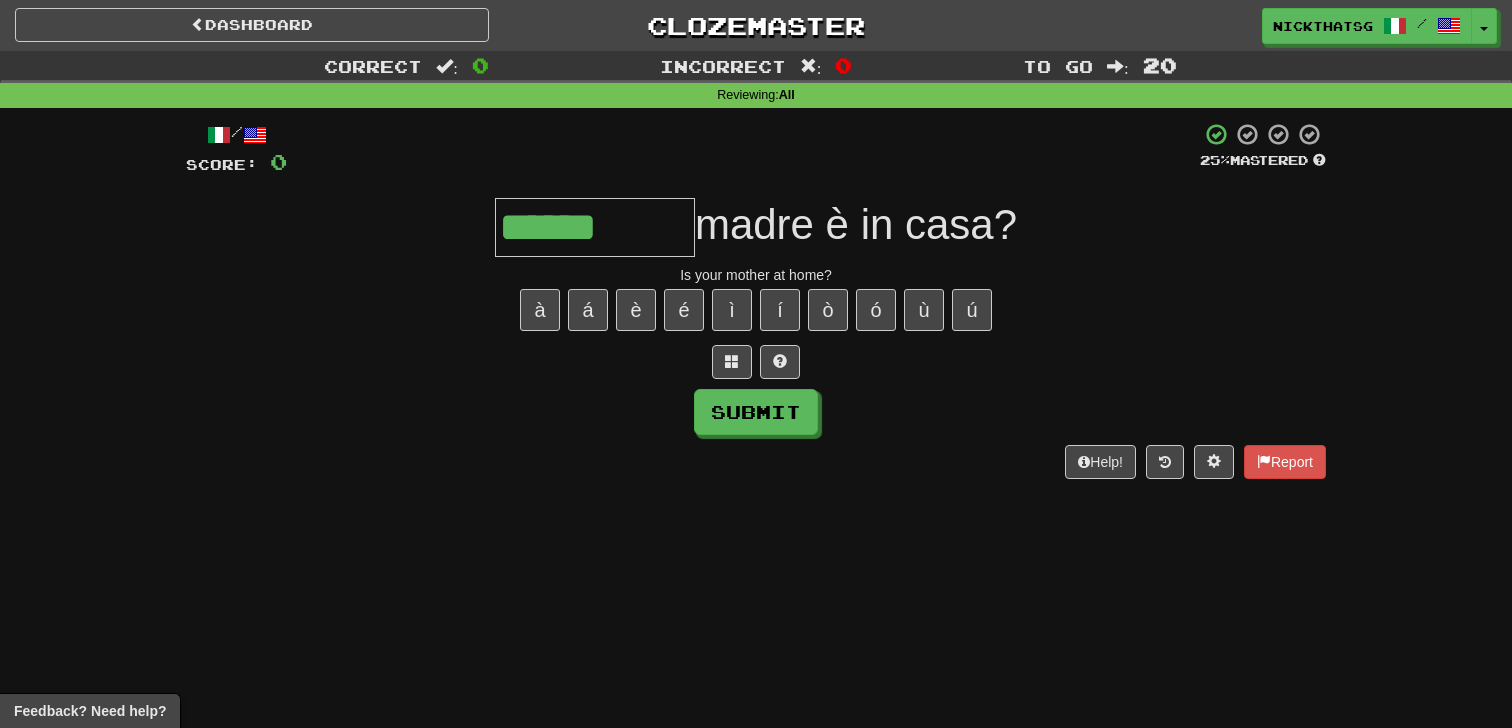 type on "******" 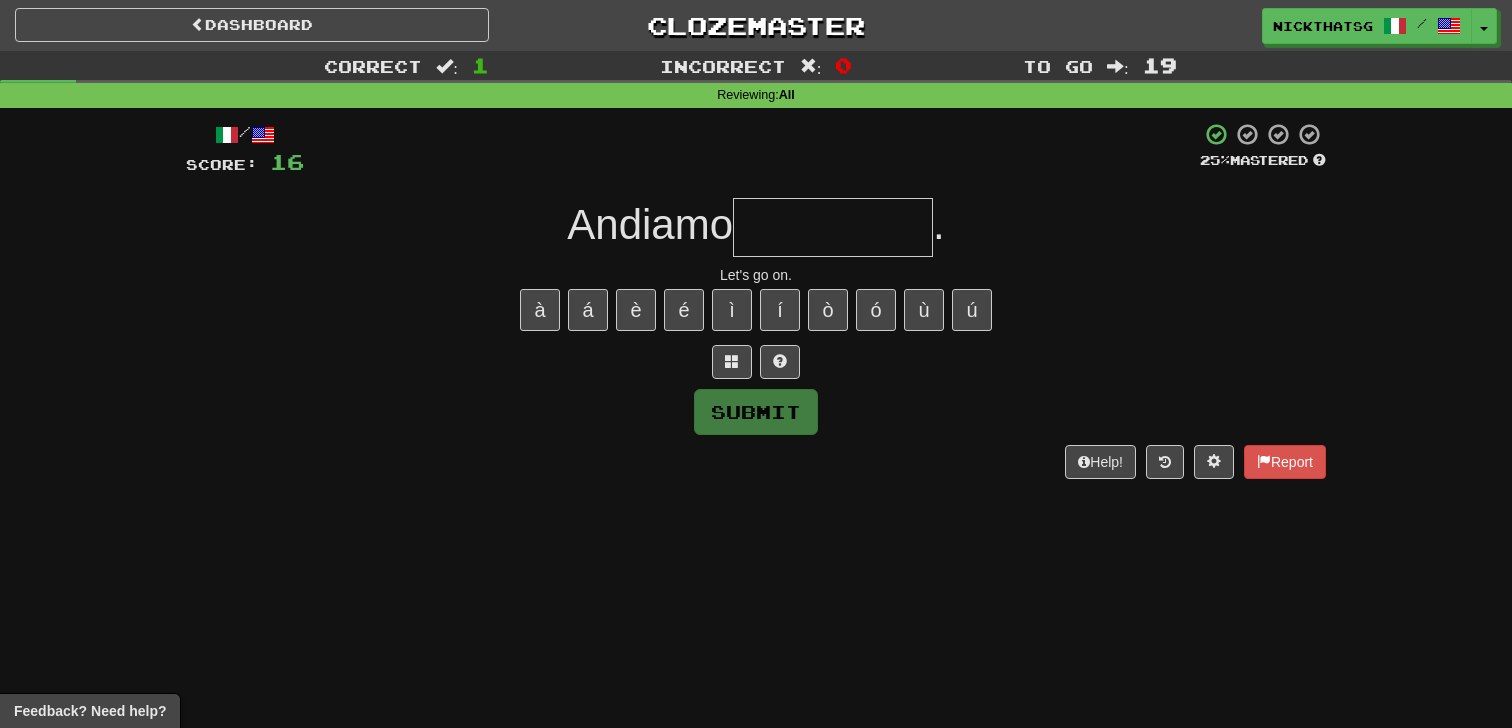 type on "*" 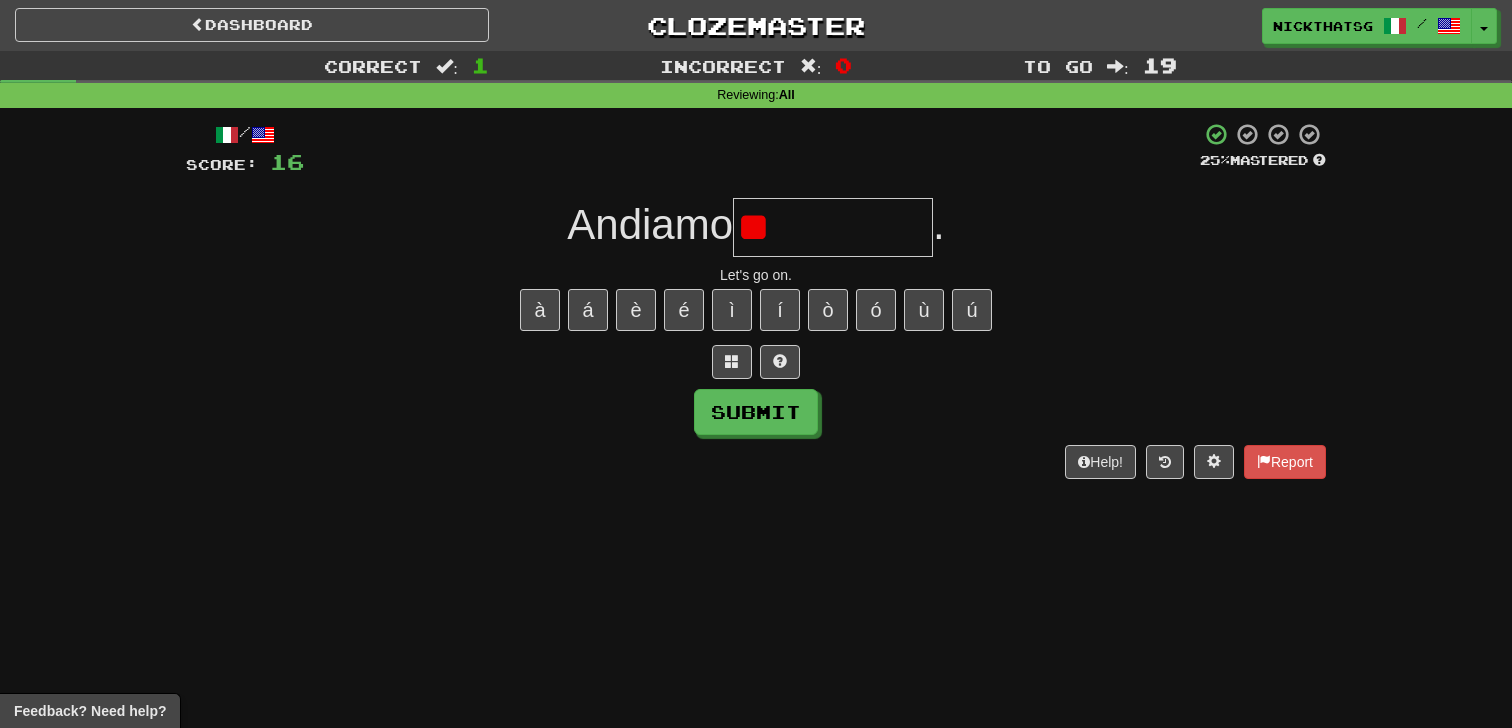 type on "*" 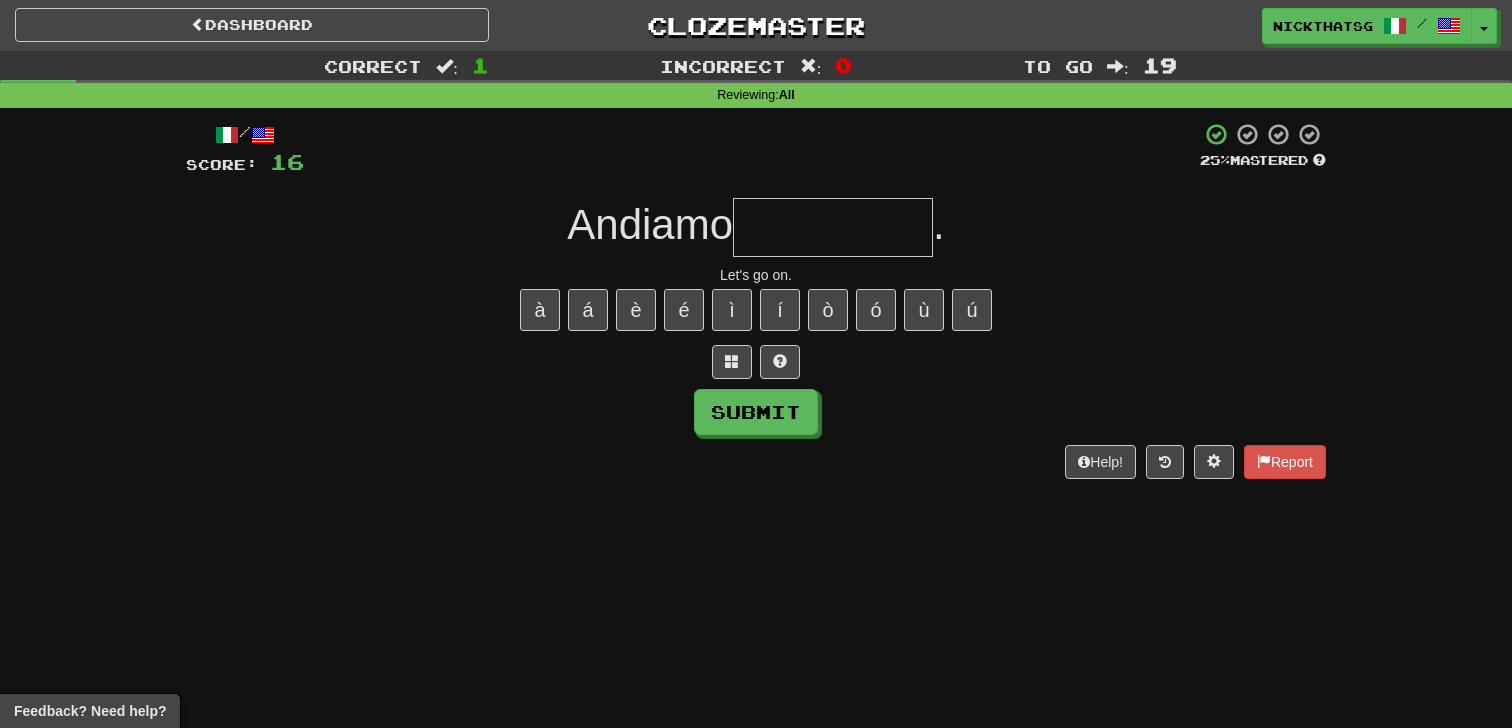 type on "*" 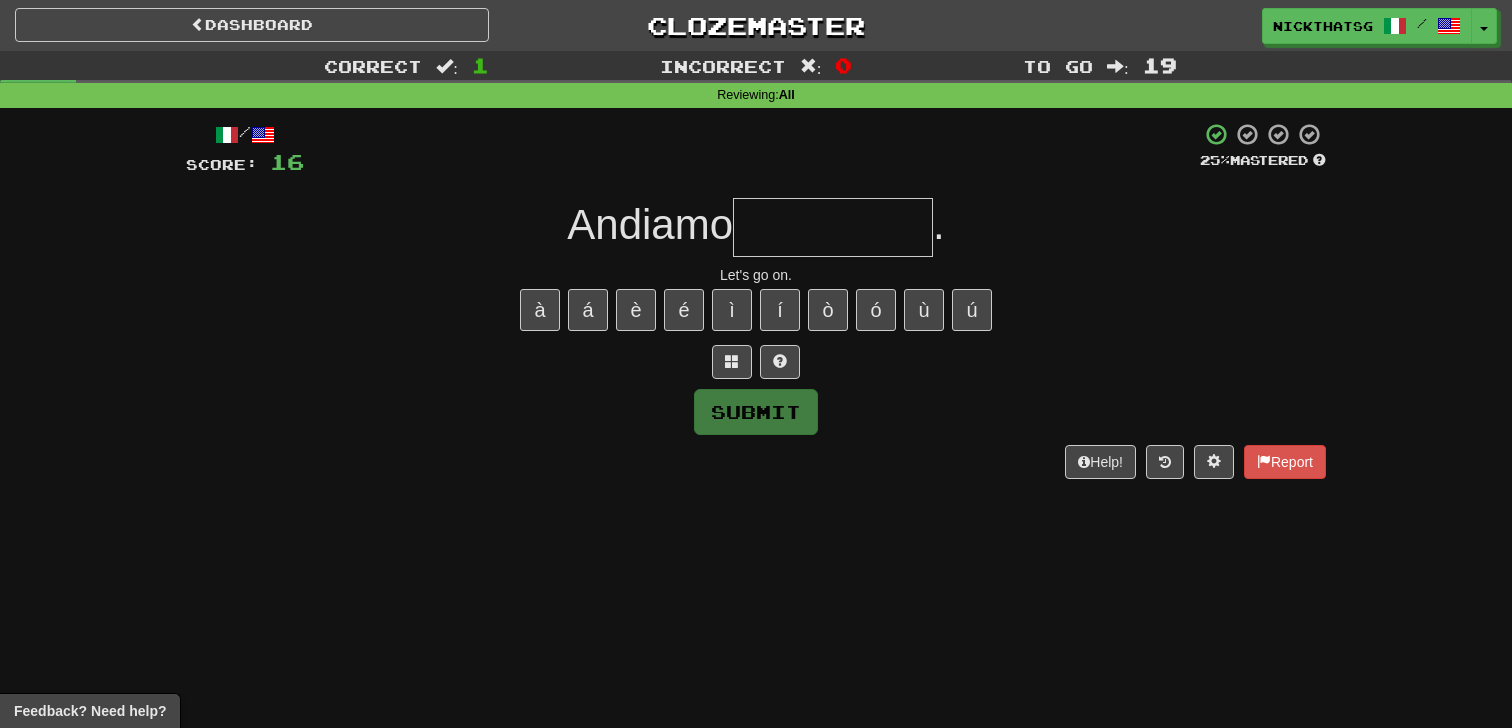 type on "*" 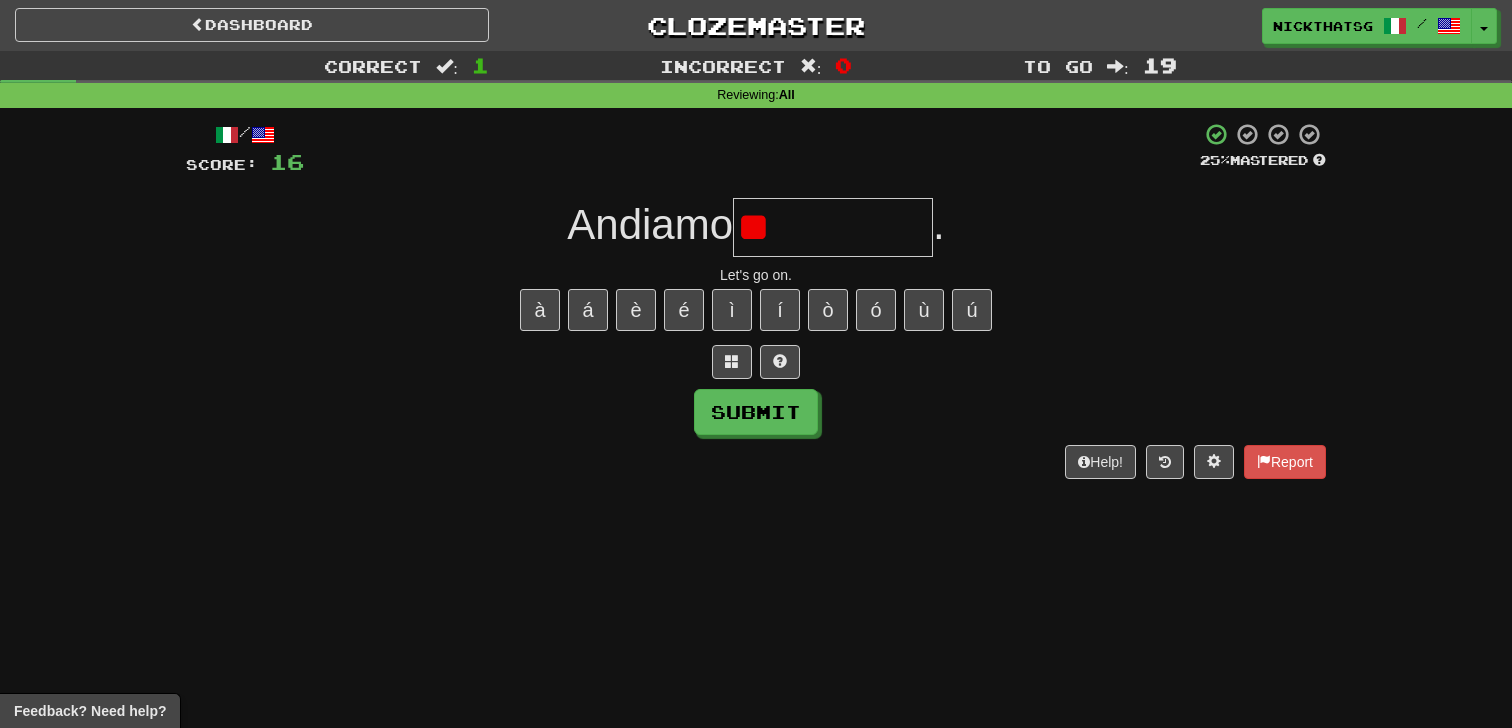type on "*" 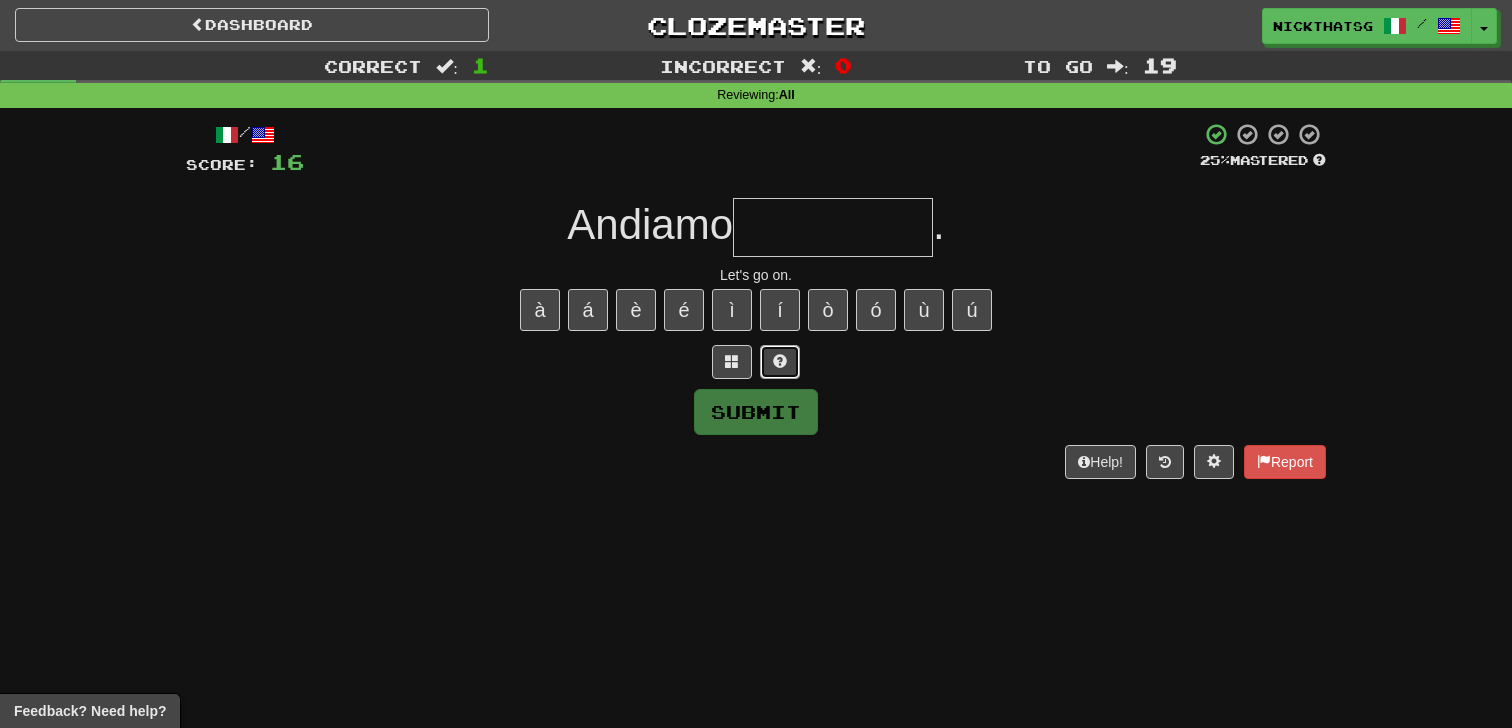 click at bounding box center [780, 362] 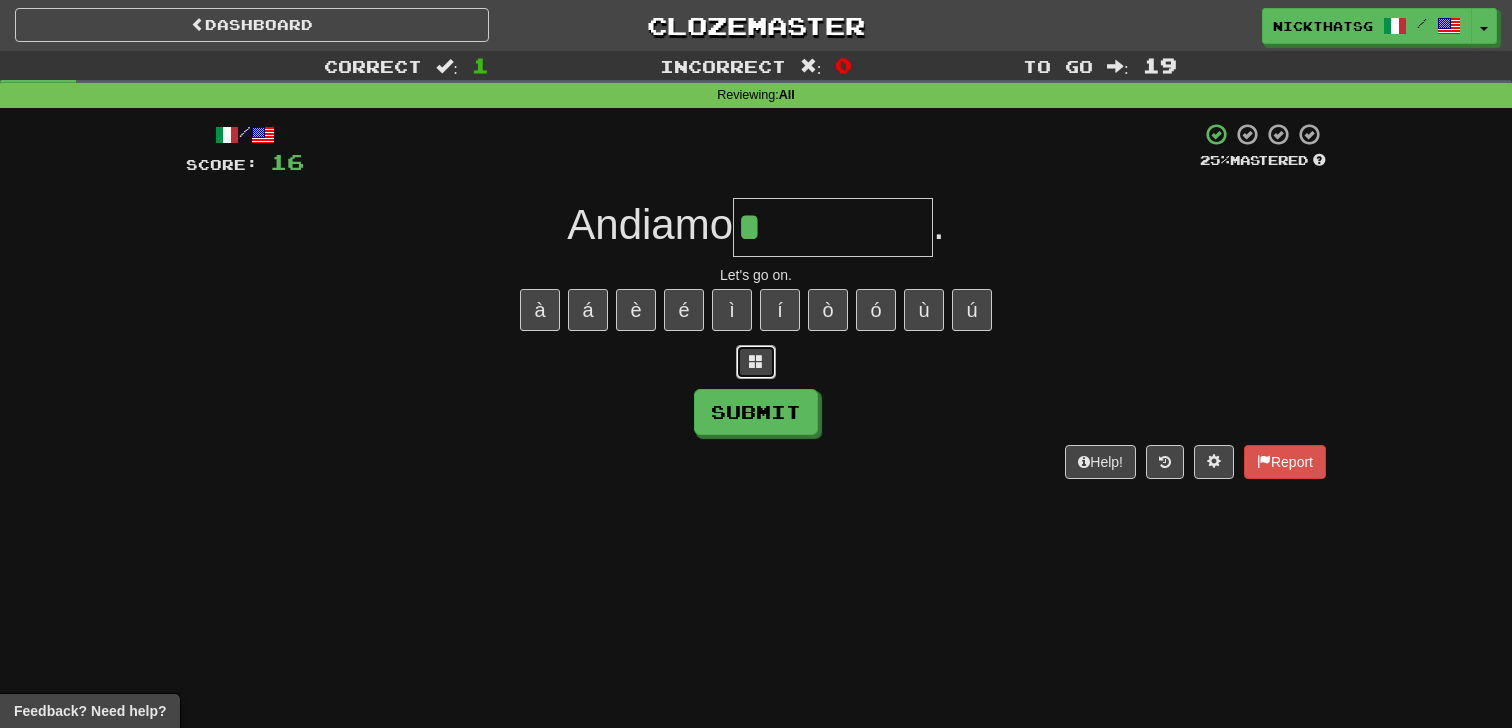 click at bounding box center (756, 361) 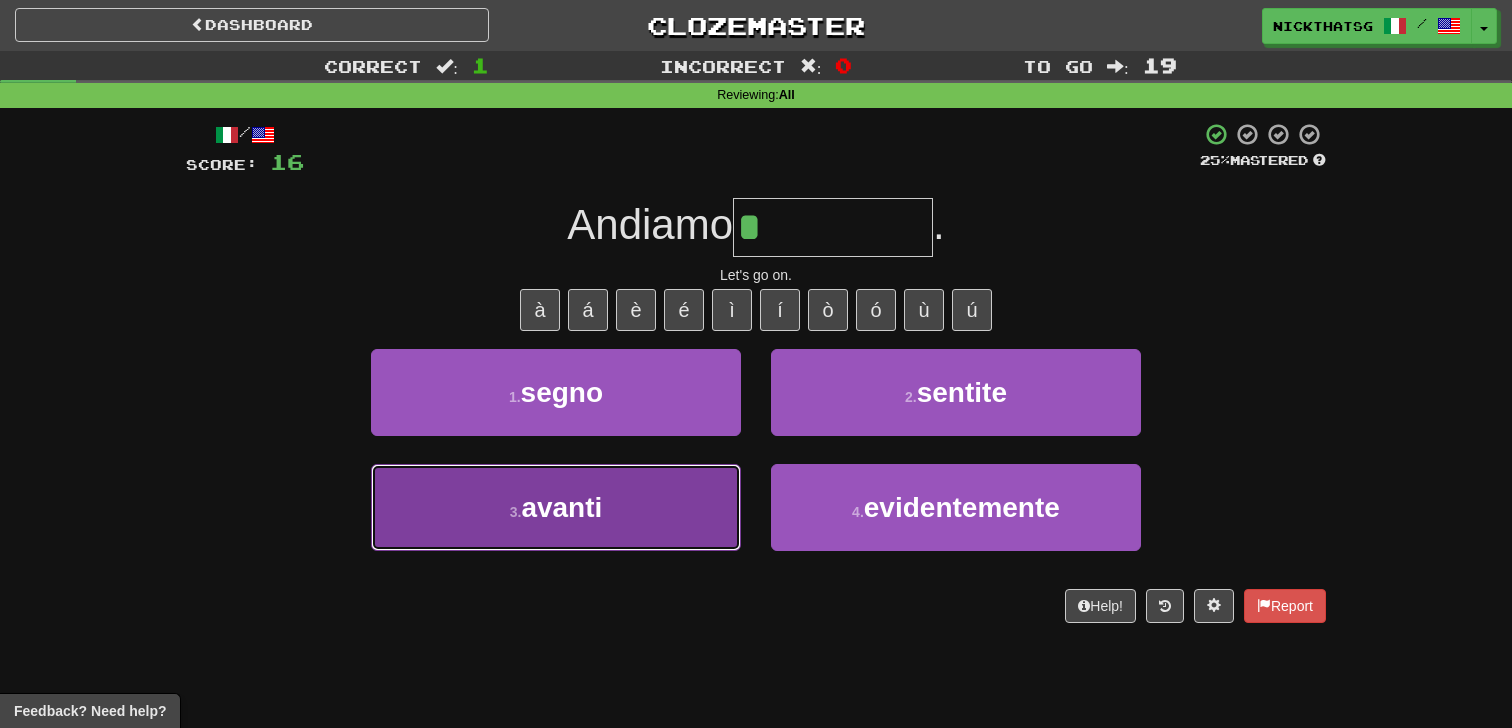 click on "3 .  avanti" at bounding box center [556, 507] 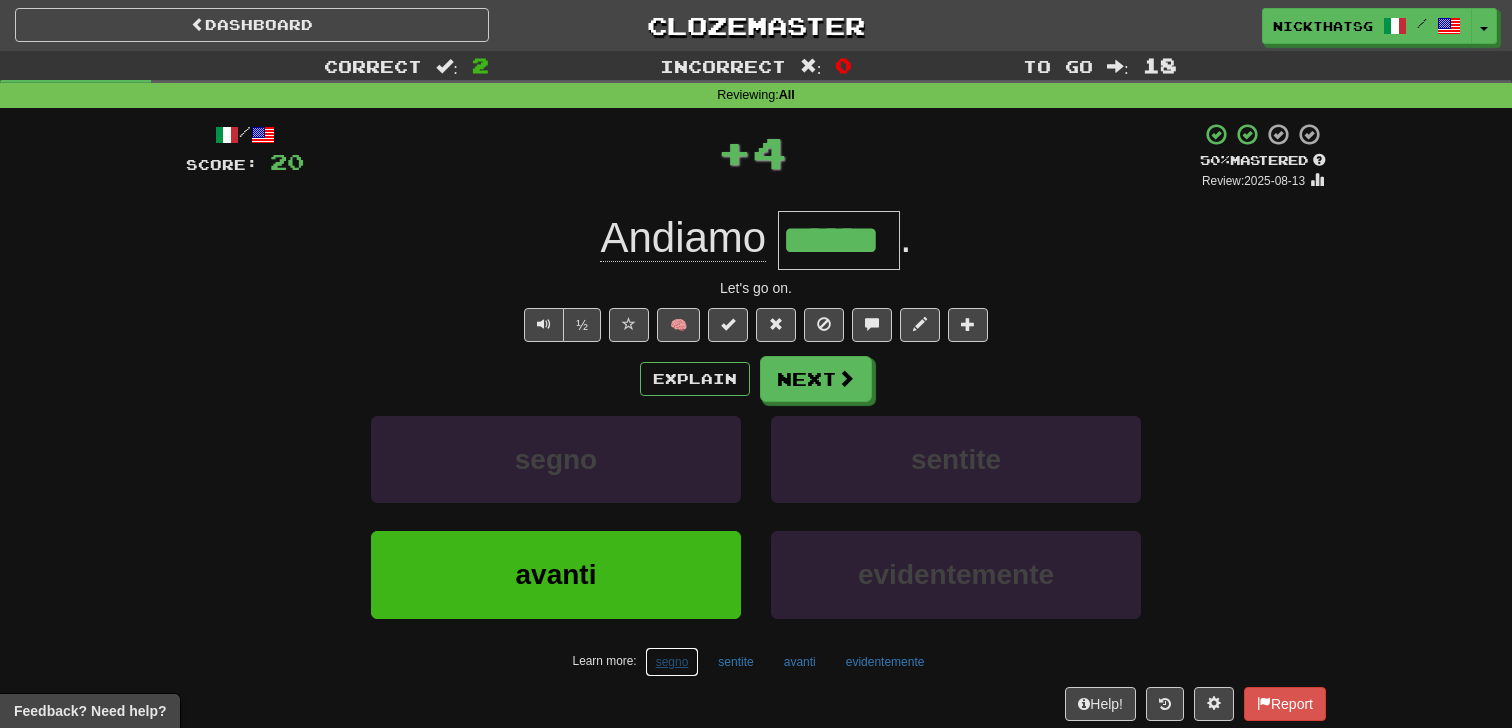 click on "segno" at bounding box center (672, 662) 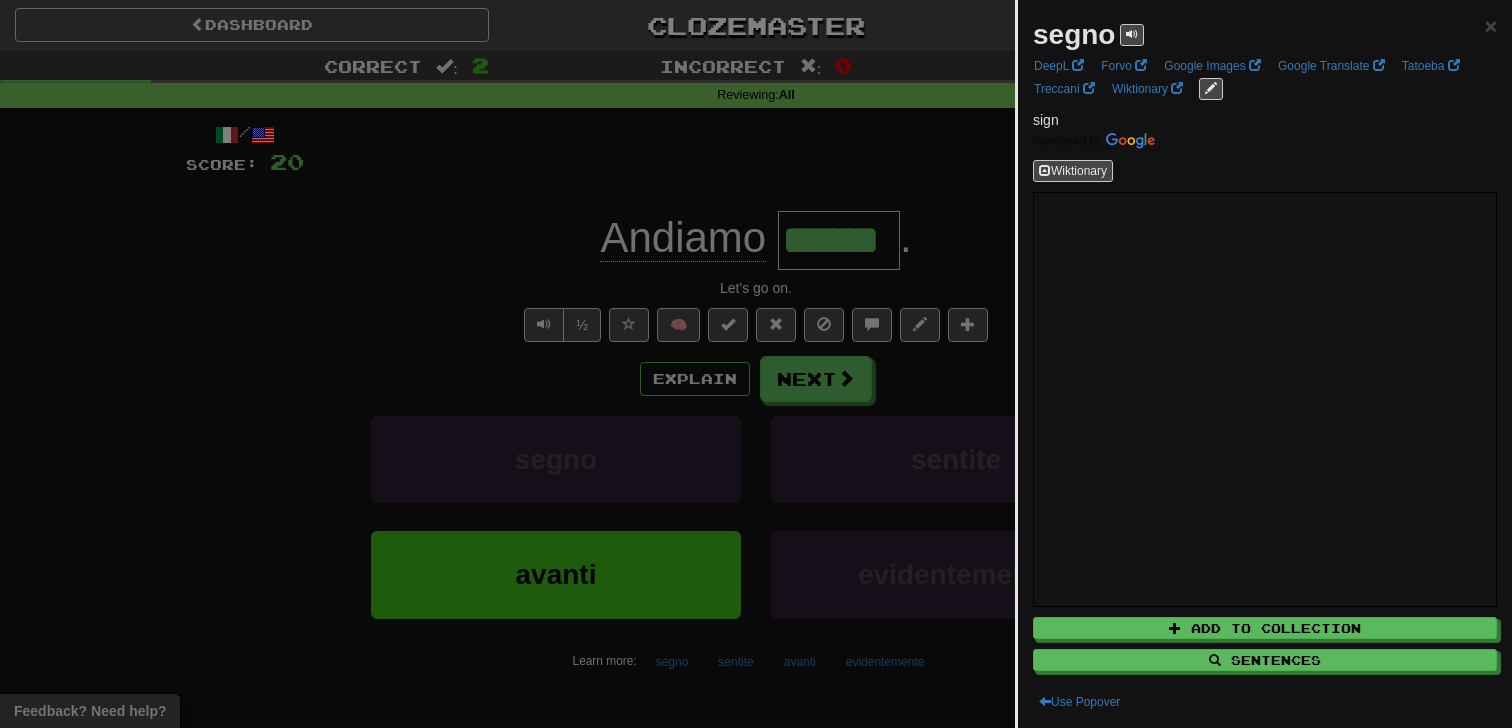 click at bounding box center (756, 364) 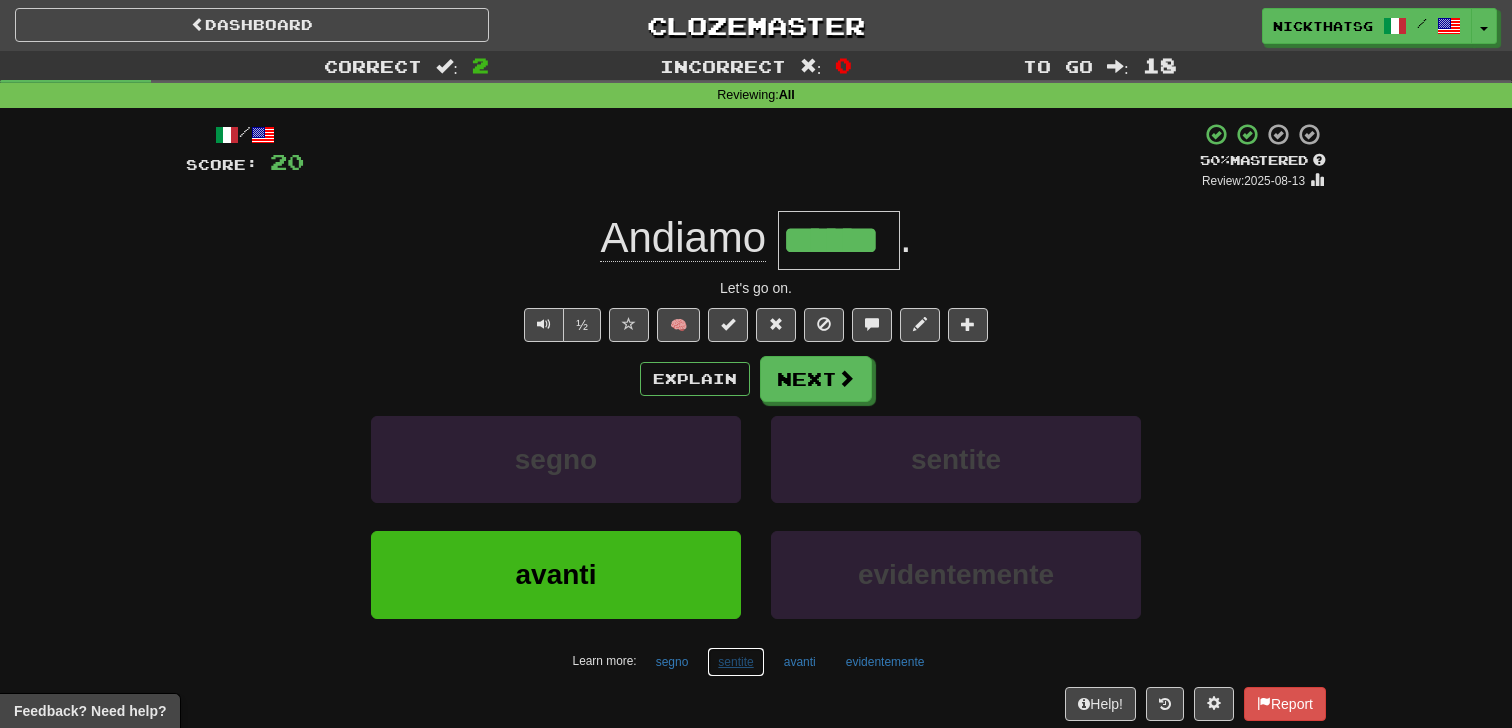 click on "sentite" at bounding box center (735, 662) 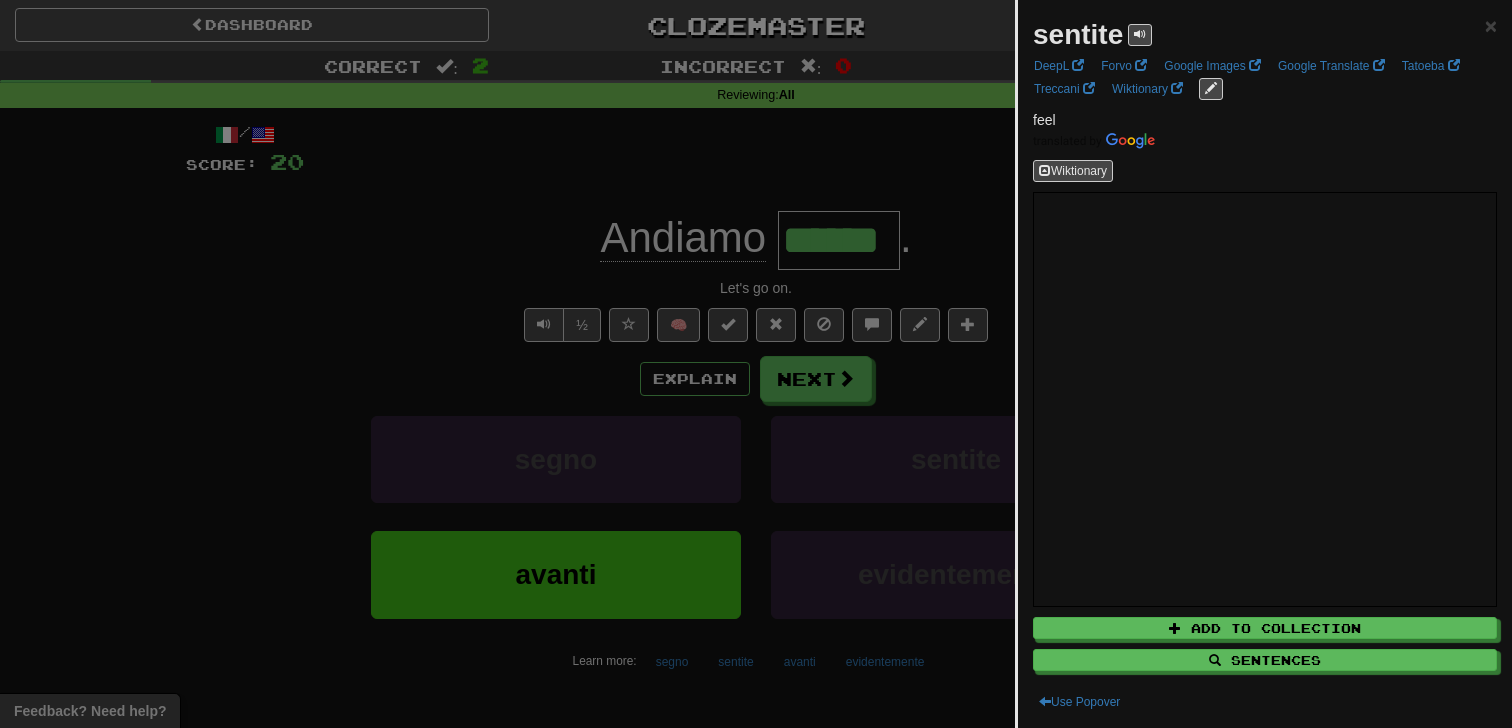 click at bounding box center (756, 364) 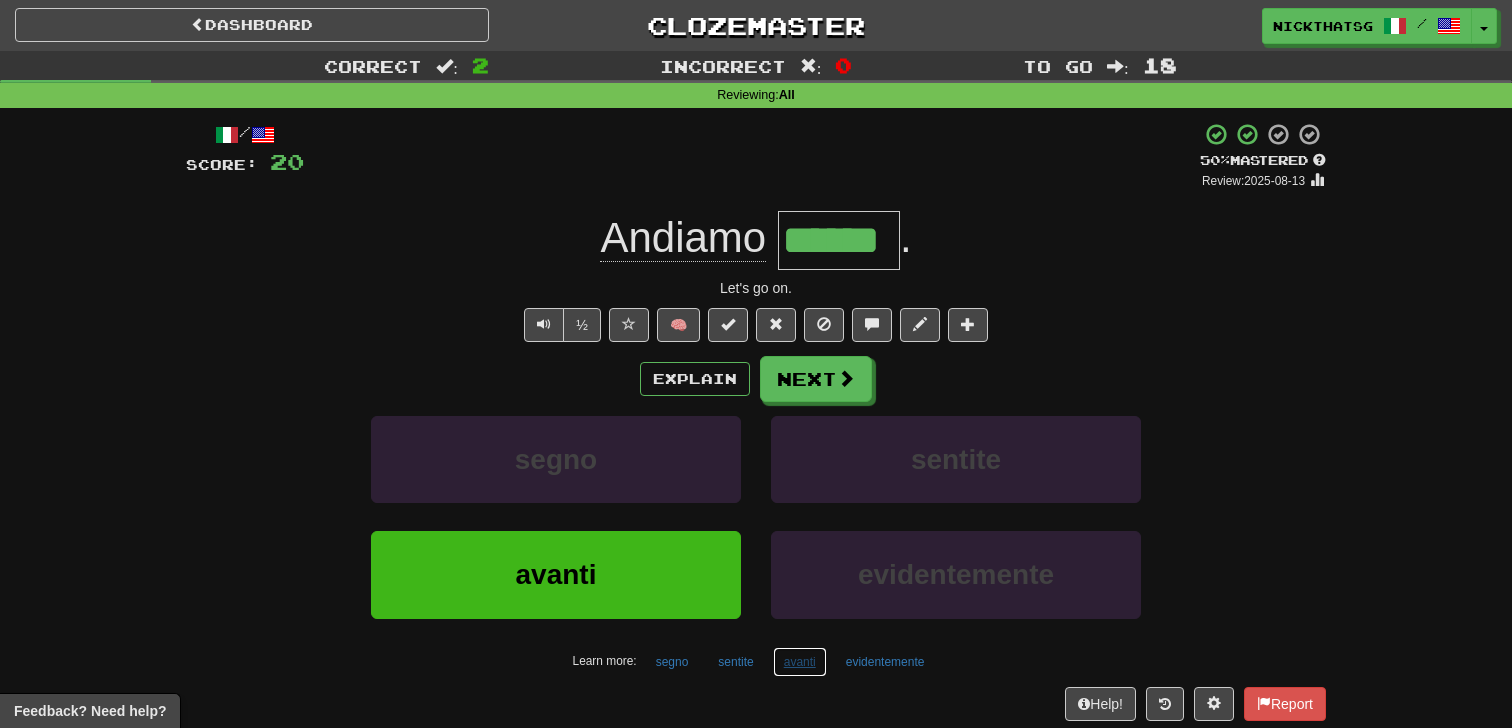 click on "avanti" at bounding box center [800, 662] 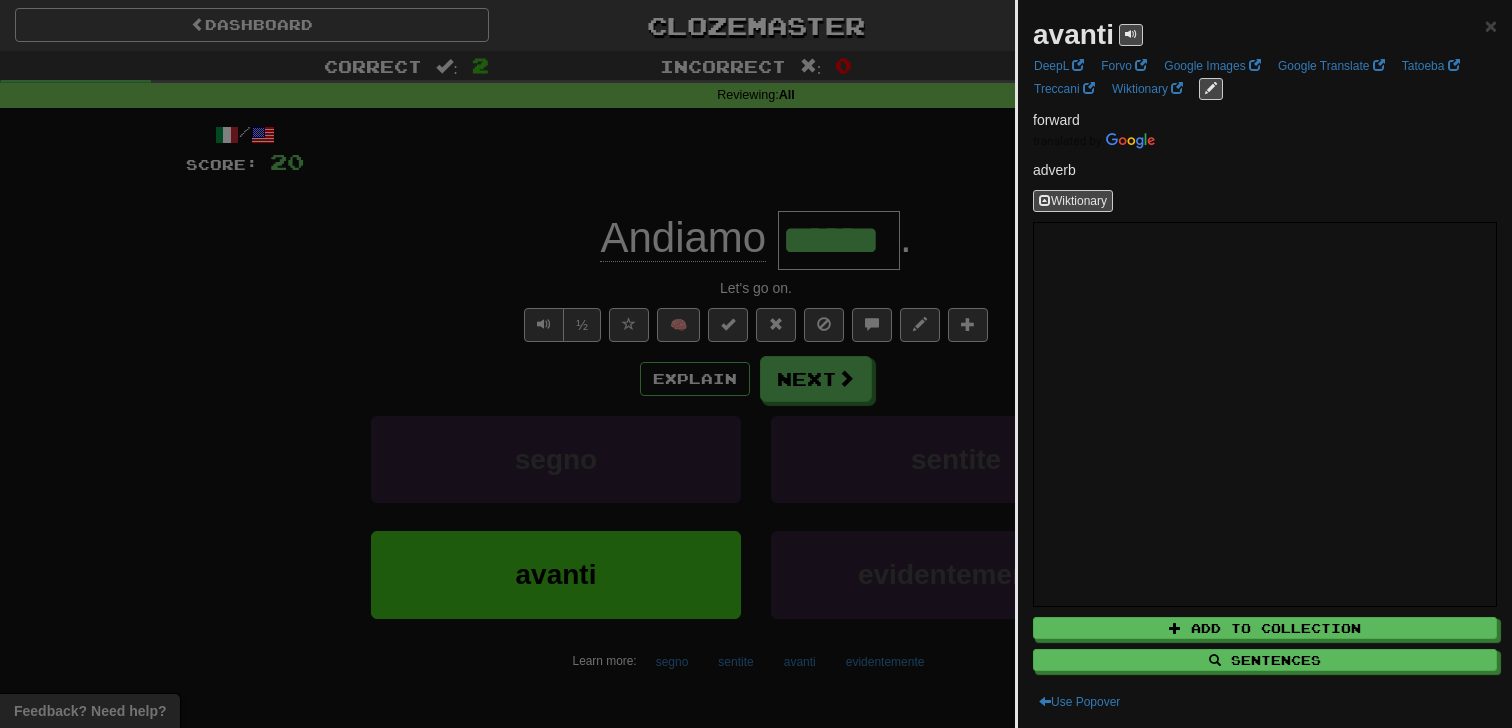 click at bounding box center [756, 364] 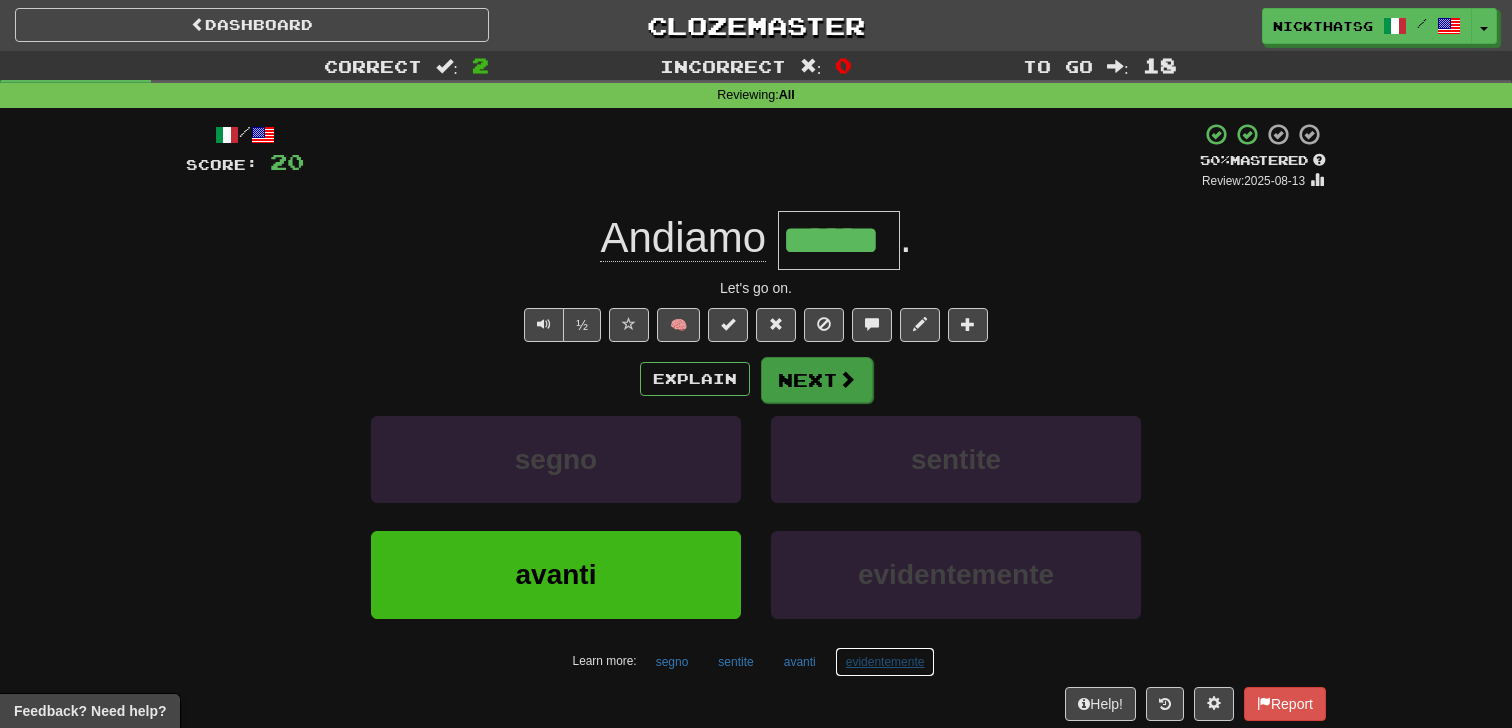 drag, startPoint x: 878, startPoint y: 664, endPoint x: 817, endPoint y: 392, distance: 278.75616 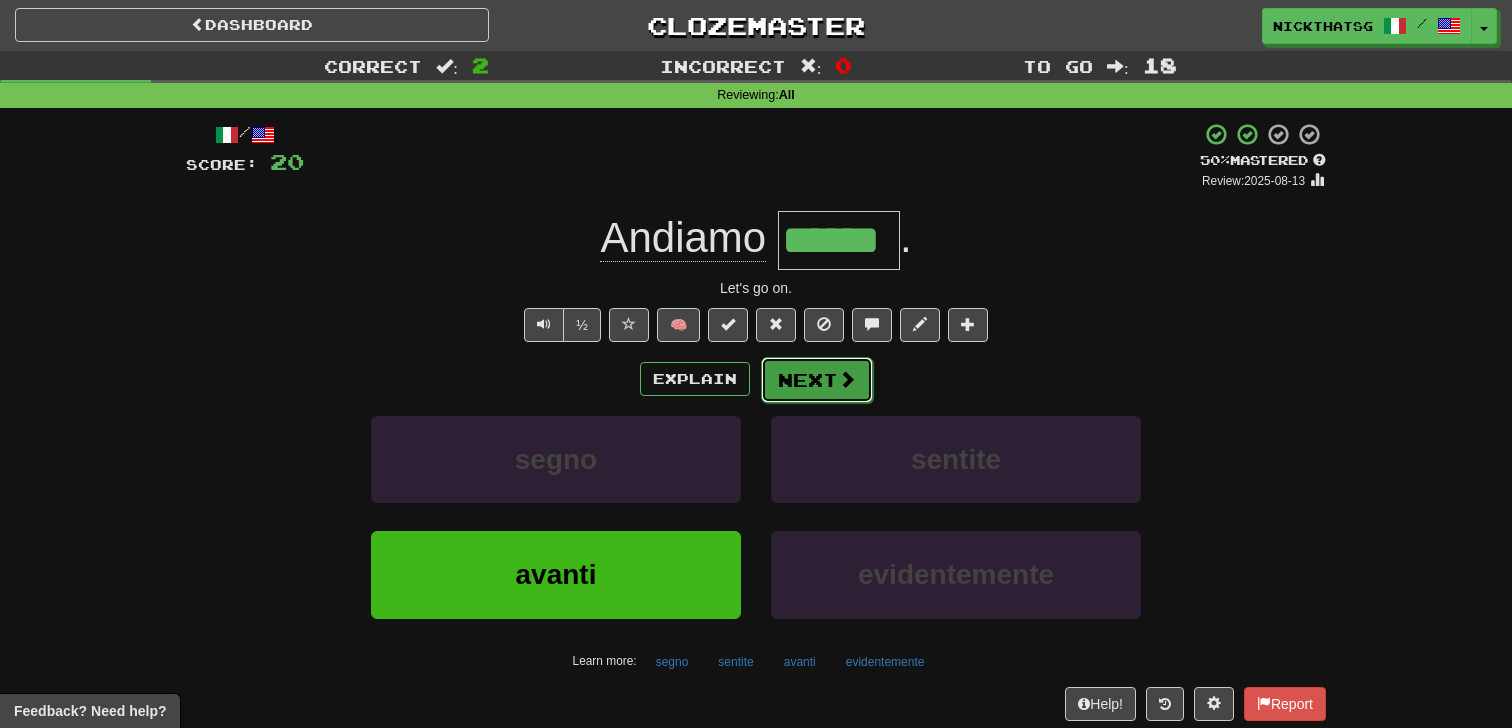 click on "Next" at bounding box center (817, 380) 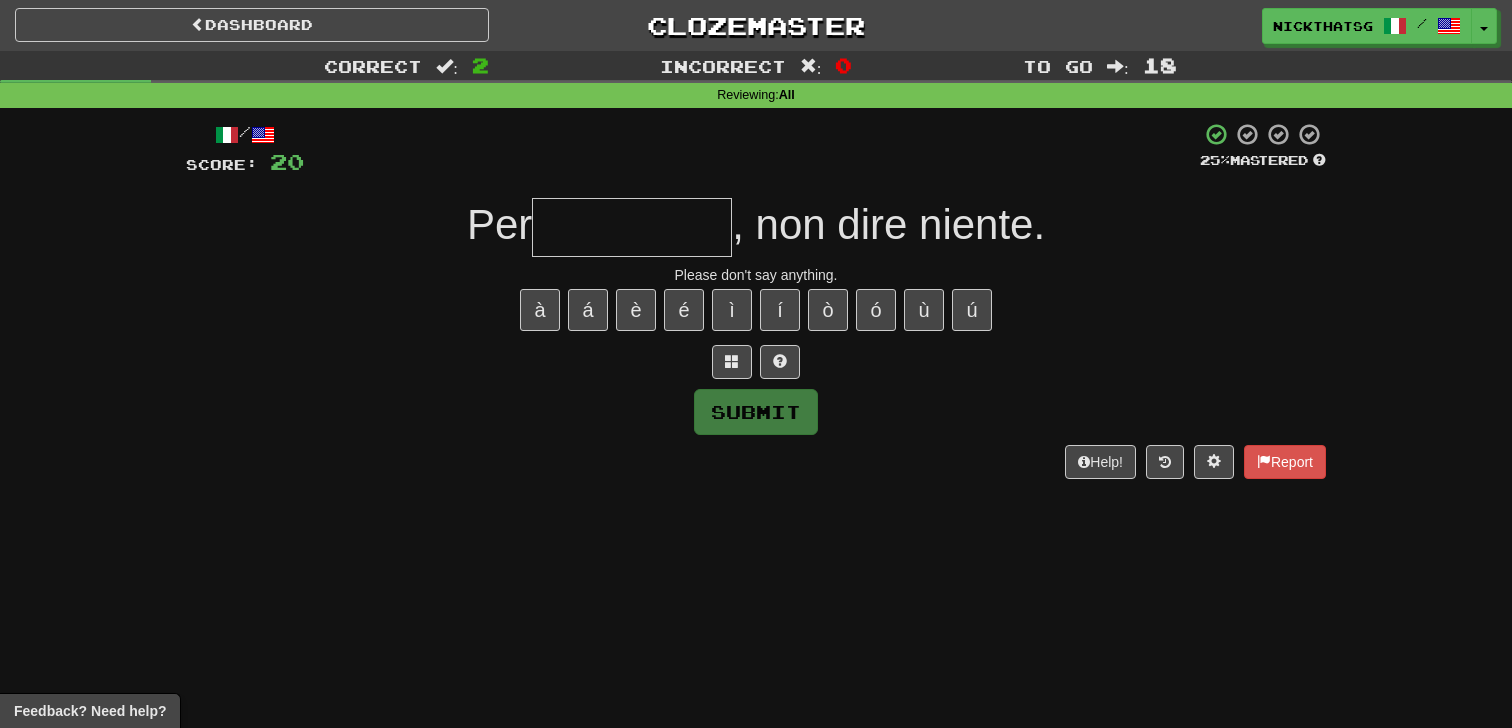 type on "*" 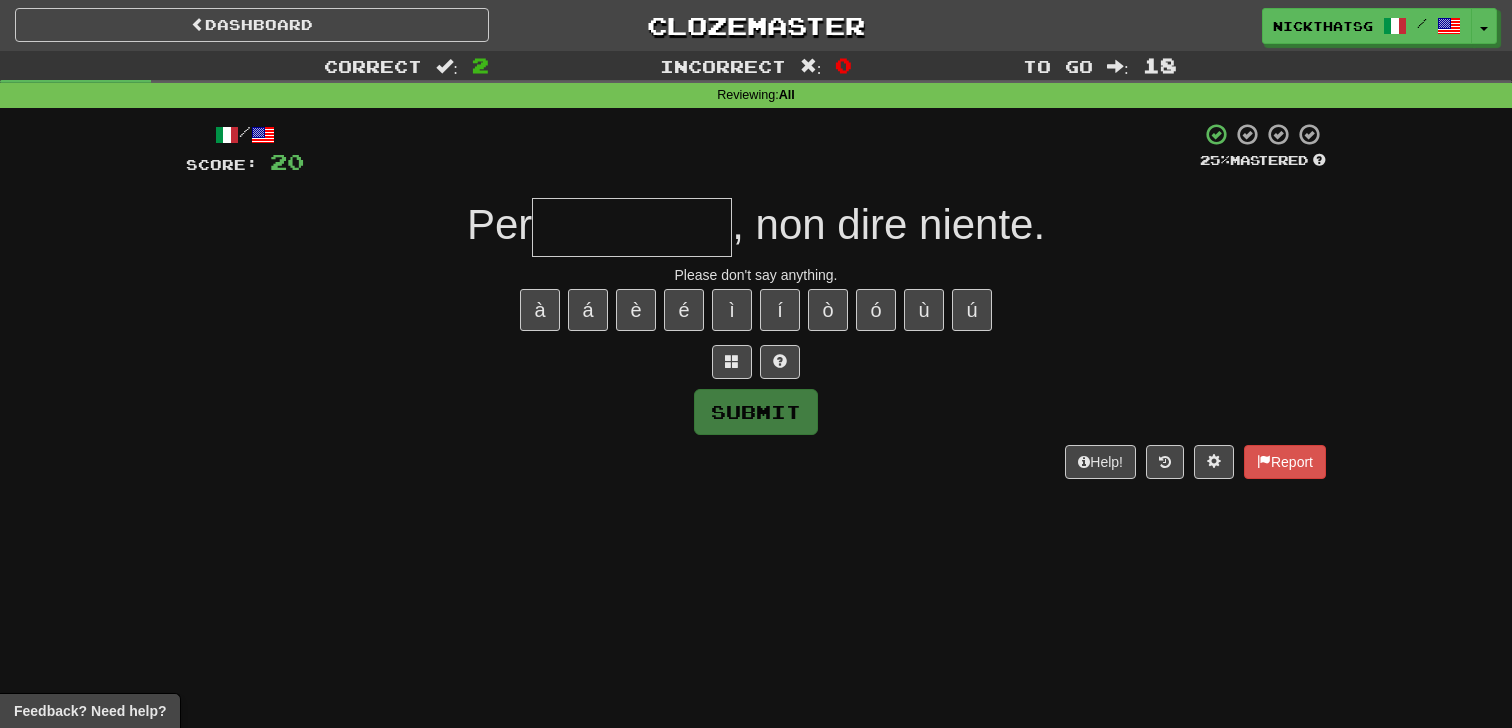 type on "*" 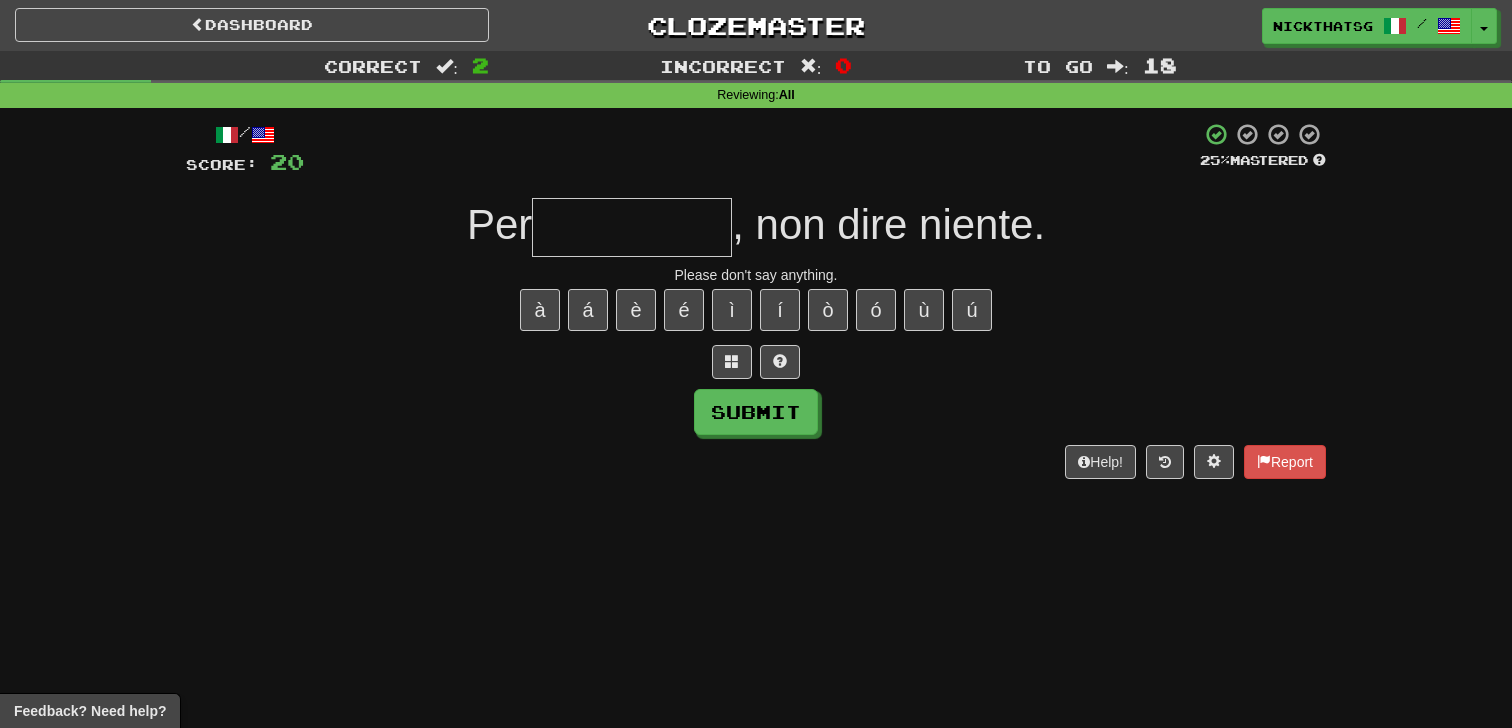 type on "*" 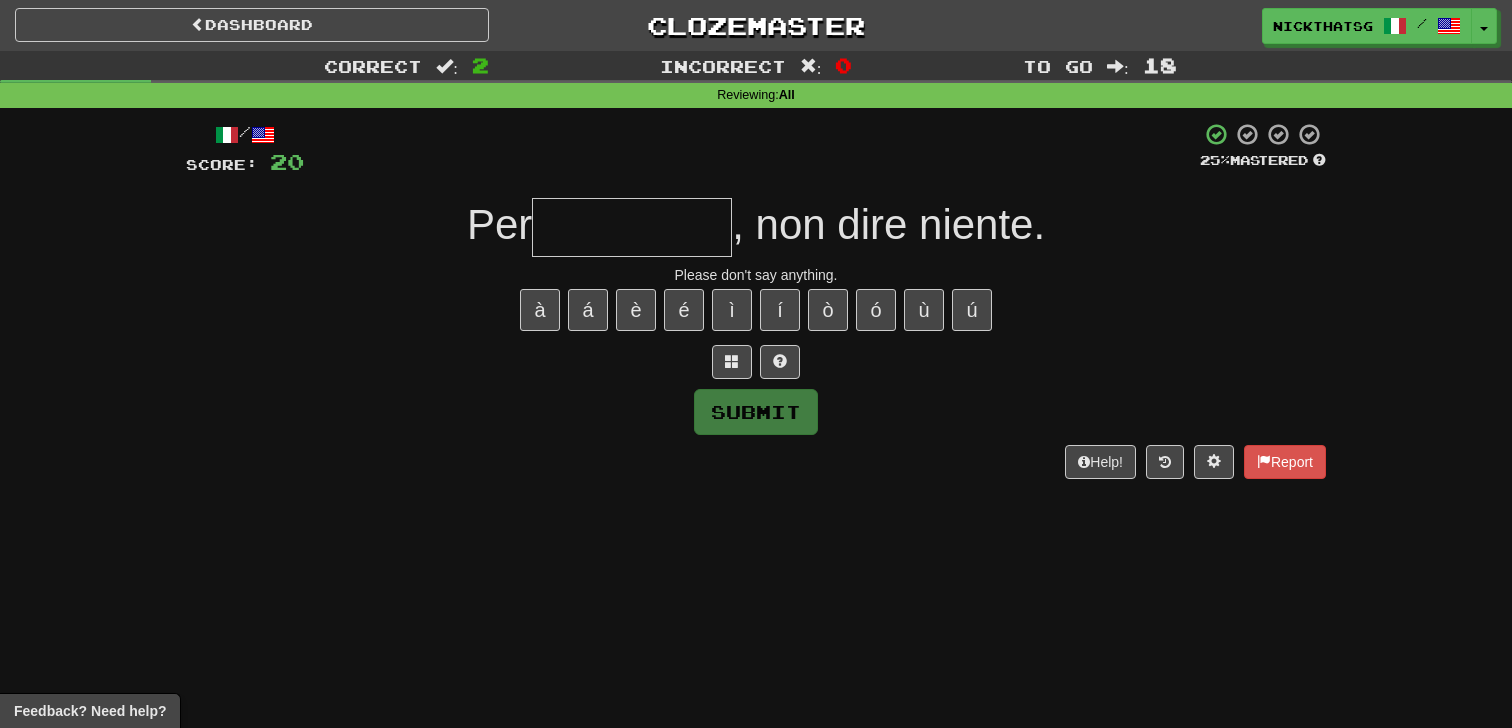 type on "*" 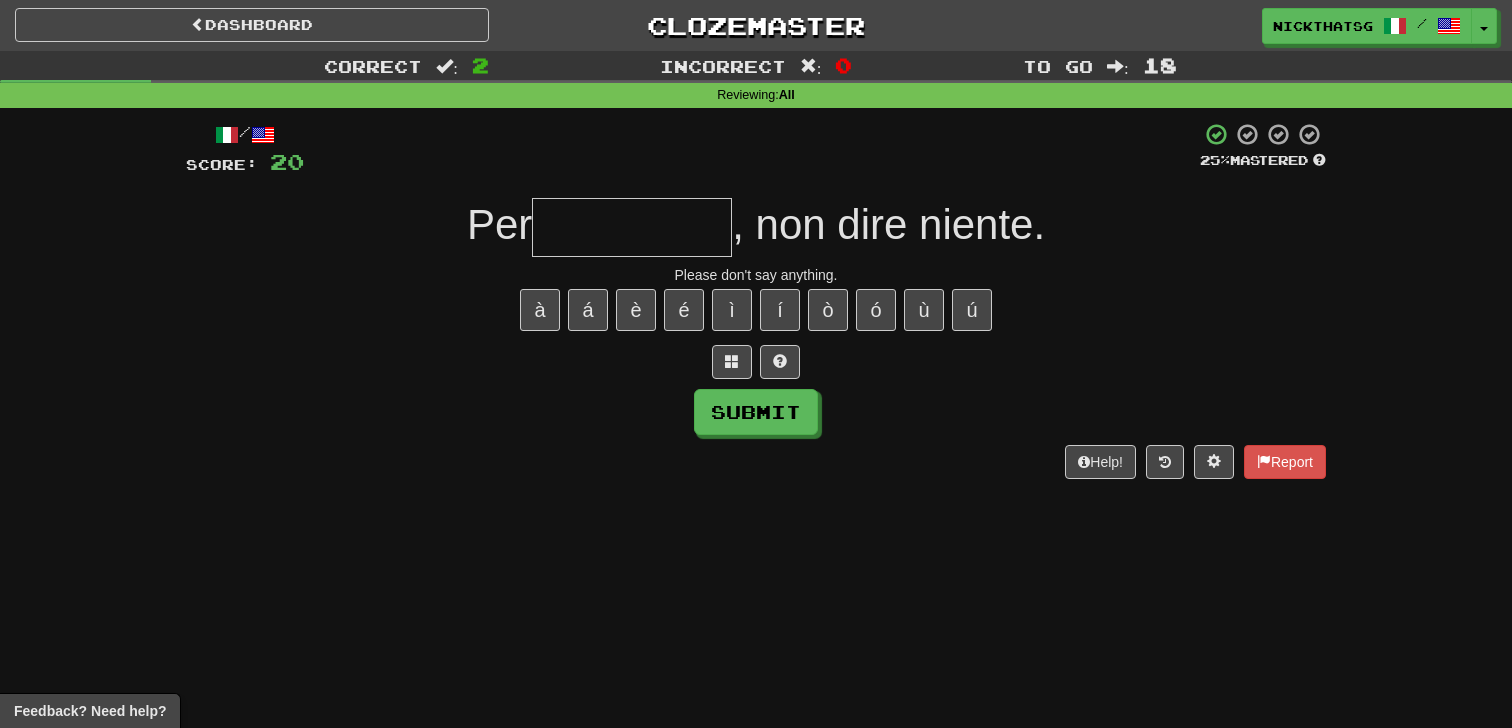 type on "*" 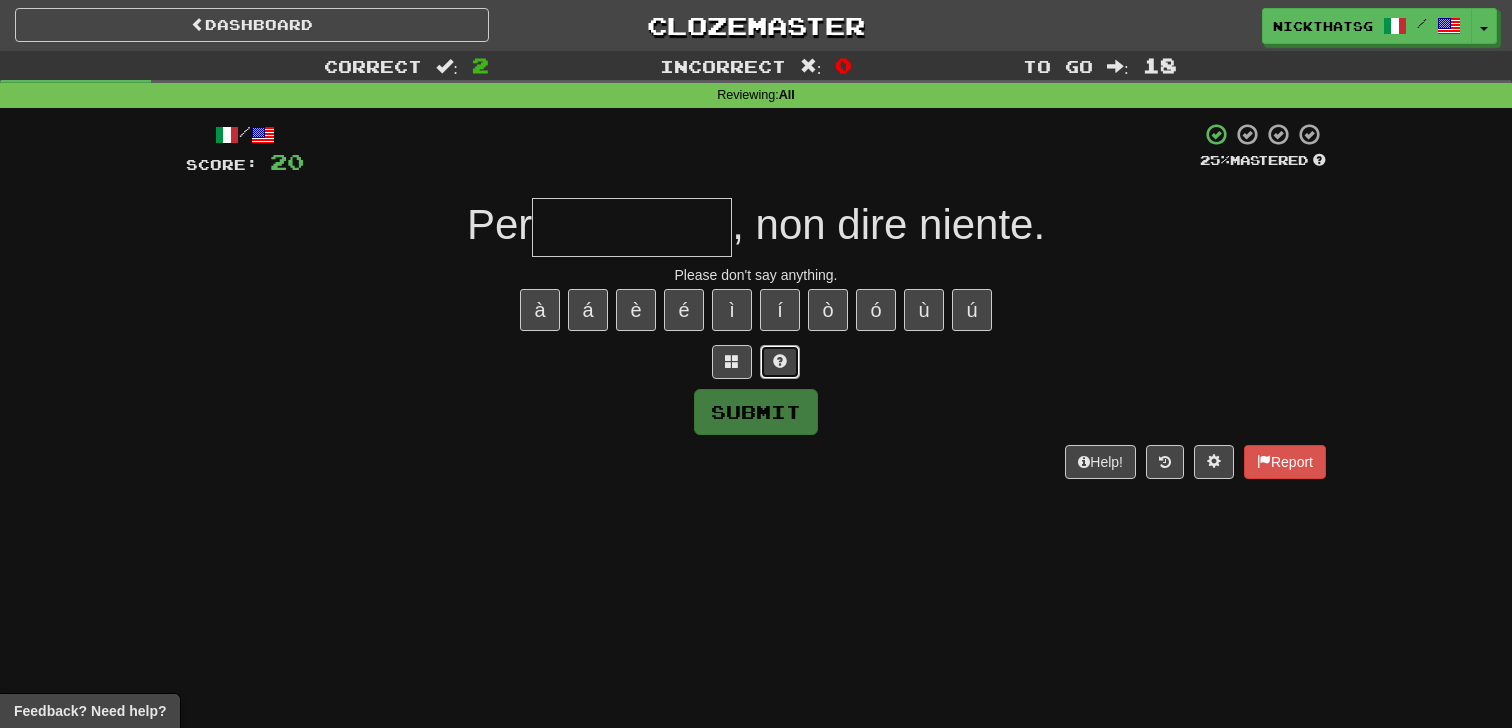 click at bounding box center [780, 362] 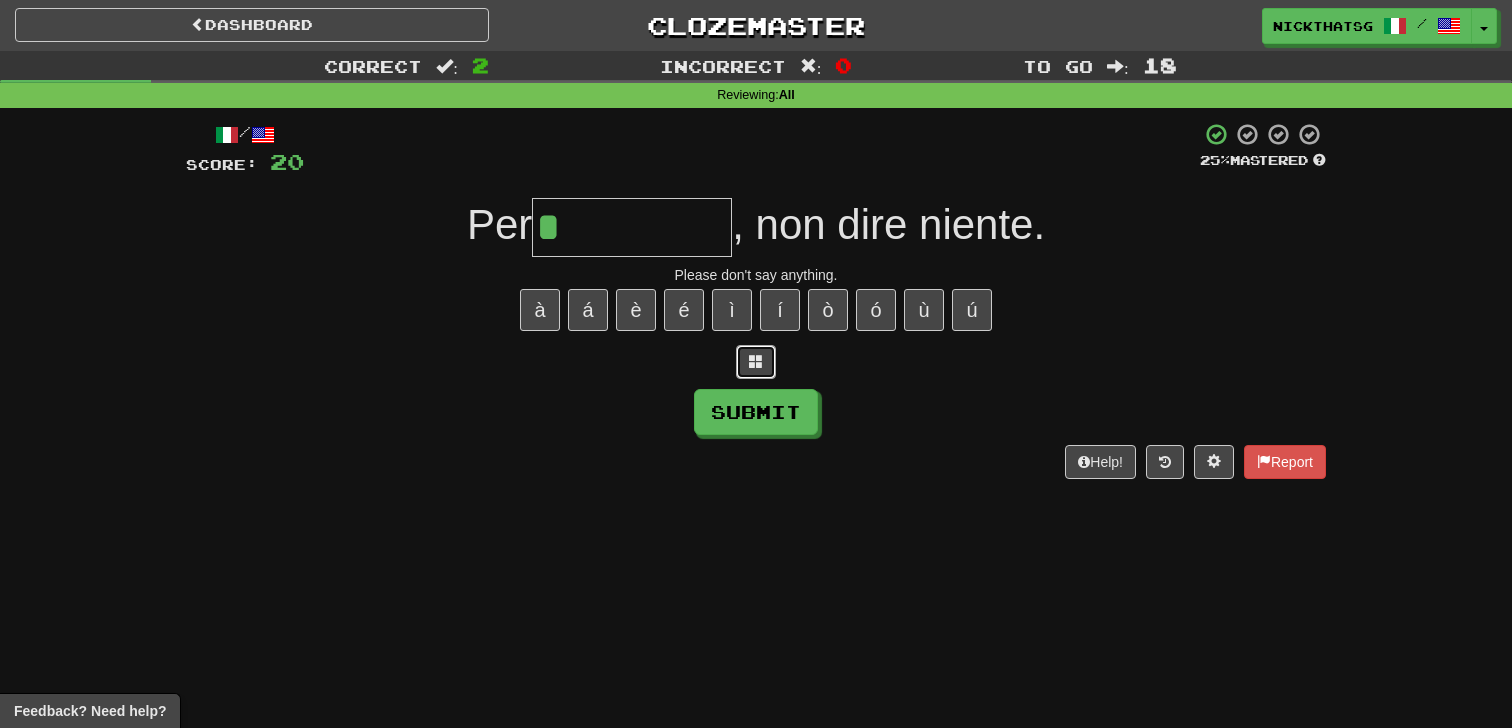 click at bounding box center (756, 362) 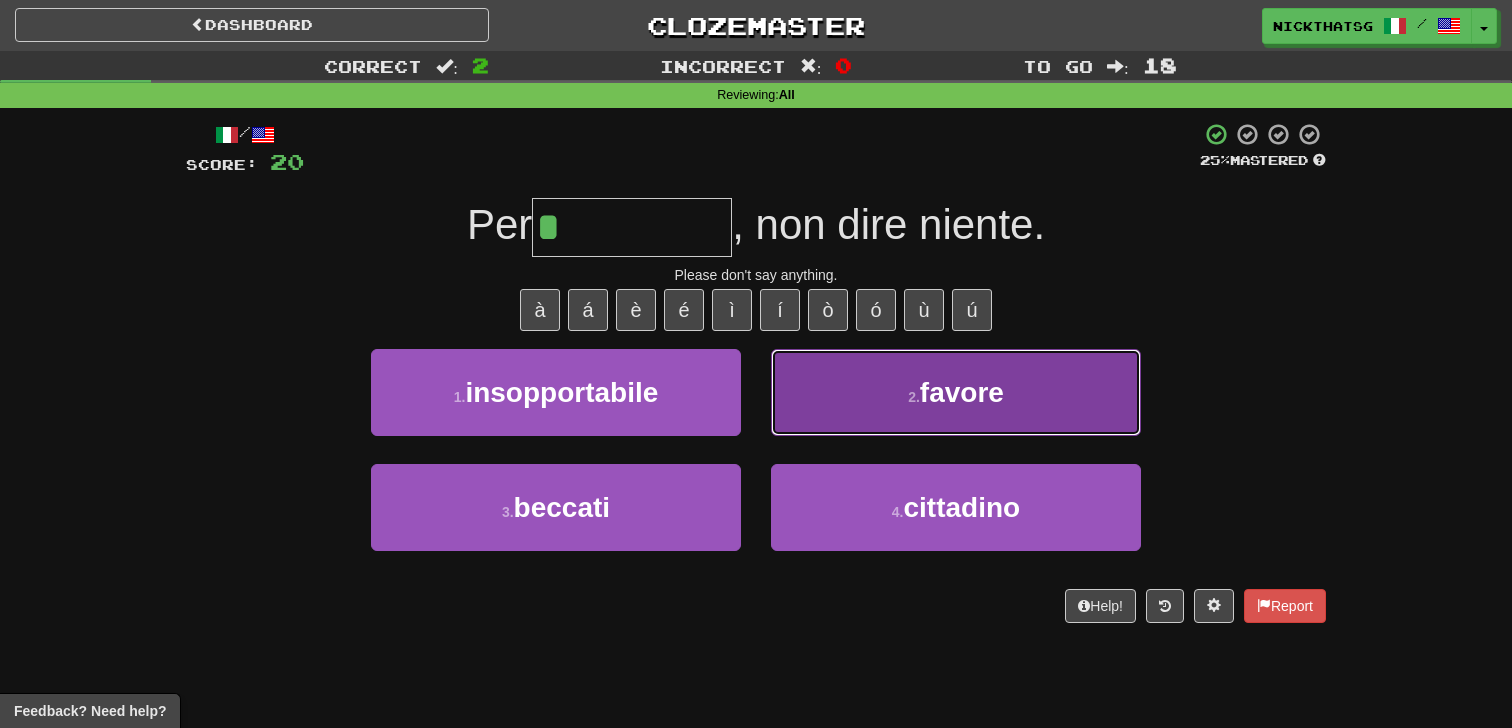 click on "2 .  favore" at bounding box center (956, 392) 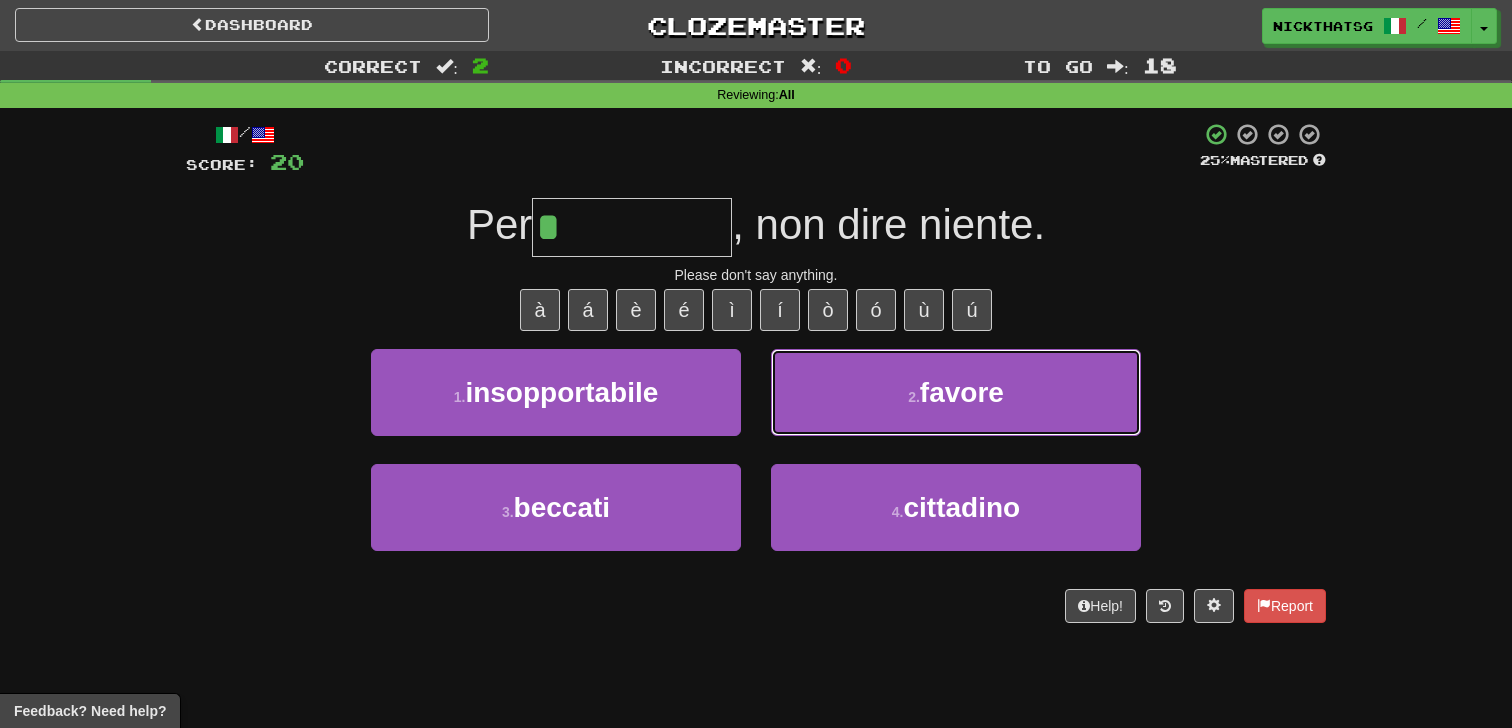 type on "******" 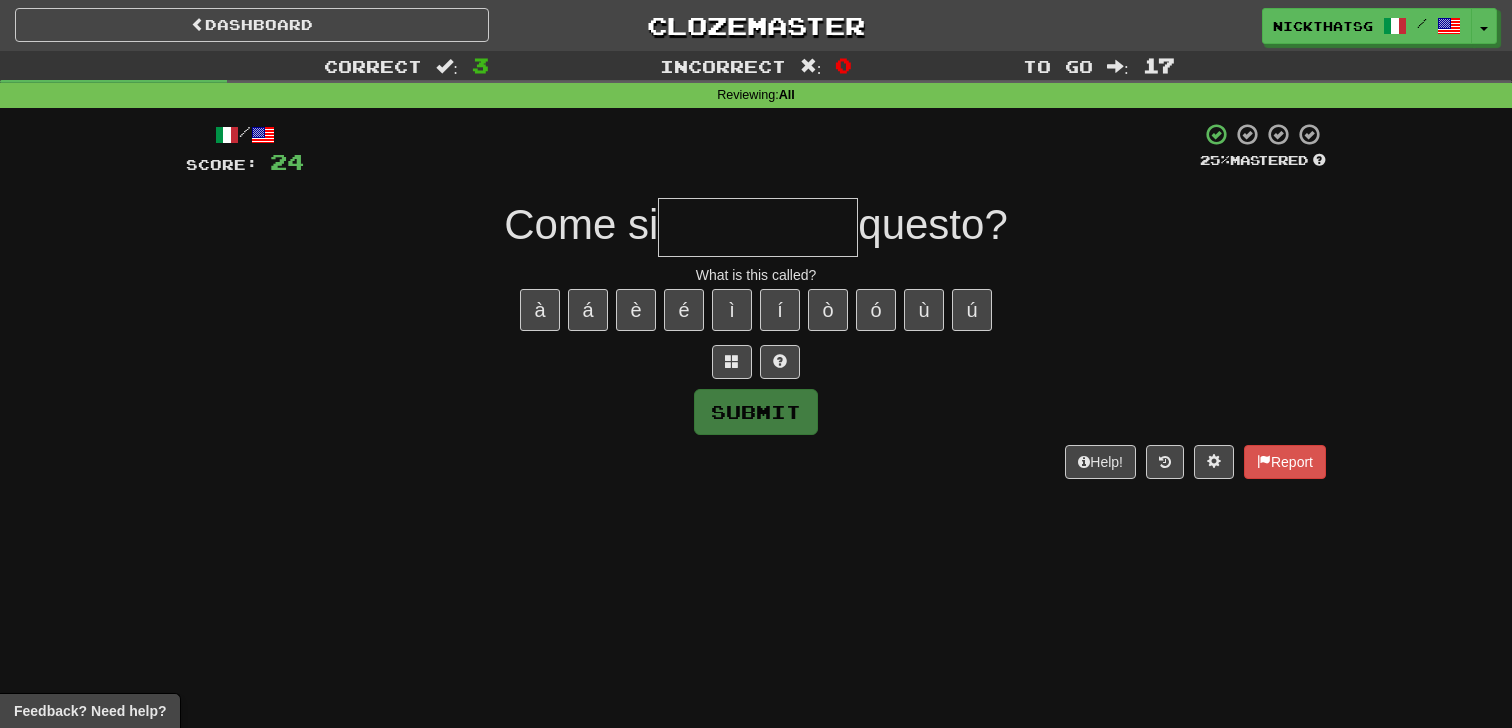 type on "*" 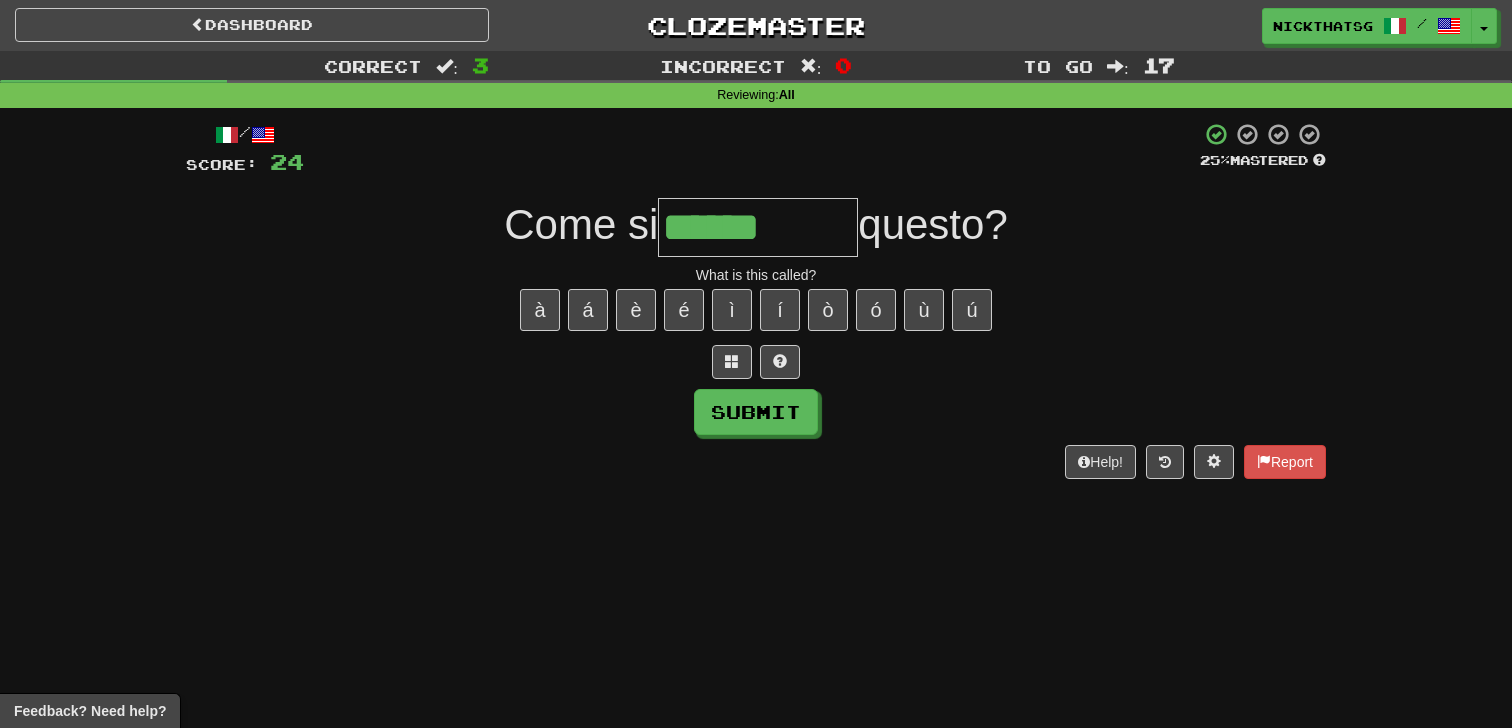type on "******" 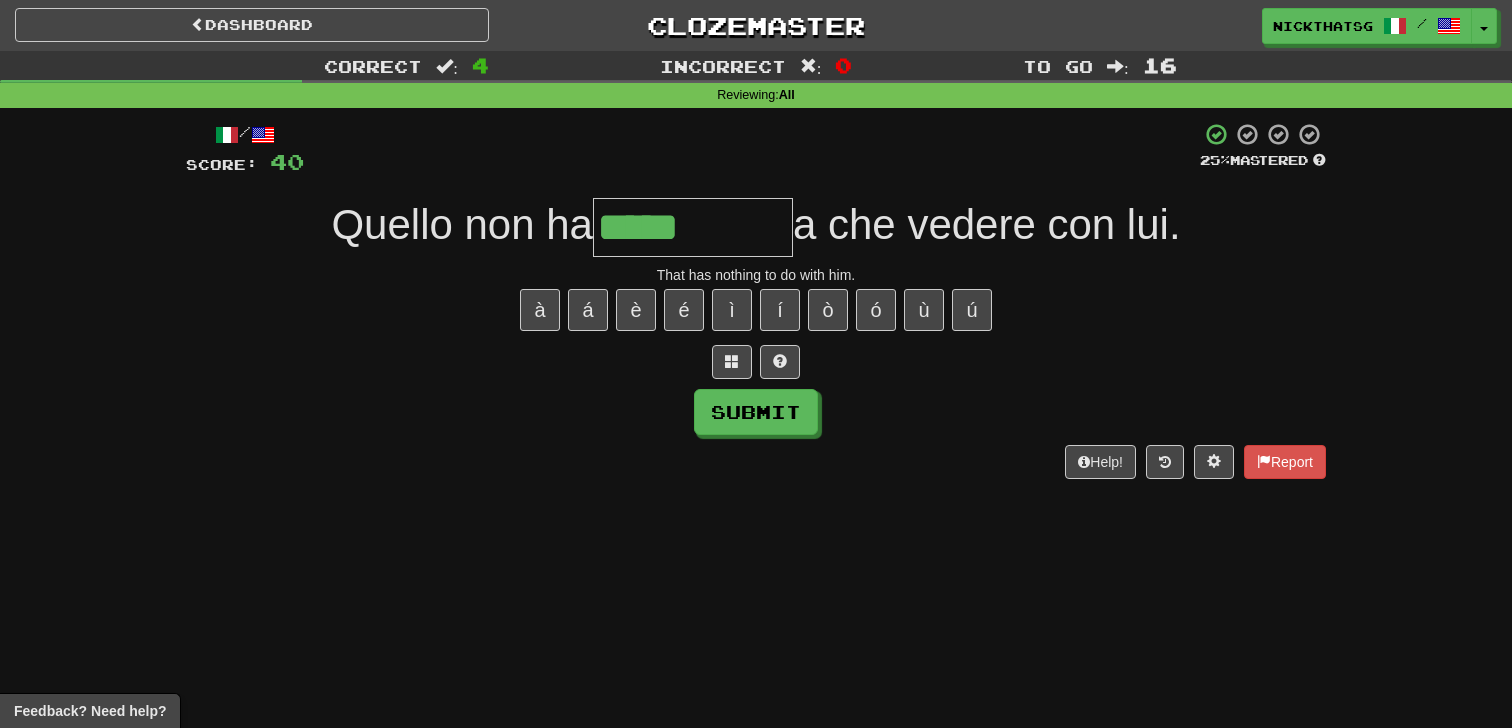 type on "*****" 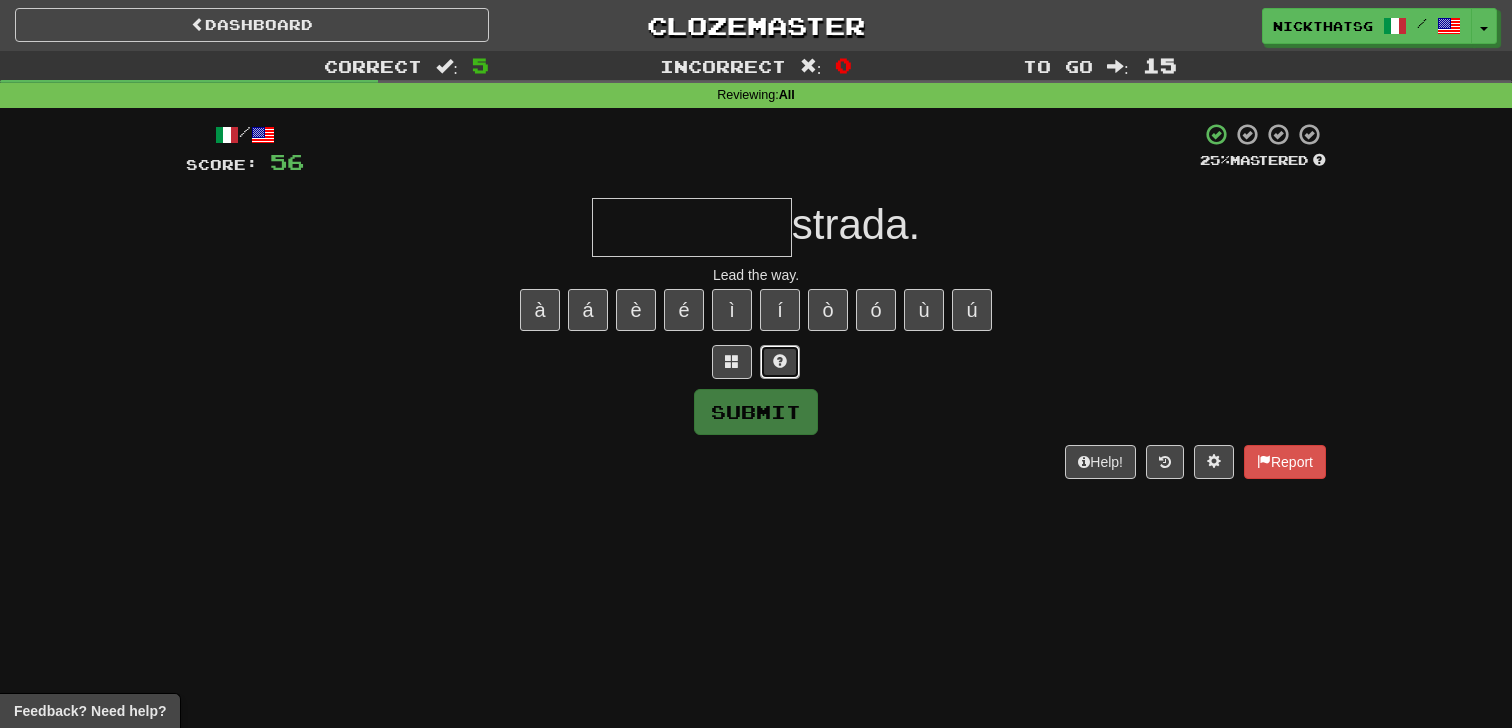 click at bounding box center [780, 362] 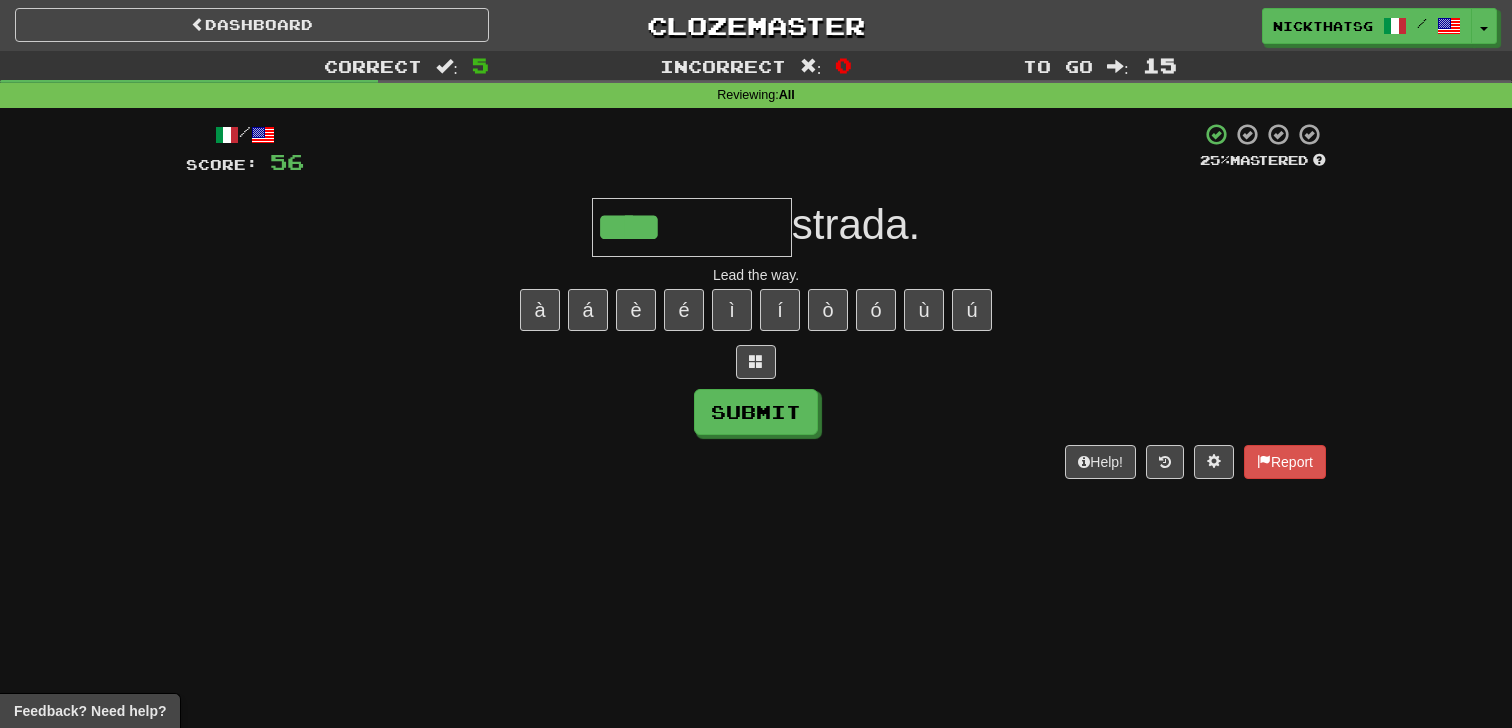 type on "****" 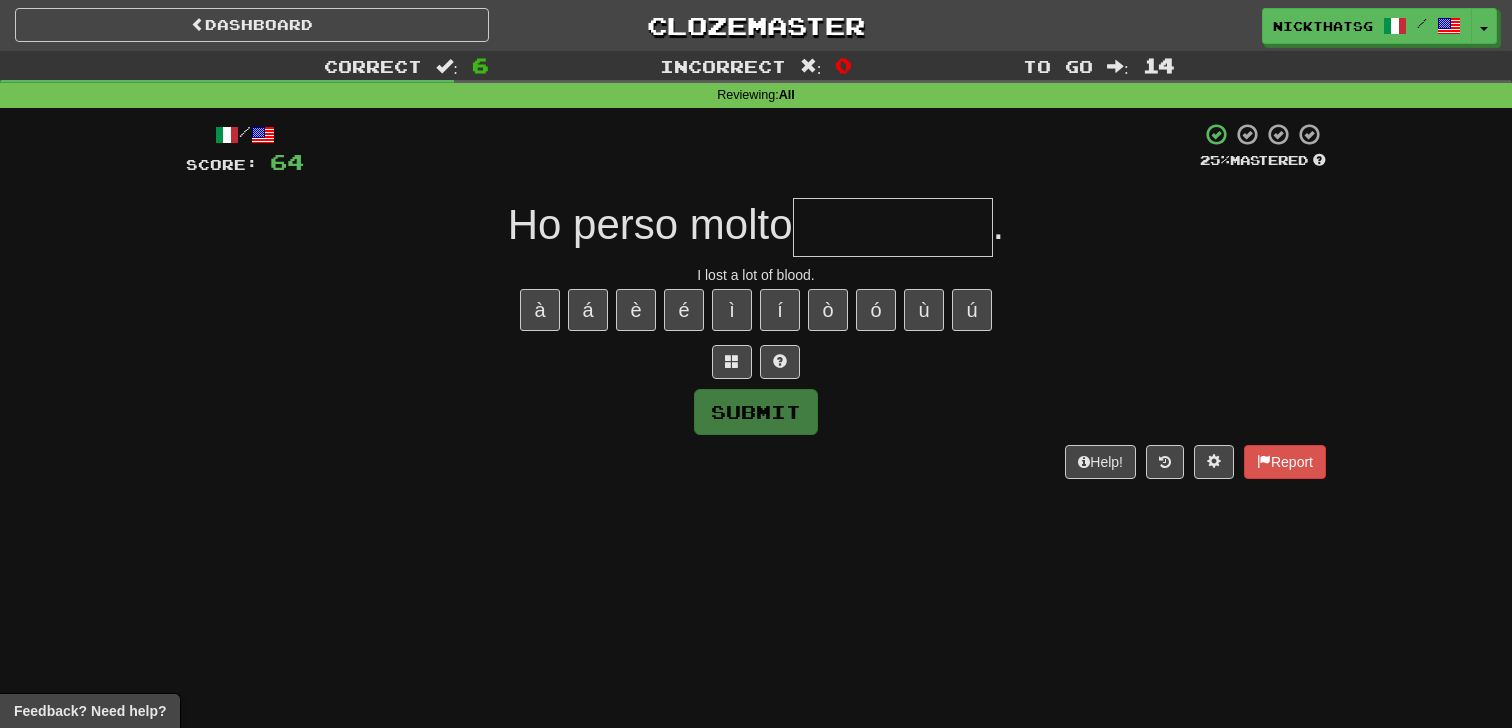 click at bounding box center [893, 227] 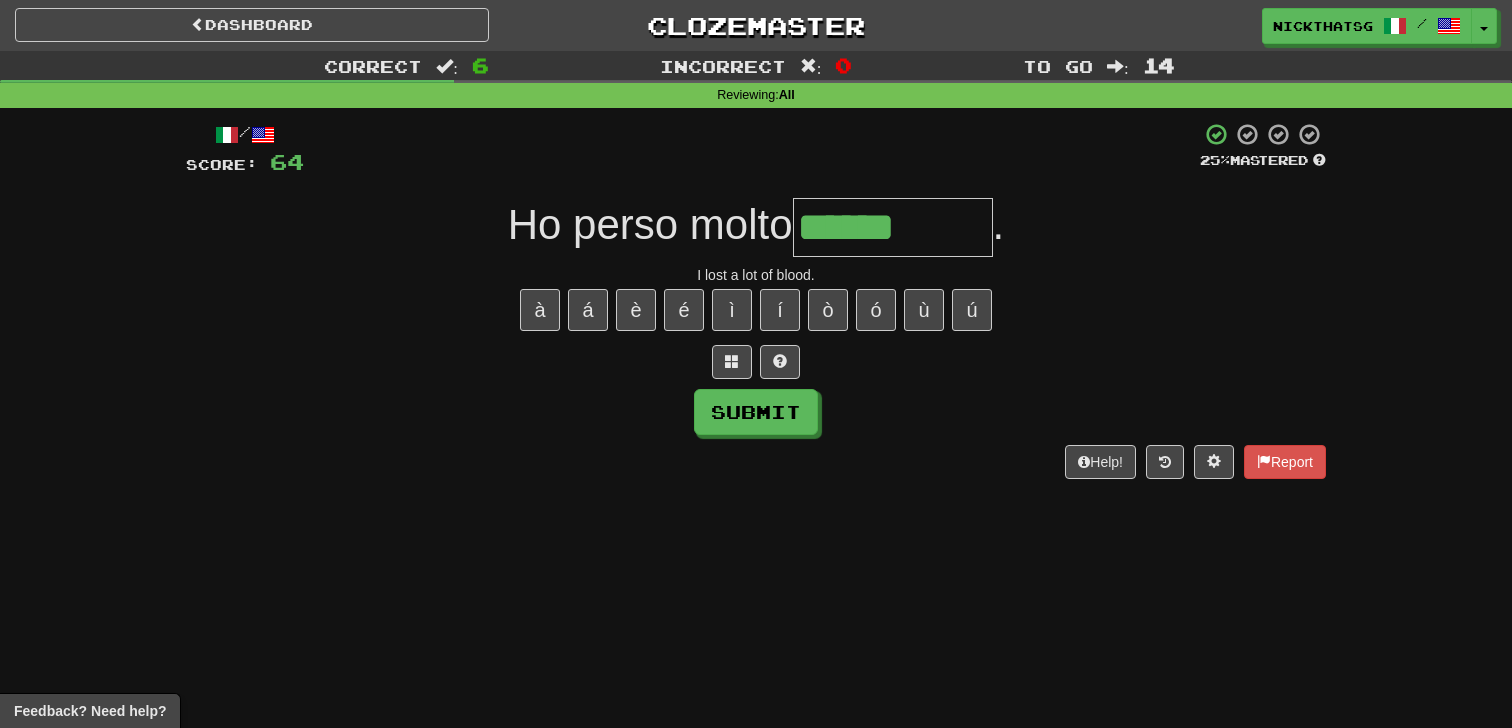 type on "******" 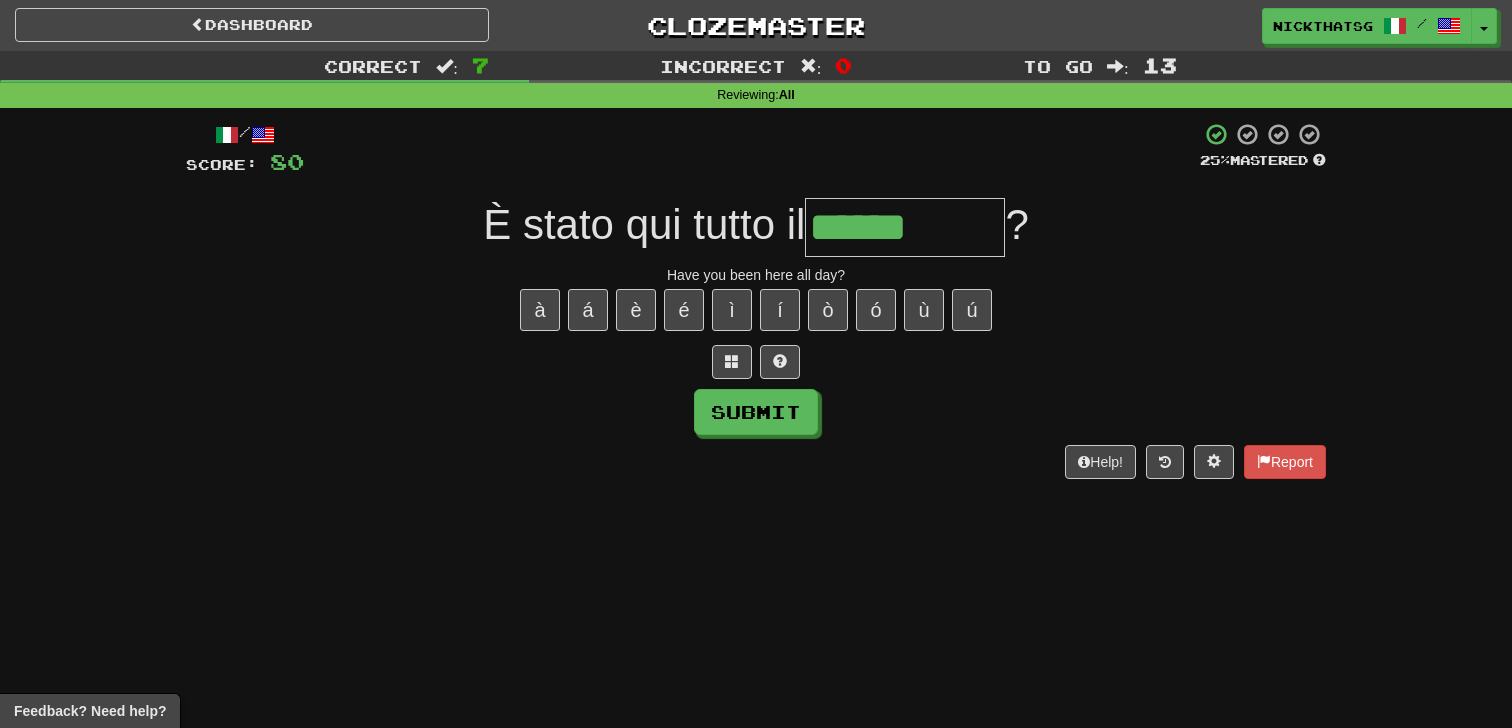 type on "******" 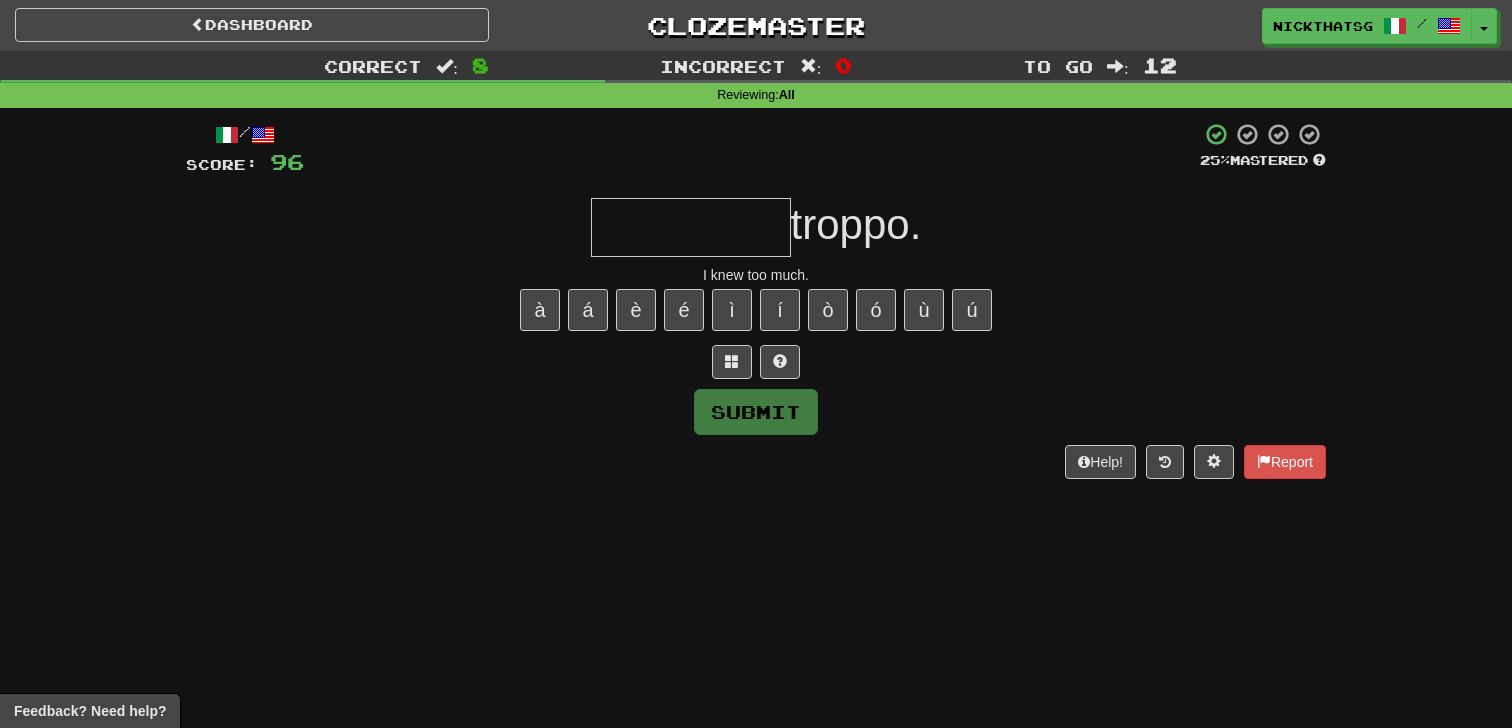 type on "*" 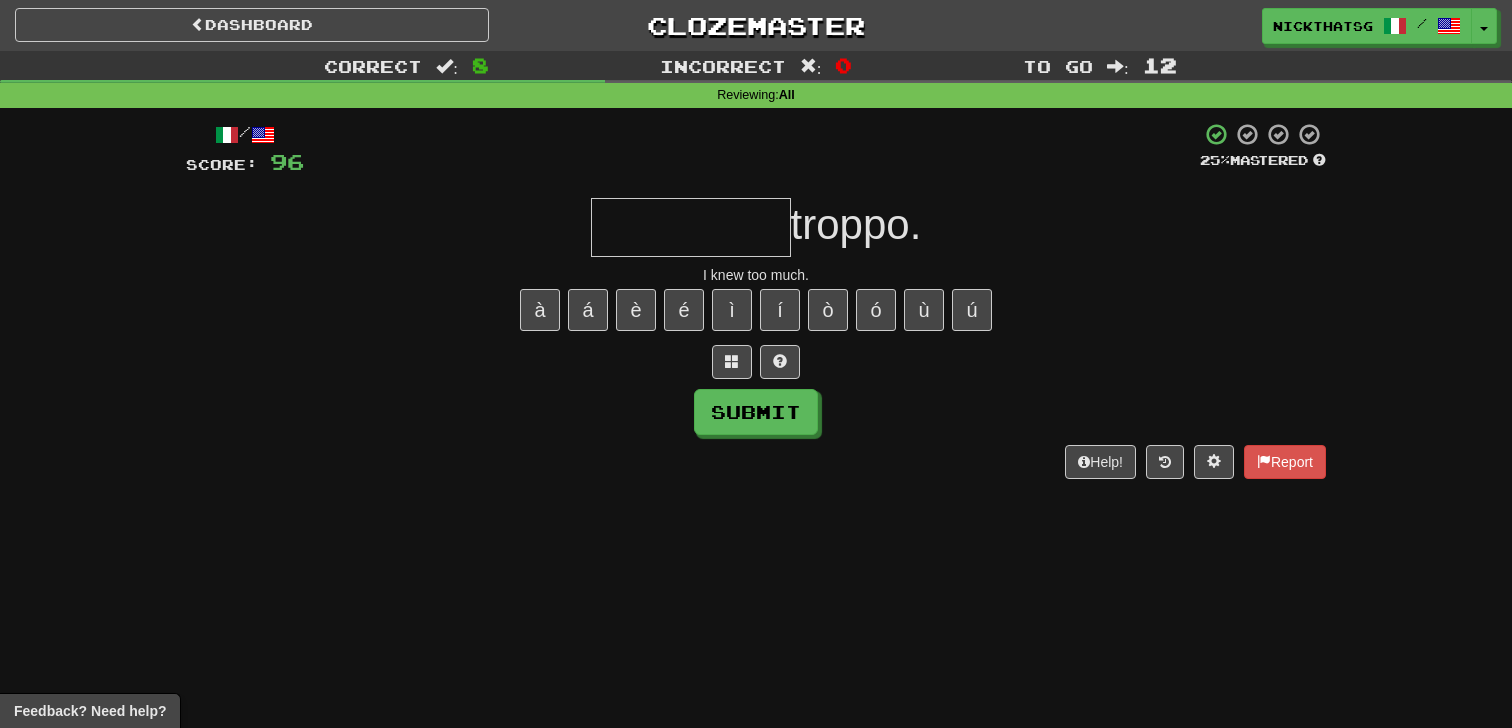 type on "*" 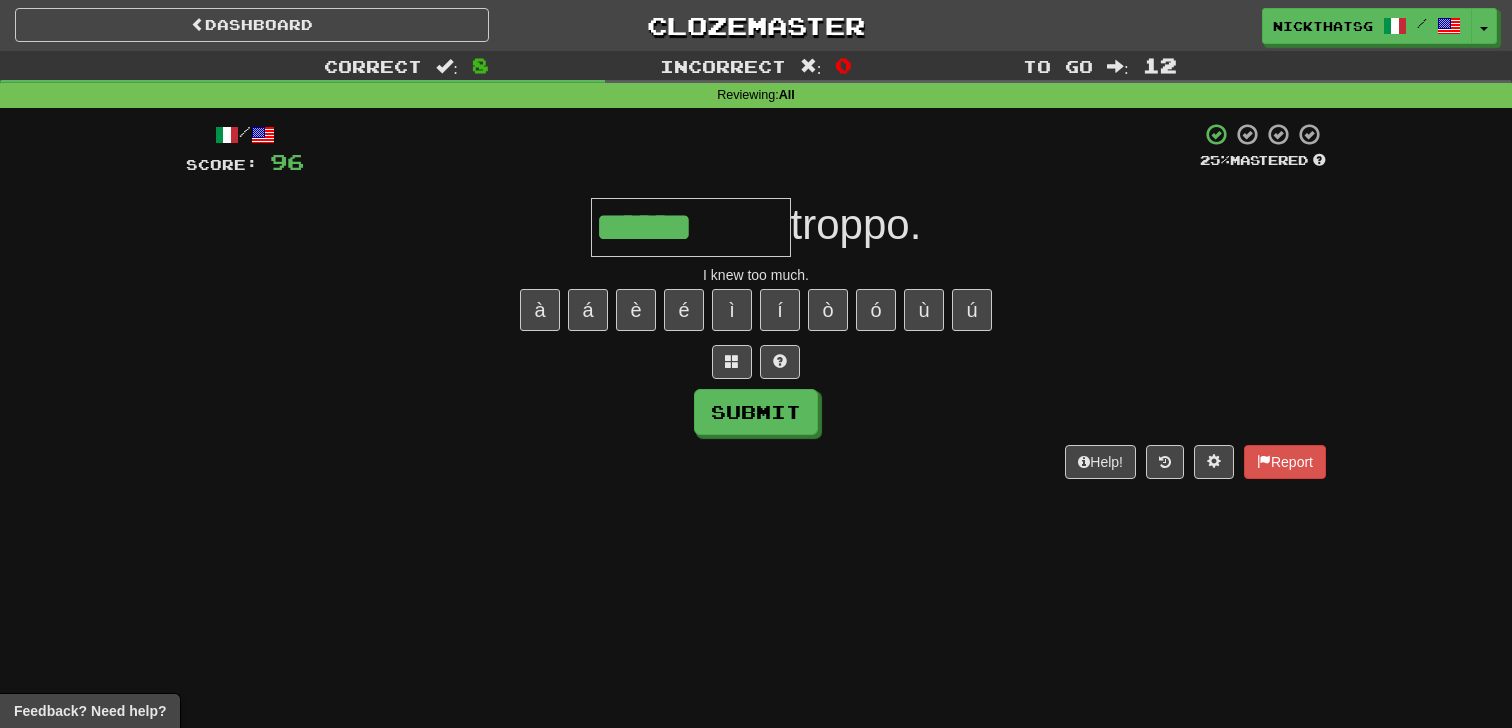 type on "******" 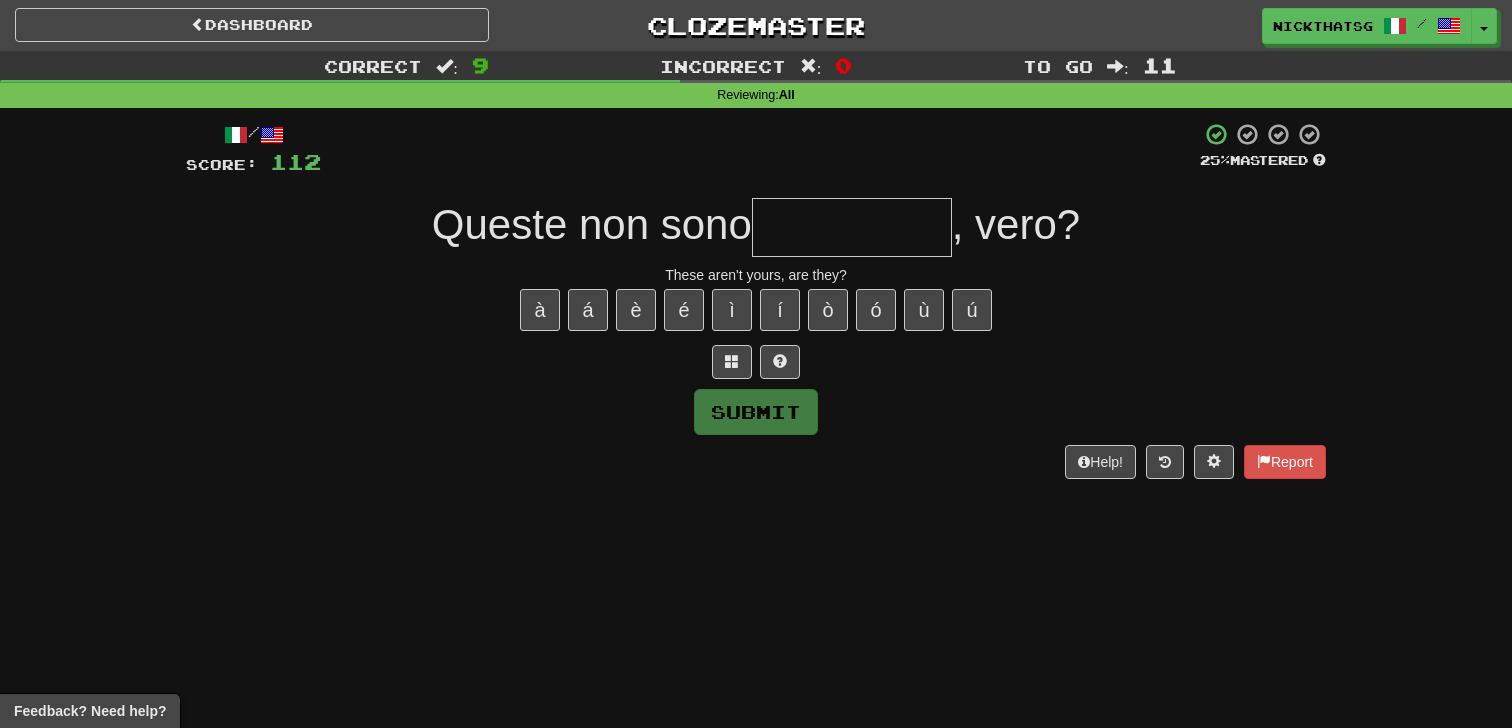 type on "*" 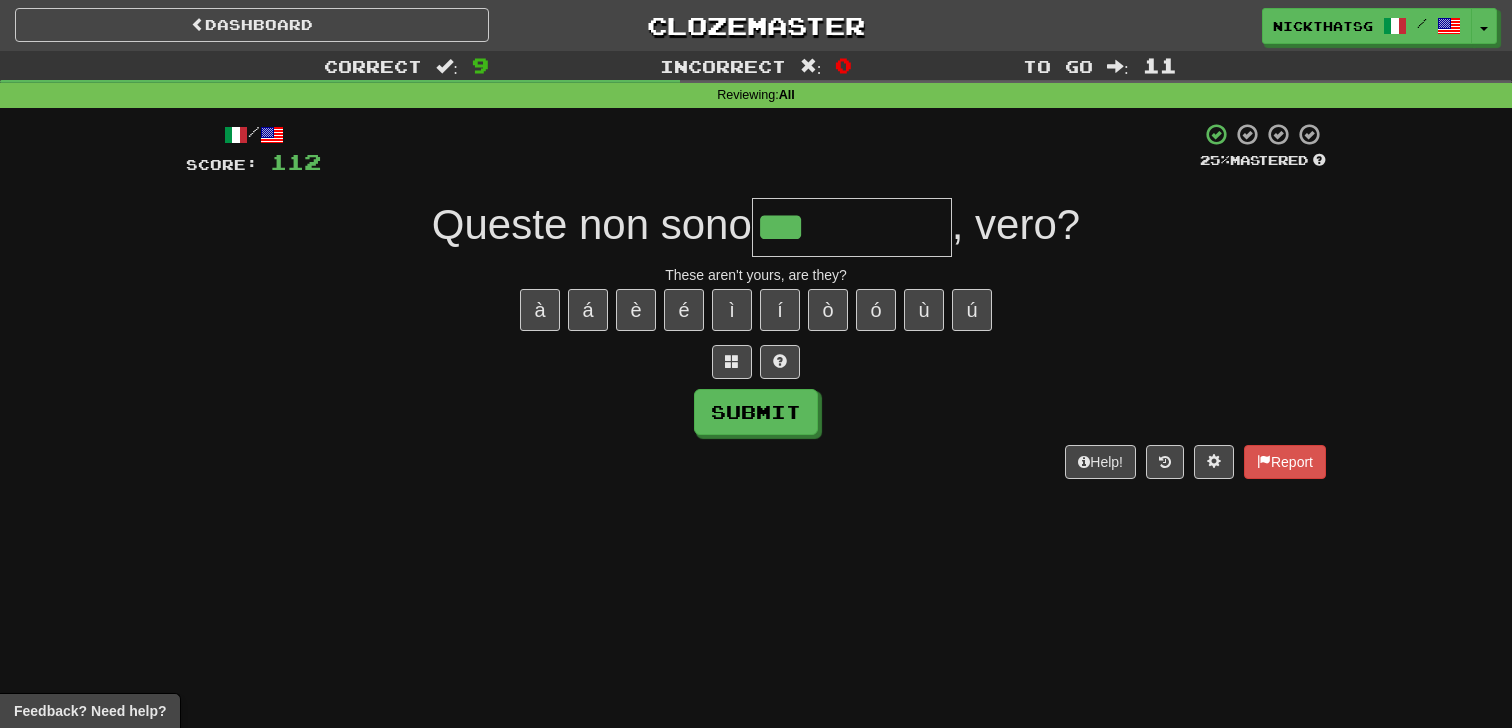 type on "***" 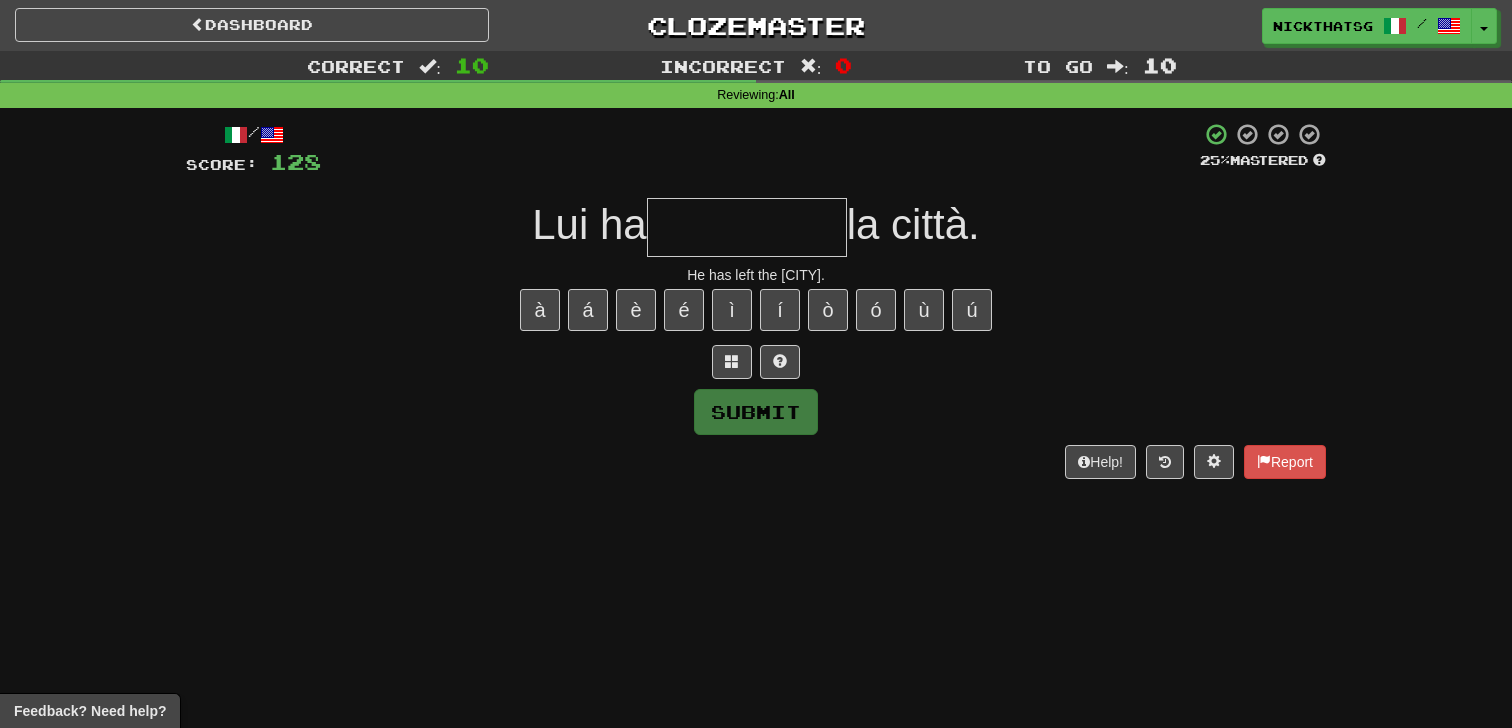 type on "*" 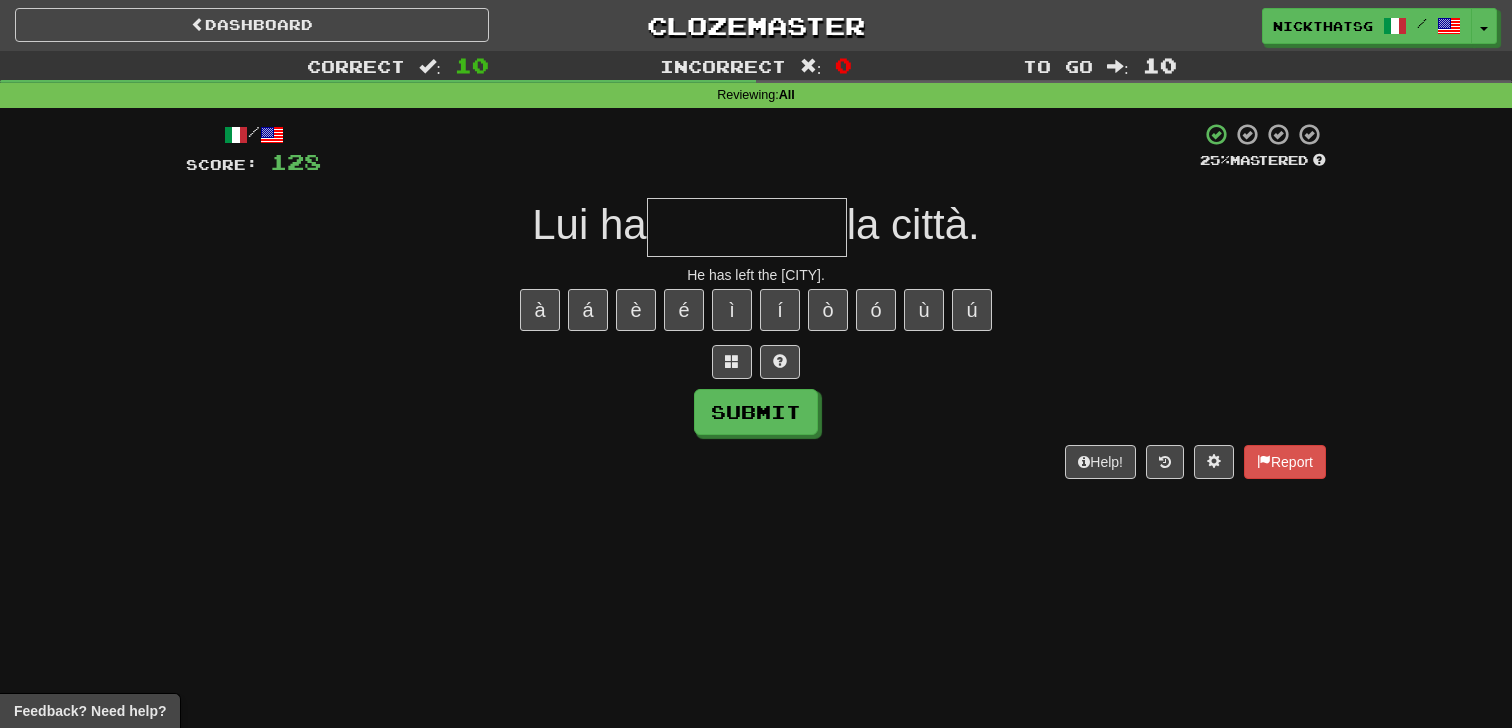 type on "*" 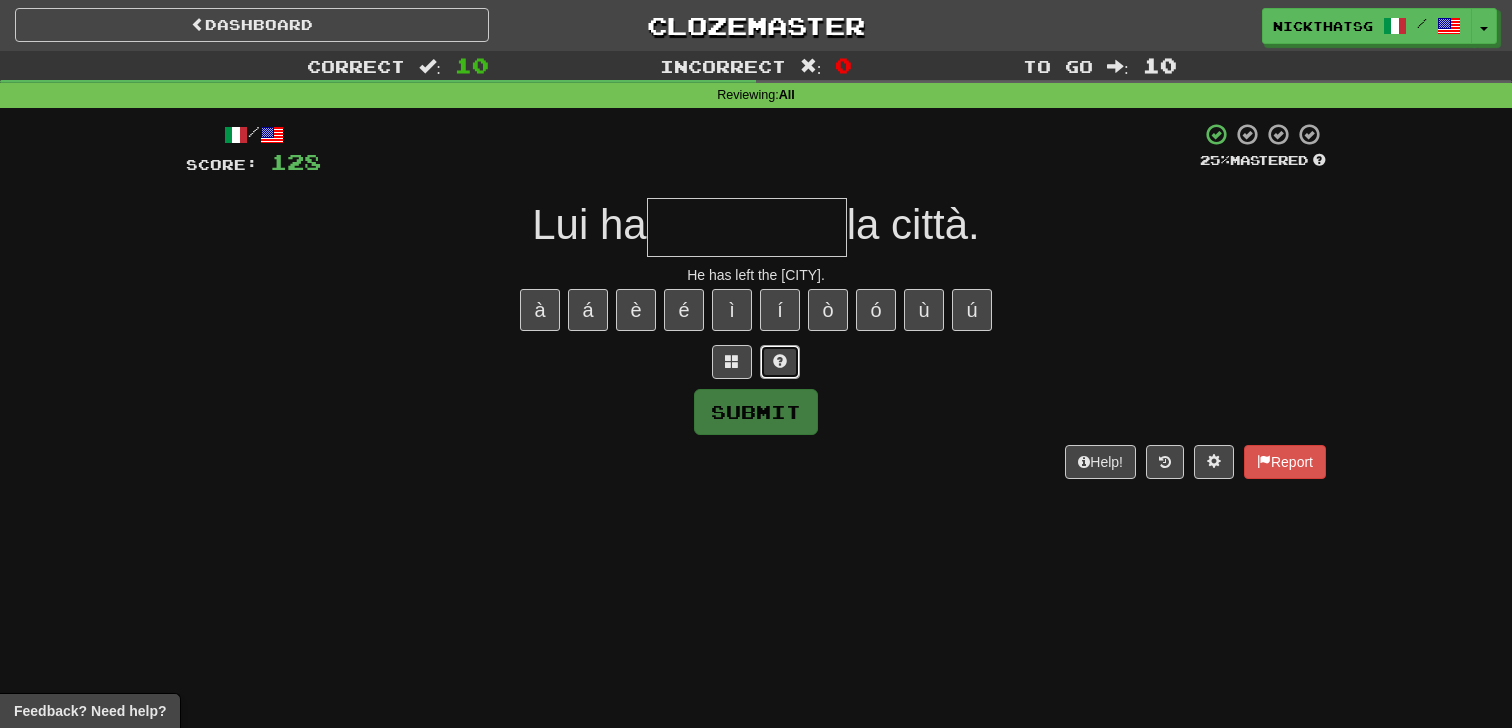 click at bounding box center [780, 362] 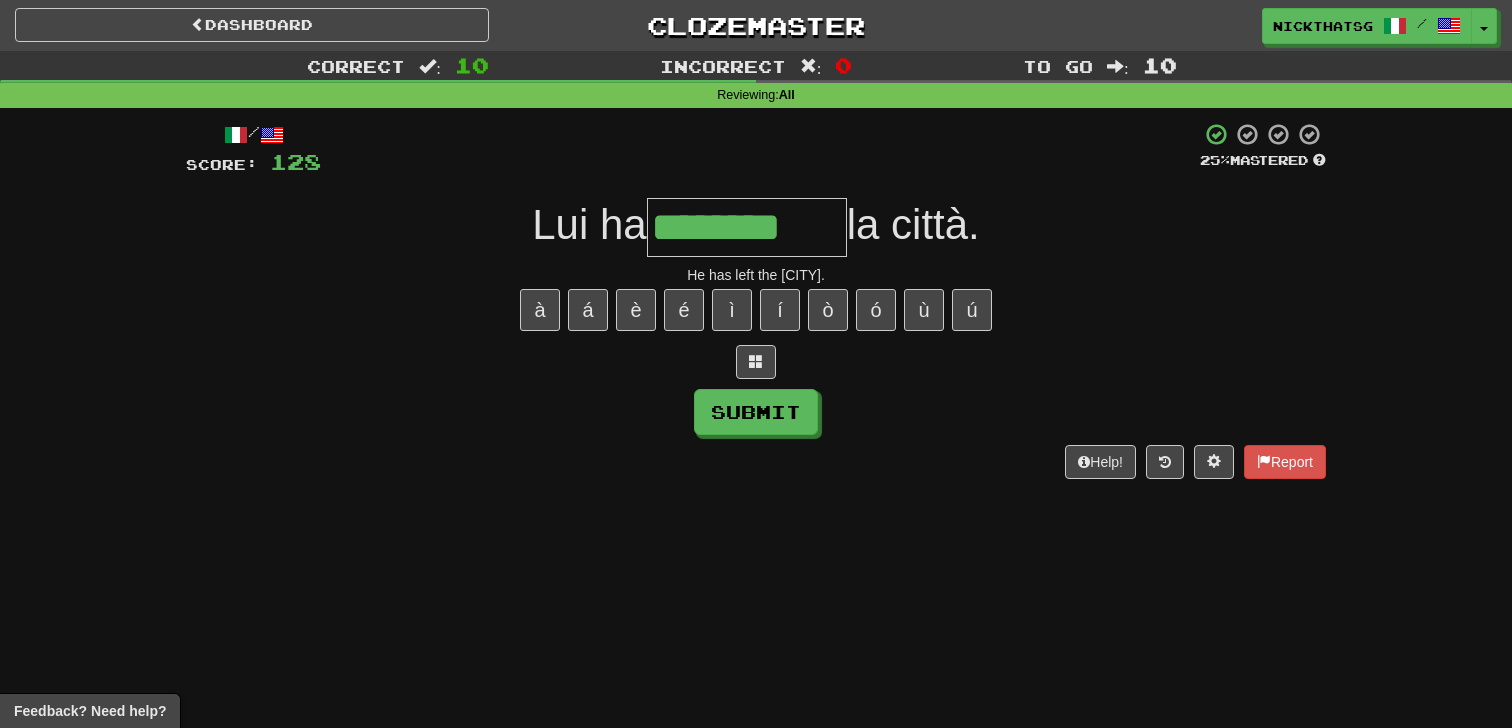 type on "********" 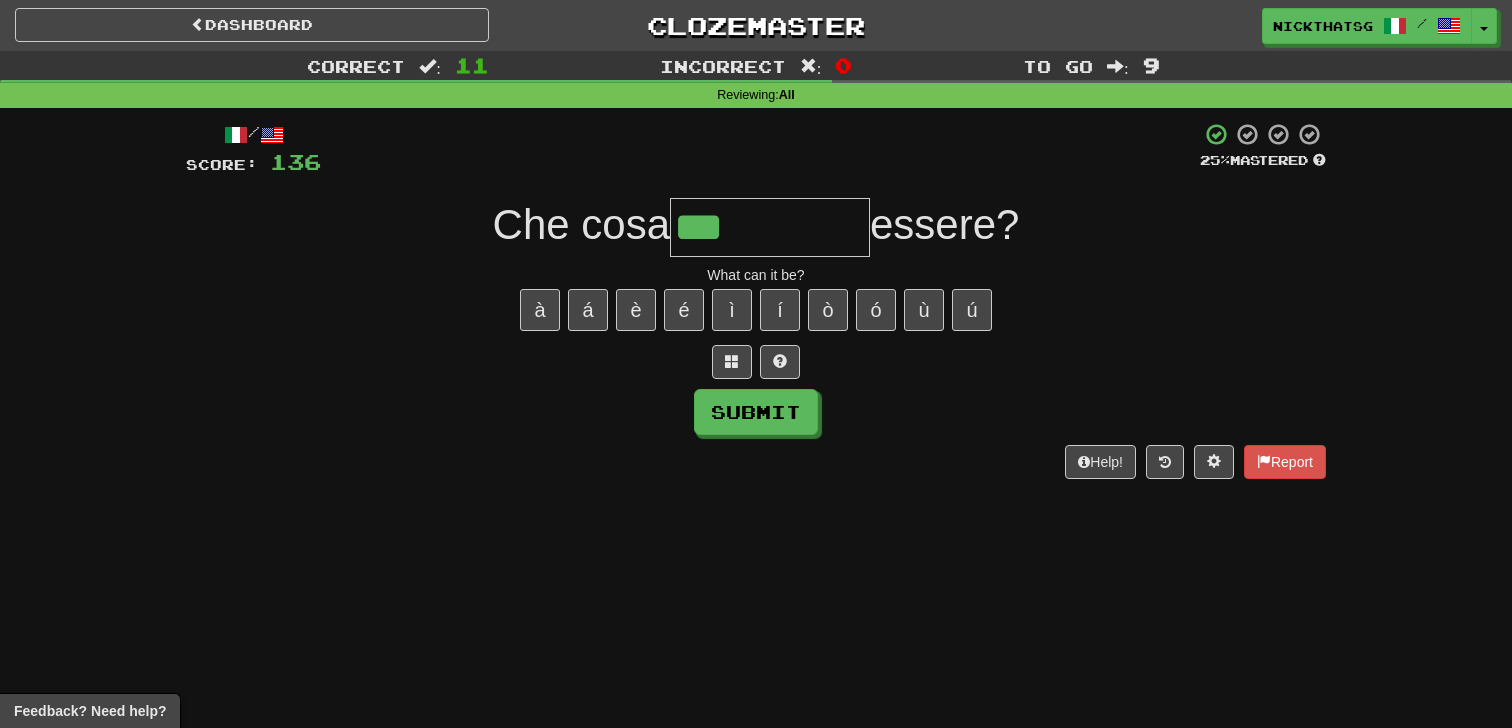 type on "***" 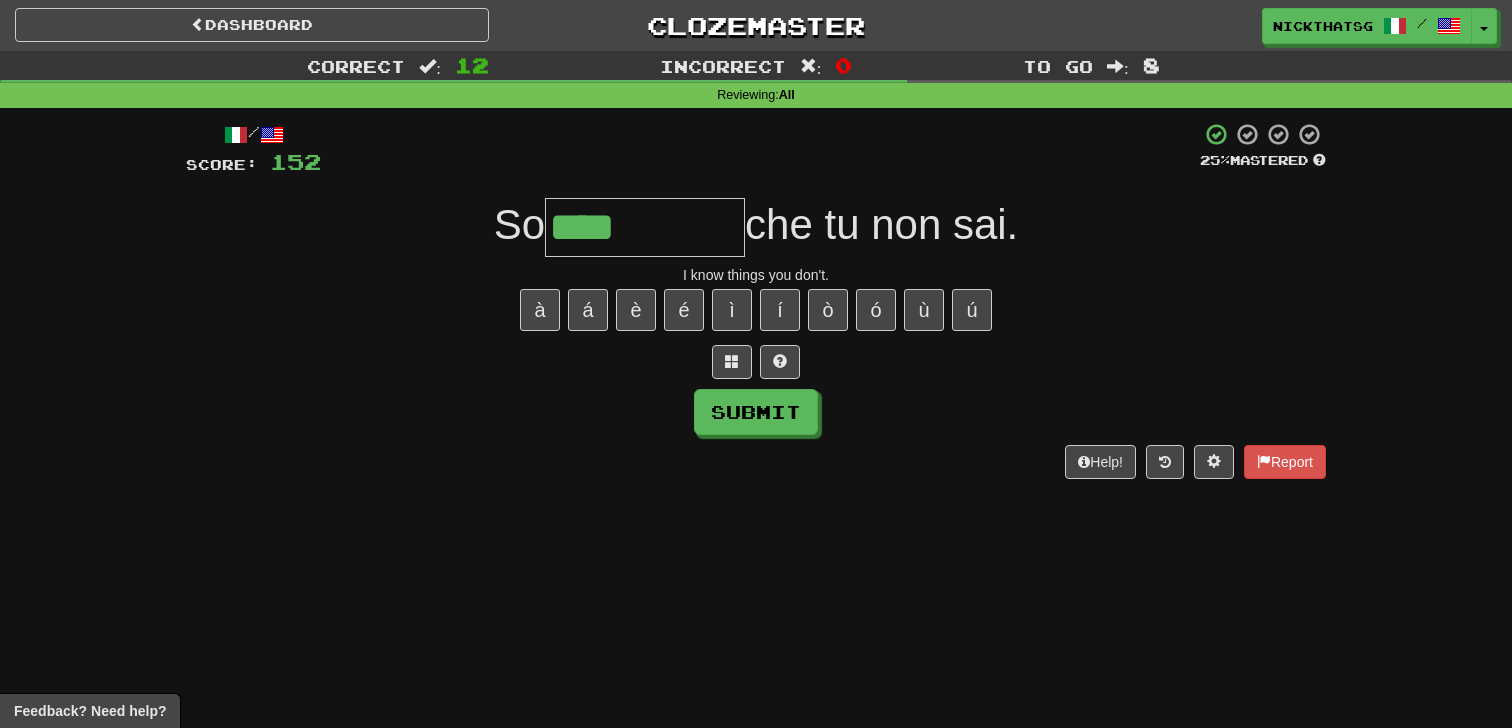 type on "****" 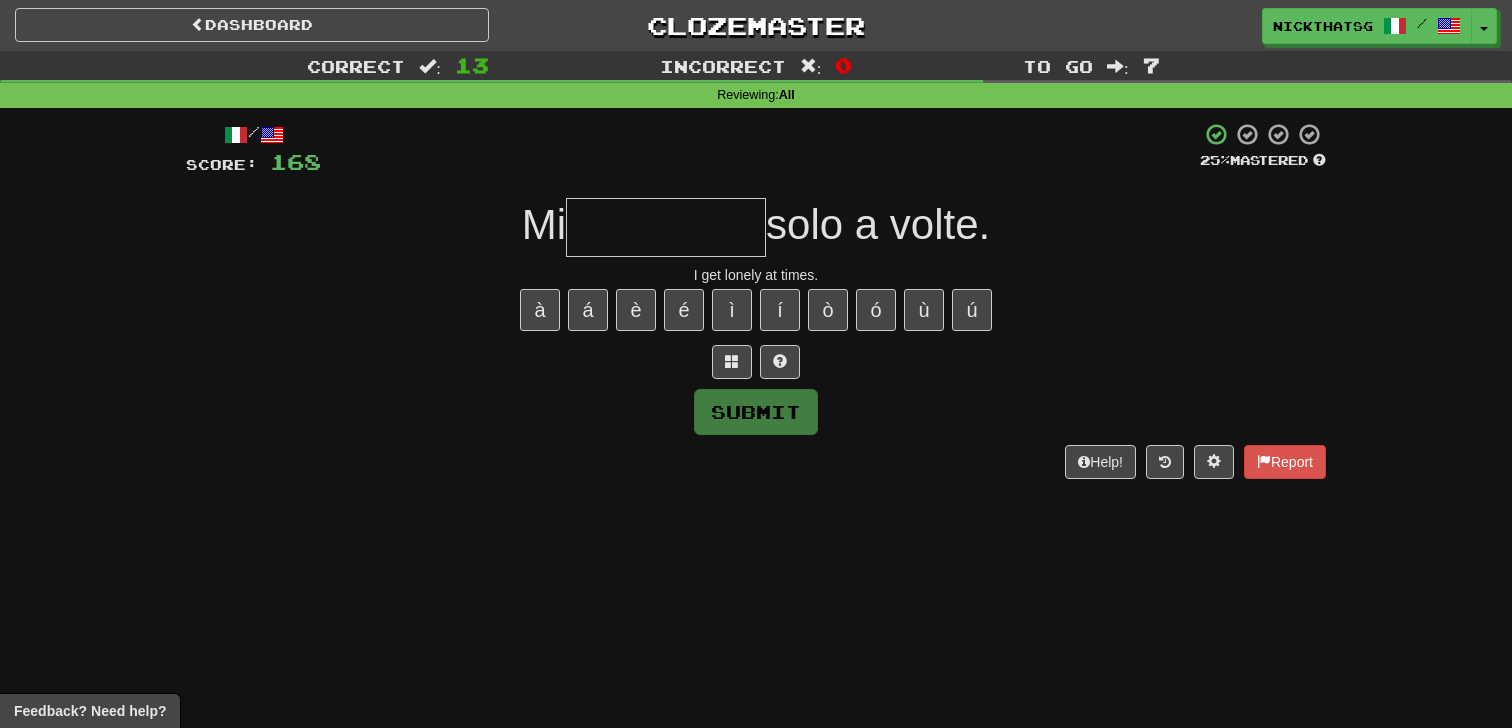 type on "*" 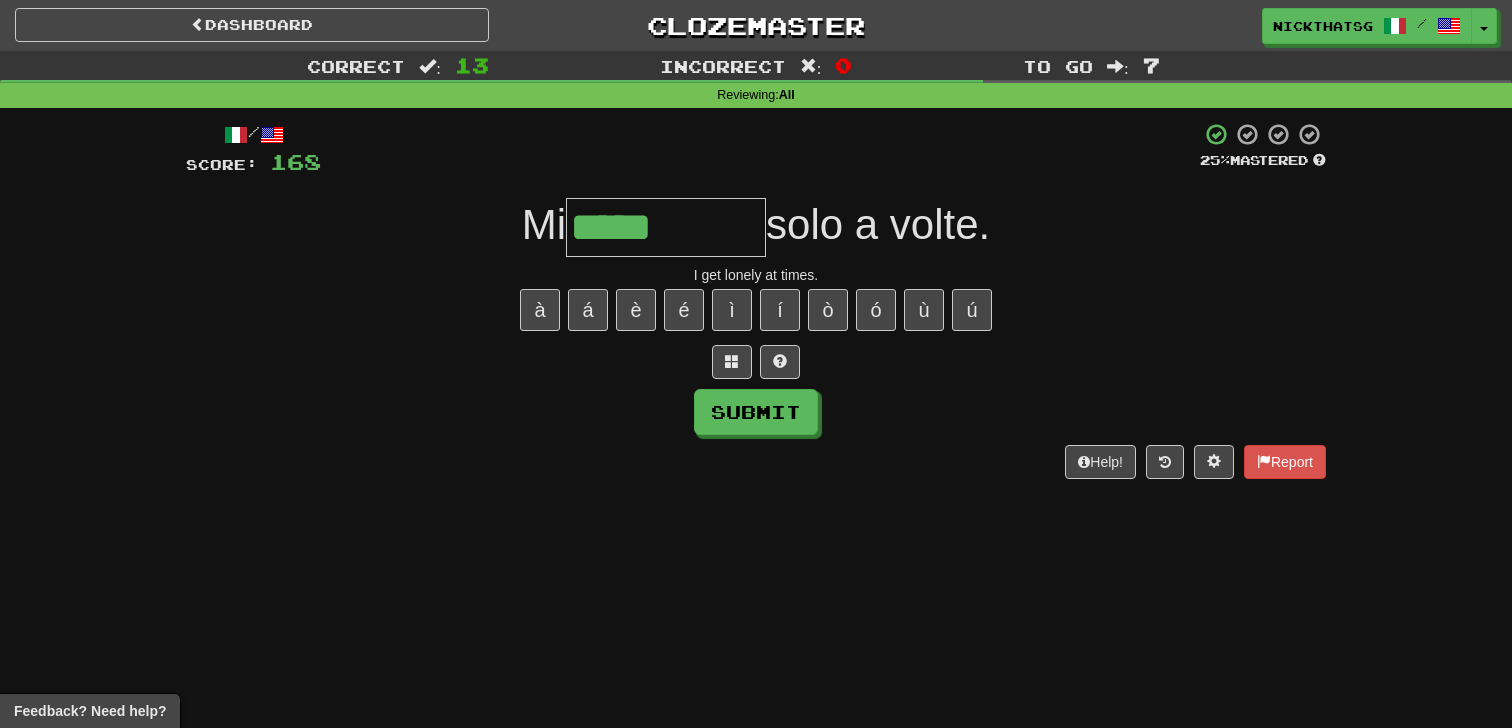 type on "*****" 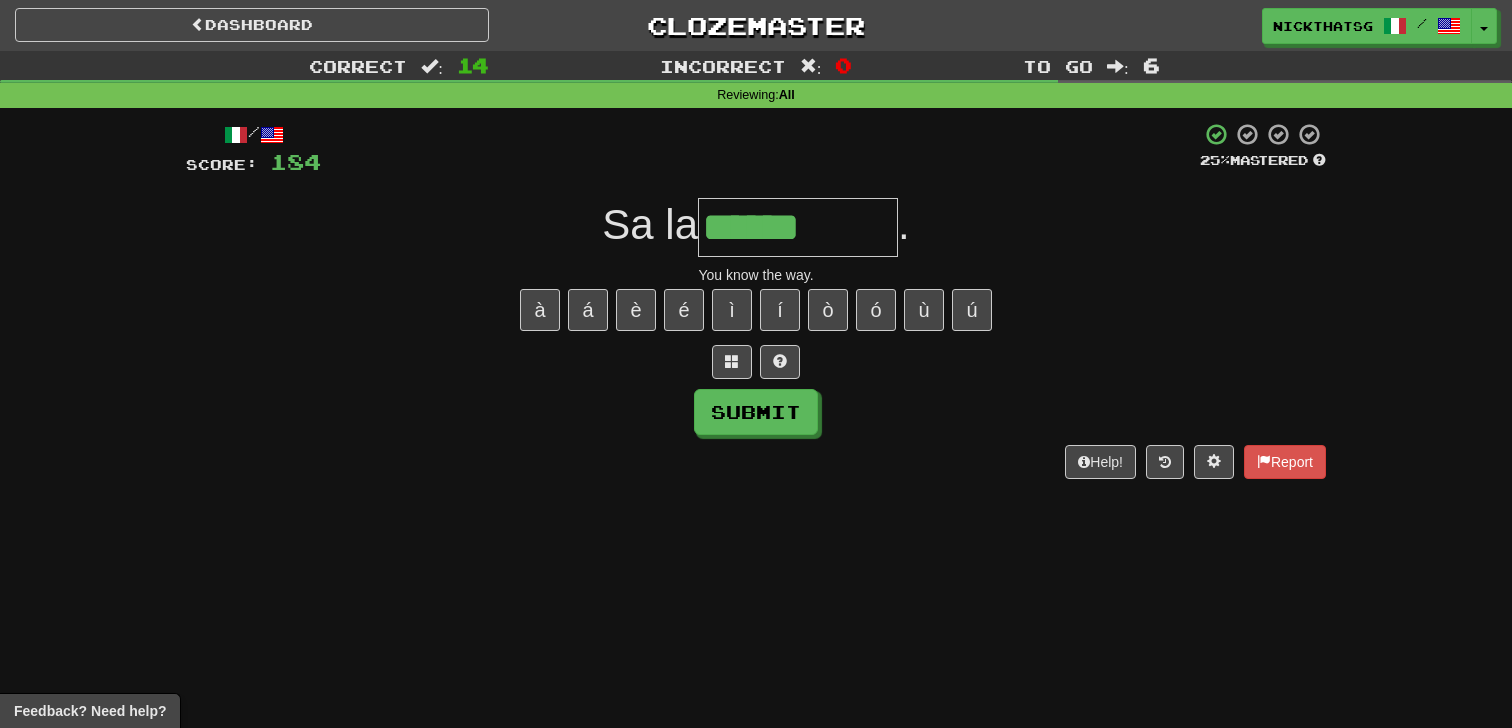type on "******" 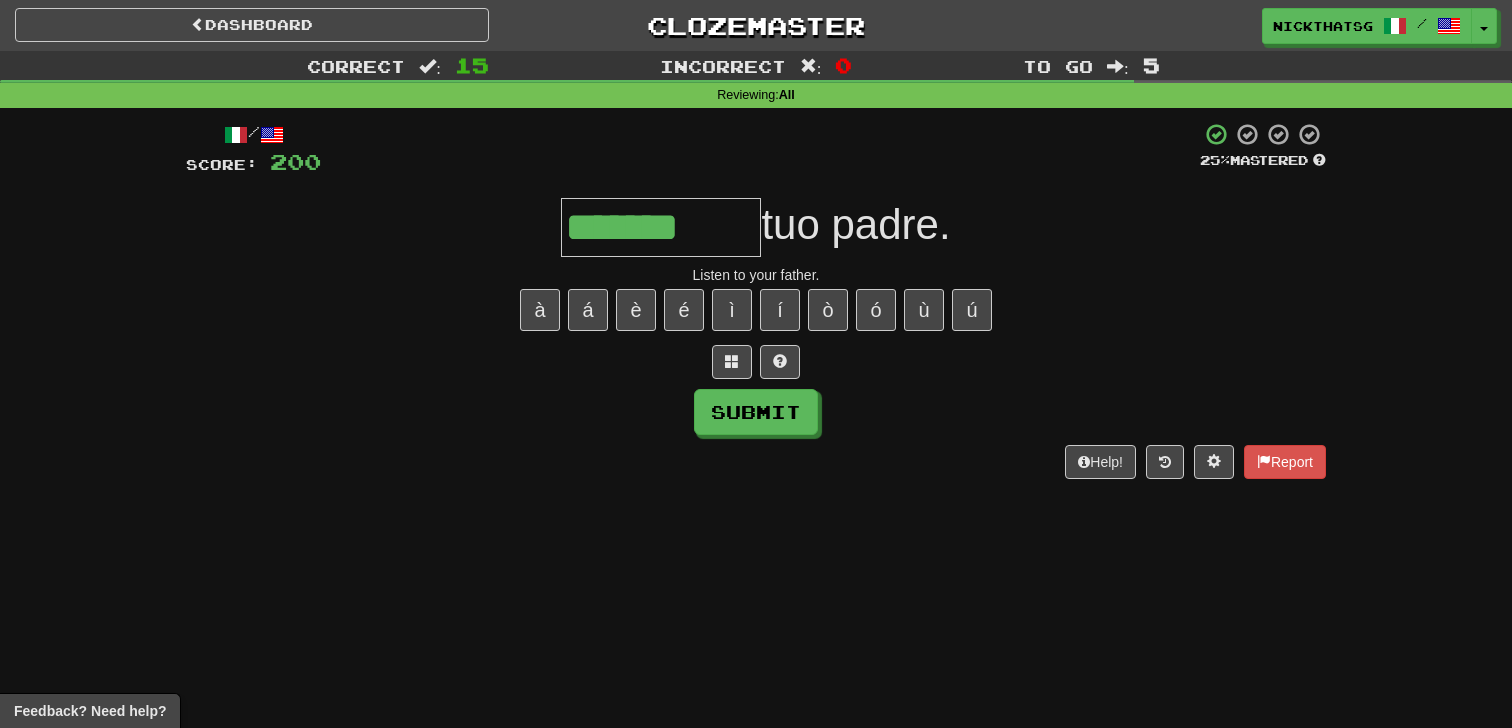 type on "*******" 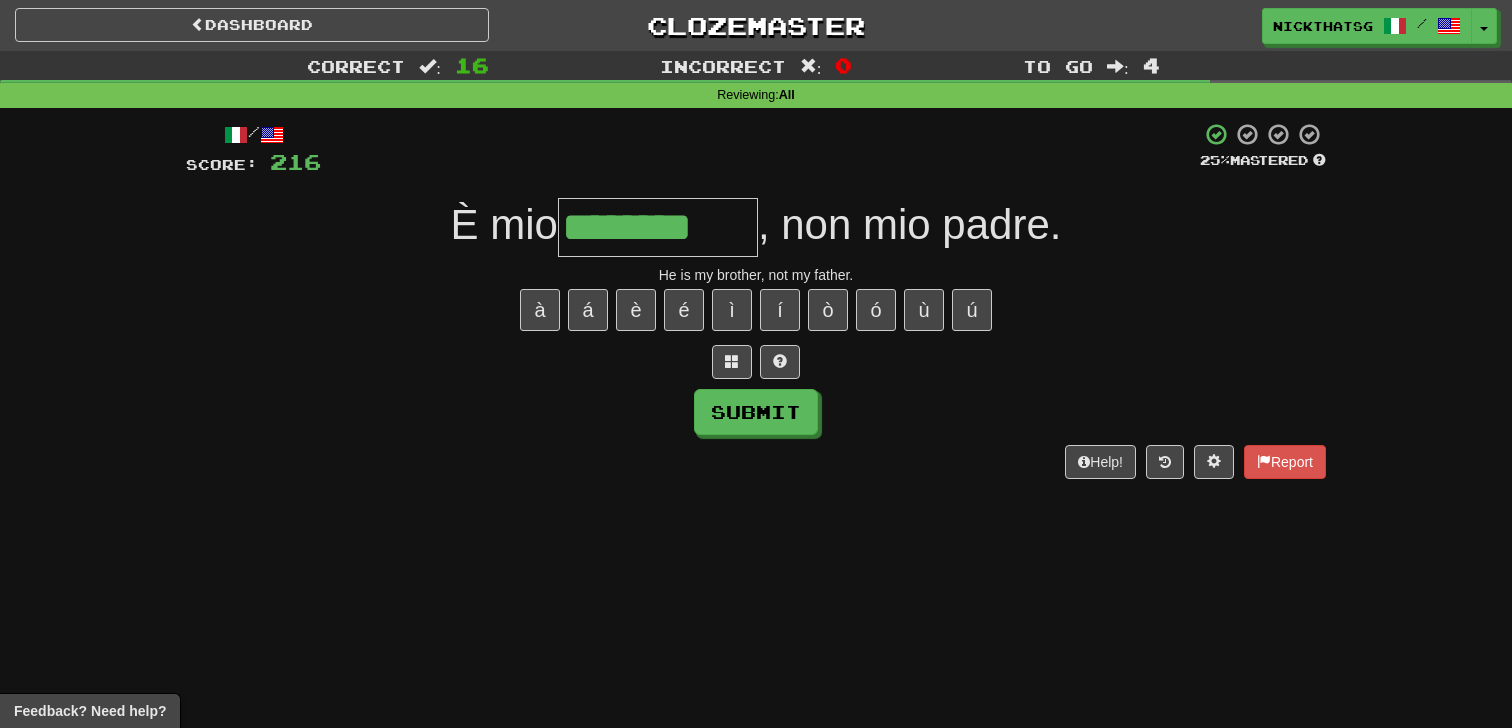 type on "********" 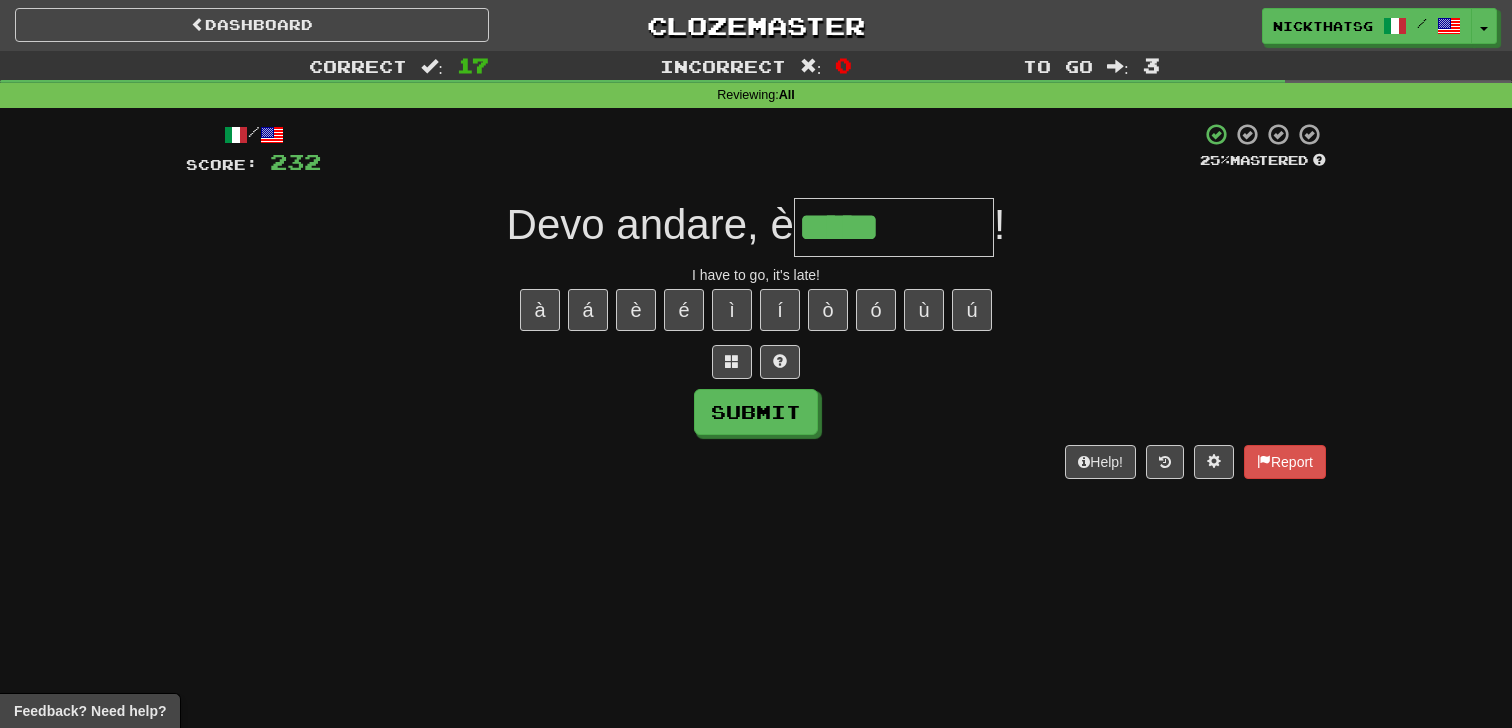 type on "*****" 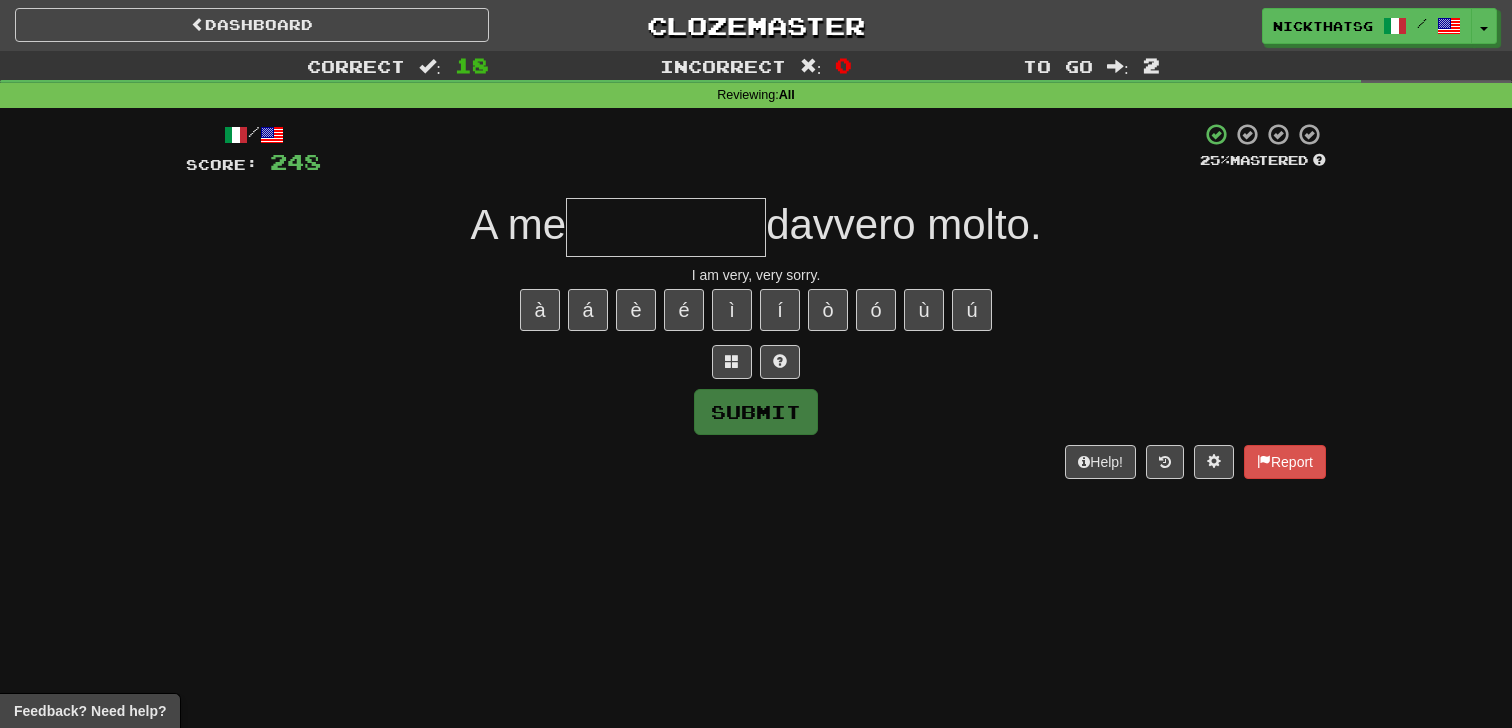 type on "*" 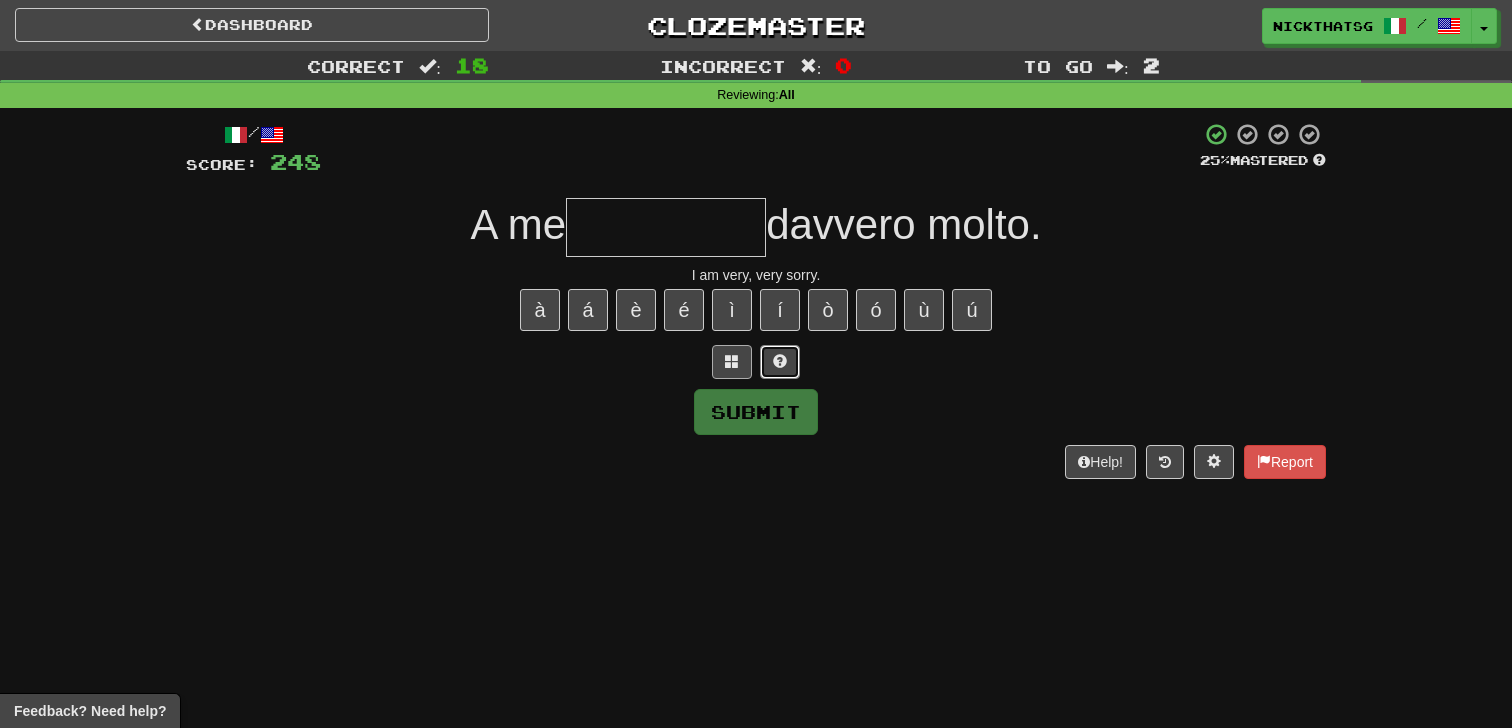 click at bounding box center [780, 361] 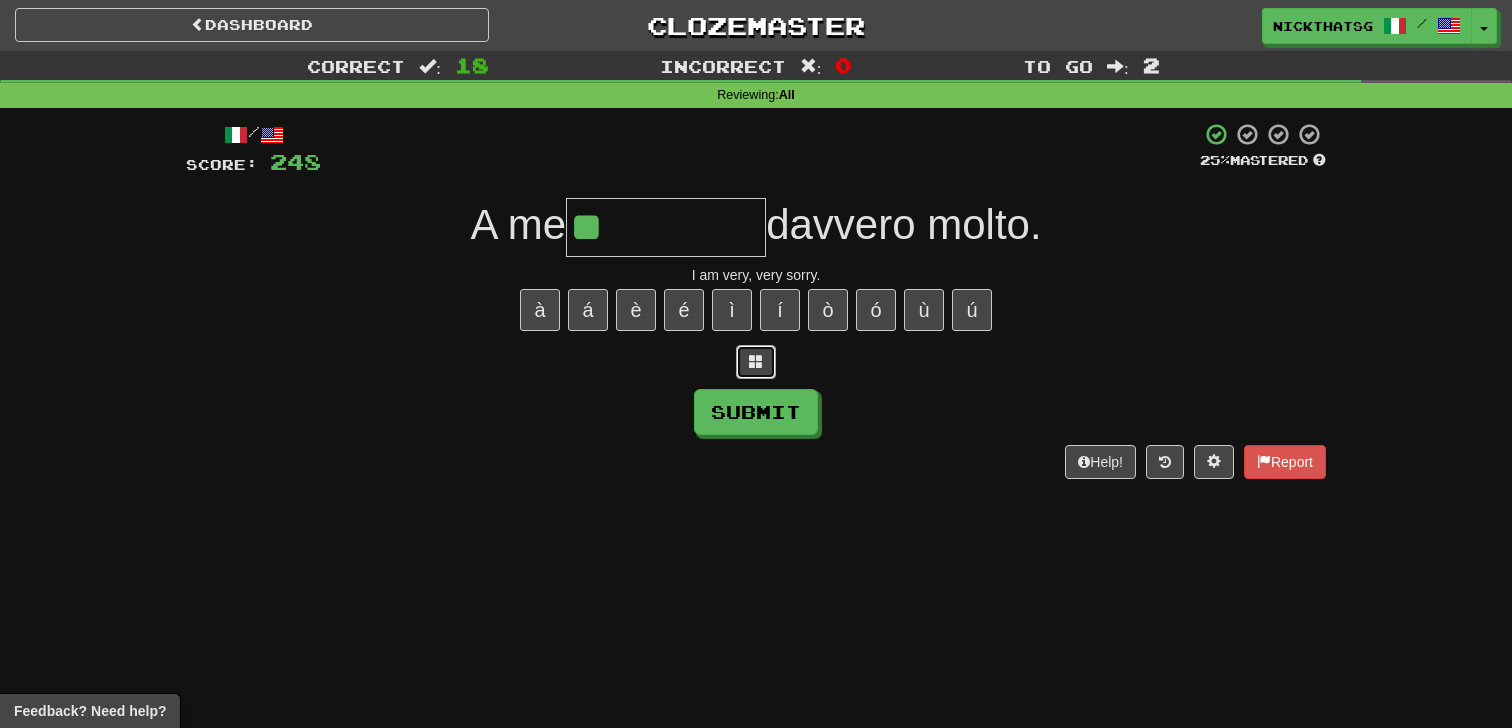 click at bounding box center (756, 361) 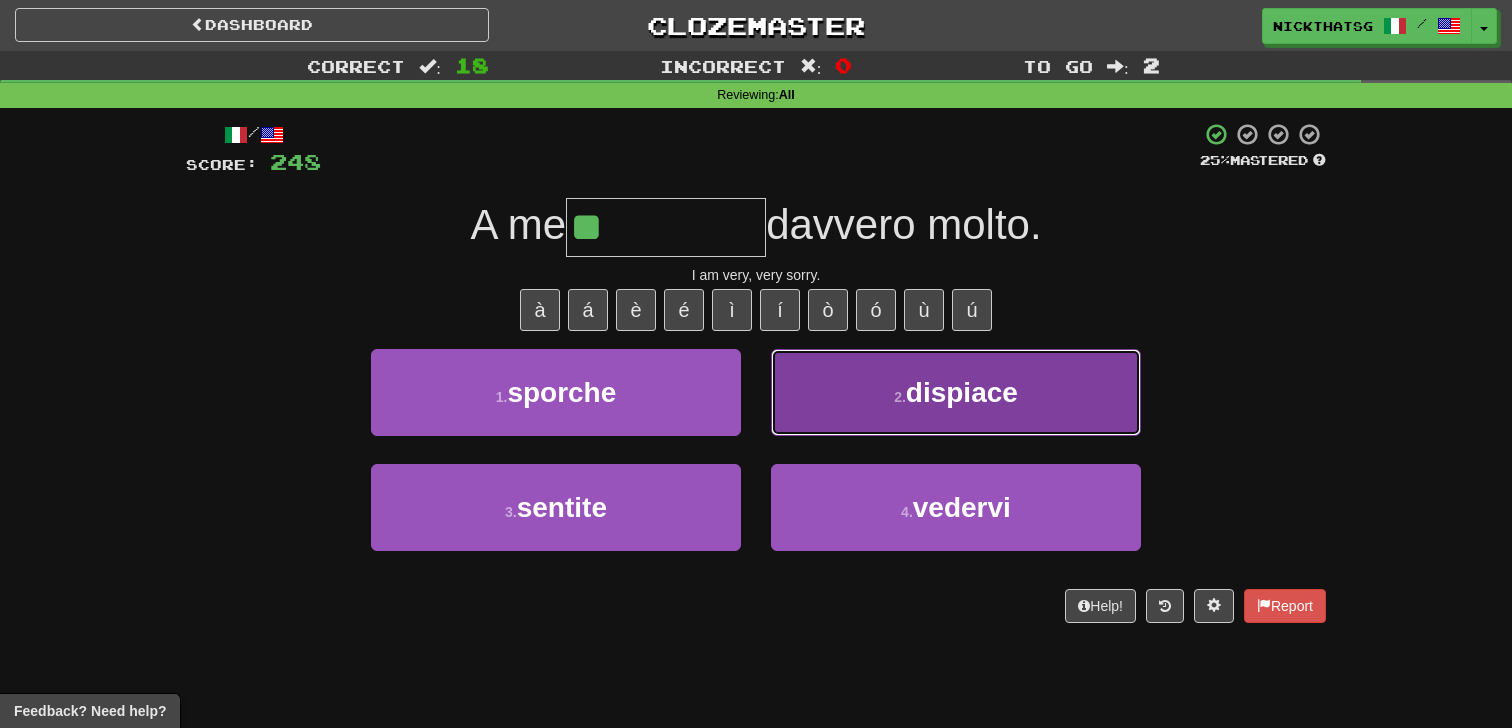 click on "2 .  dispiace" at bounding box center [956, 392] 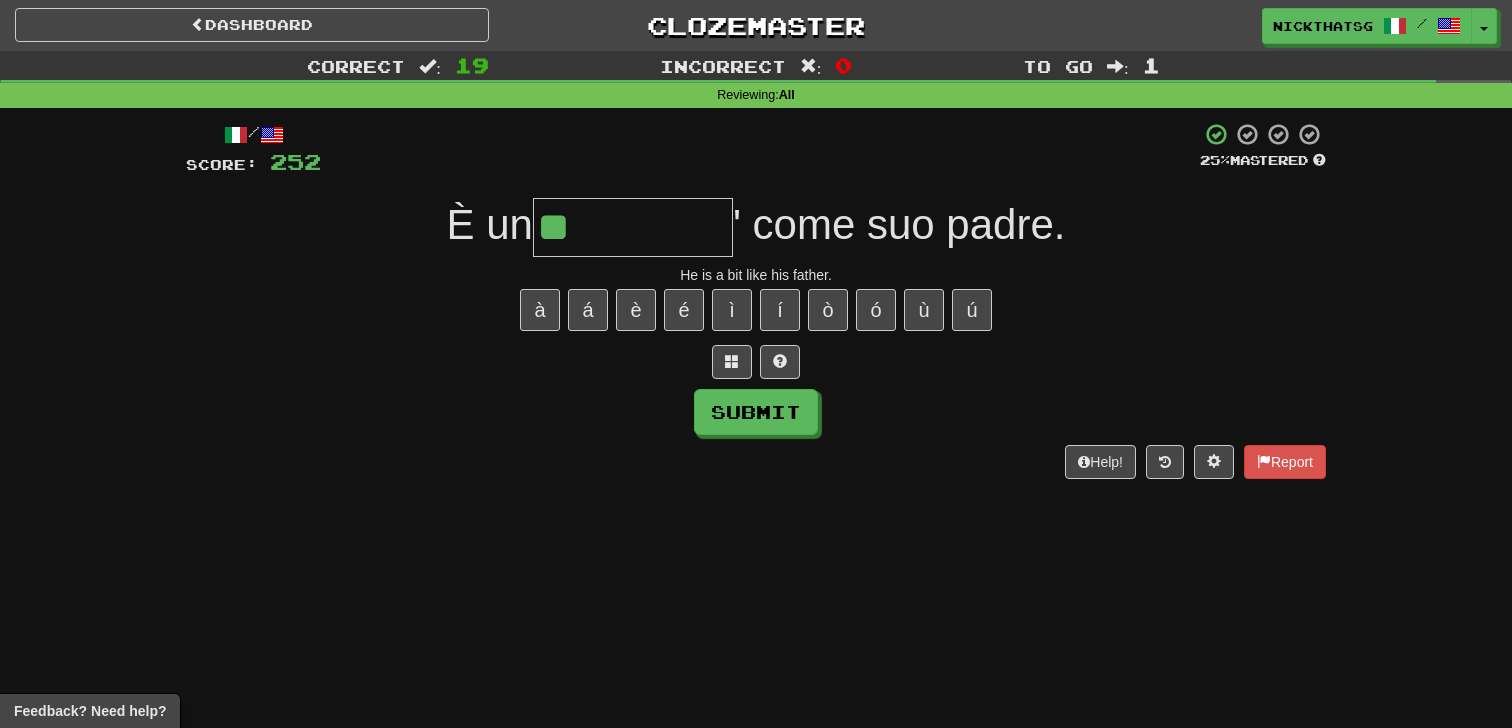 type on "**" 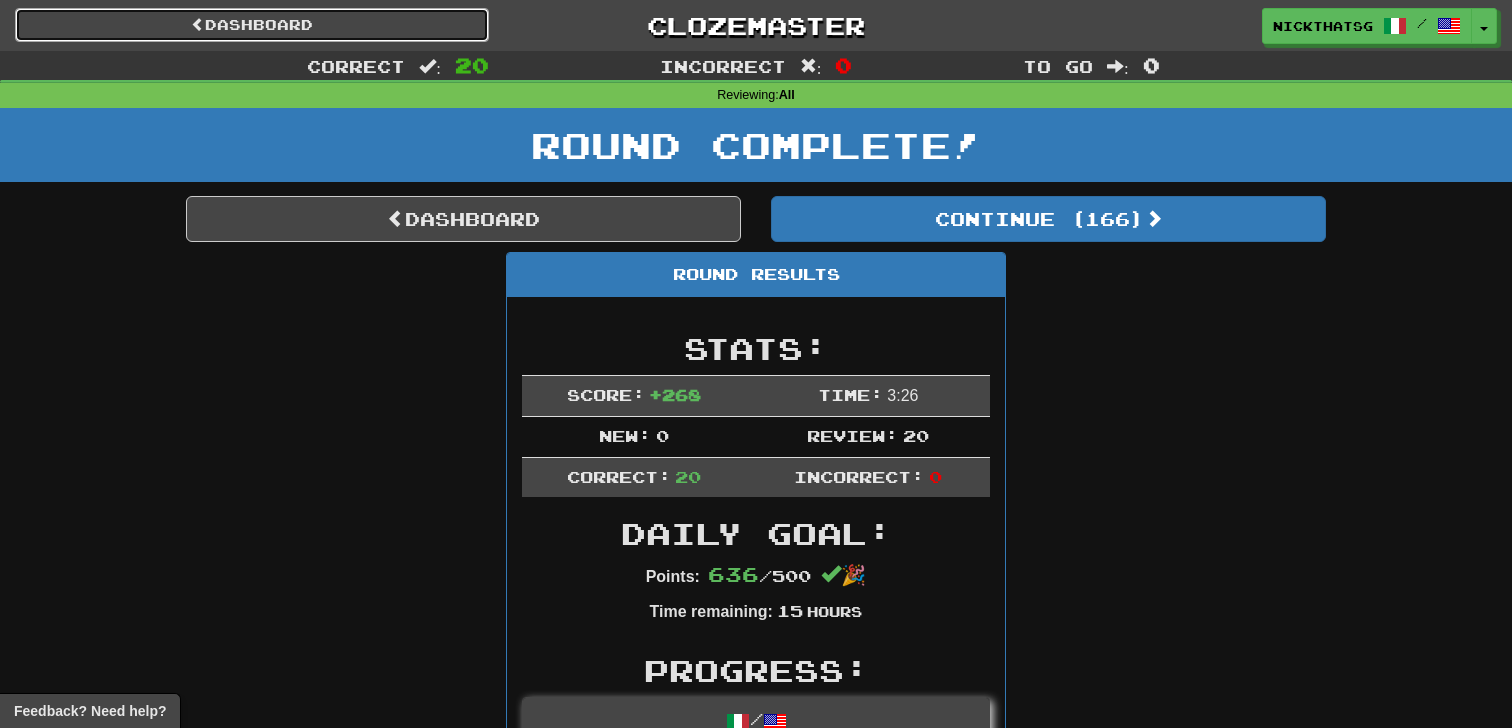 click on "Dashboard" at bounding box center [252, 25] 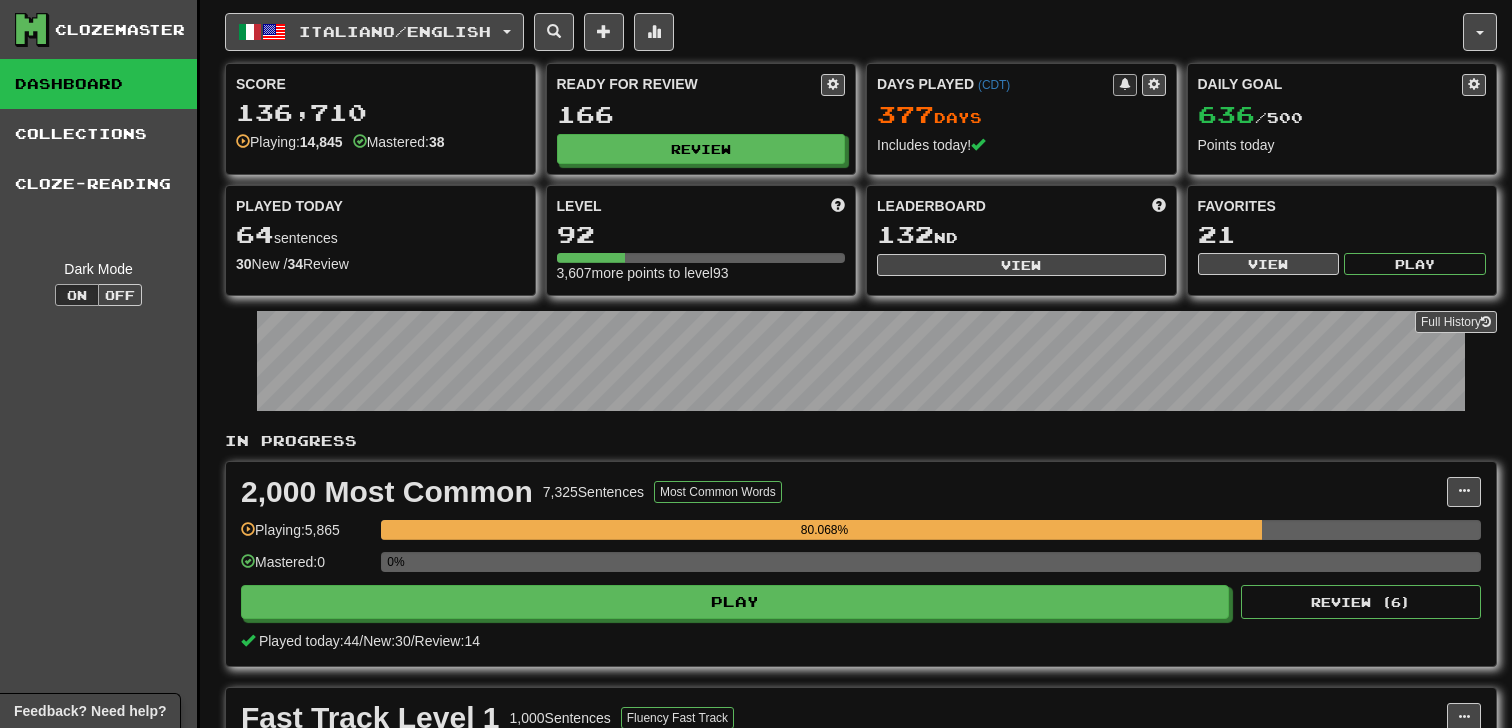 scroll, scrollTop: 0, scrollLeft: 0, axis: both 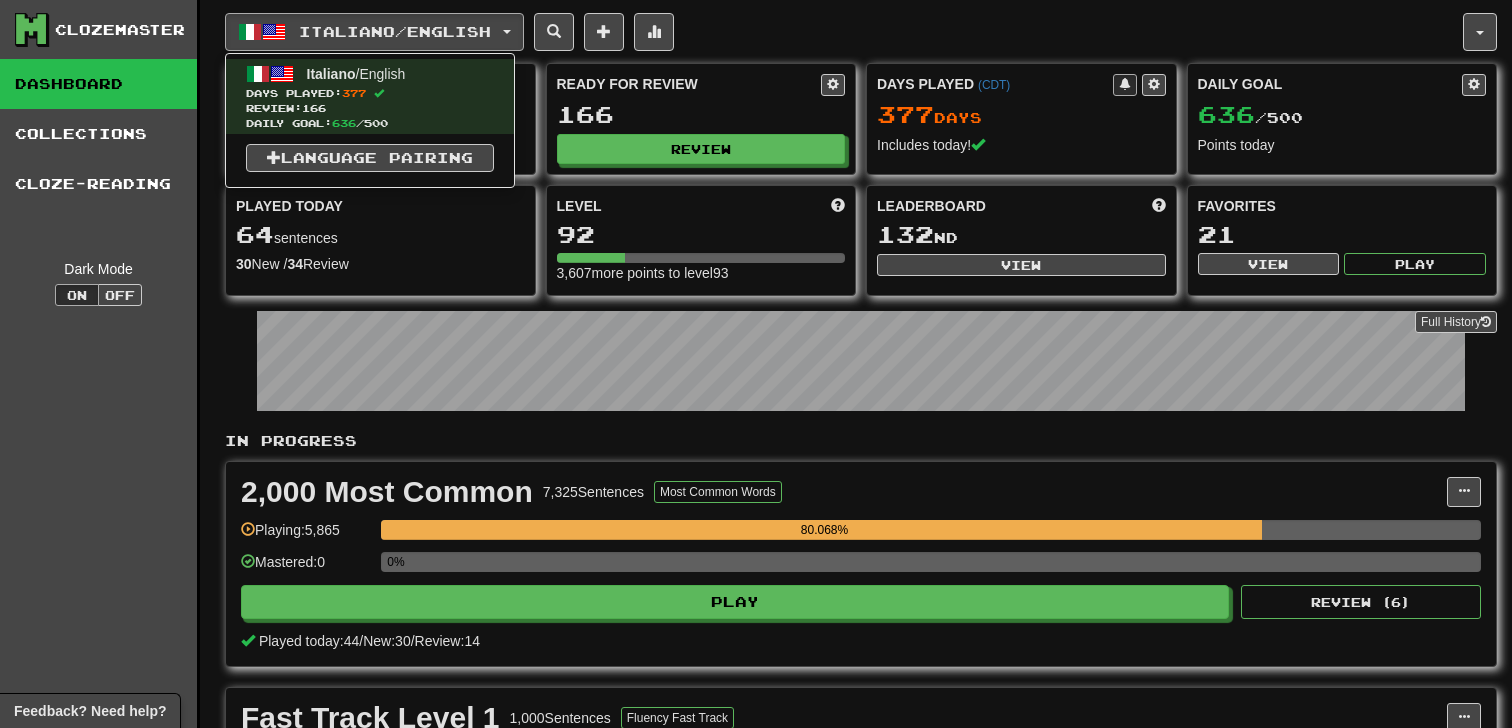 click on "Italiano  /  English Italiano  /  English Days Played:  377   Review:  166 Daily Goal:  636  /  500  Language Pairing" at bounding box center (844, 32) 